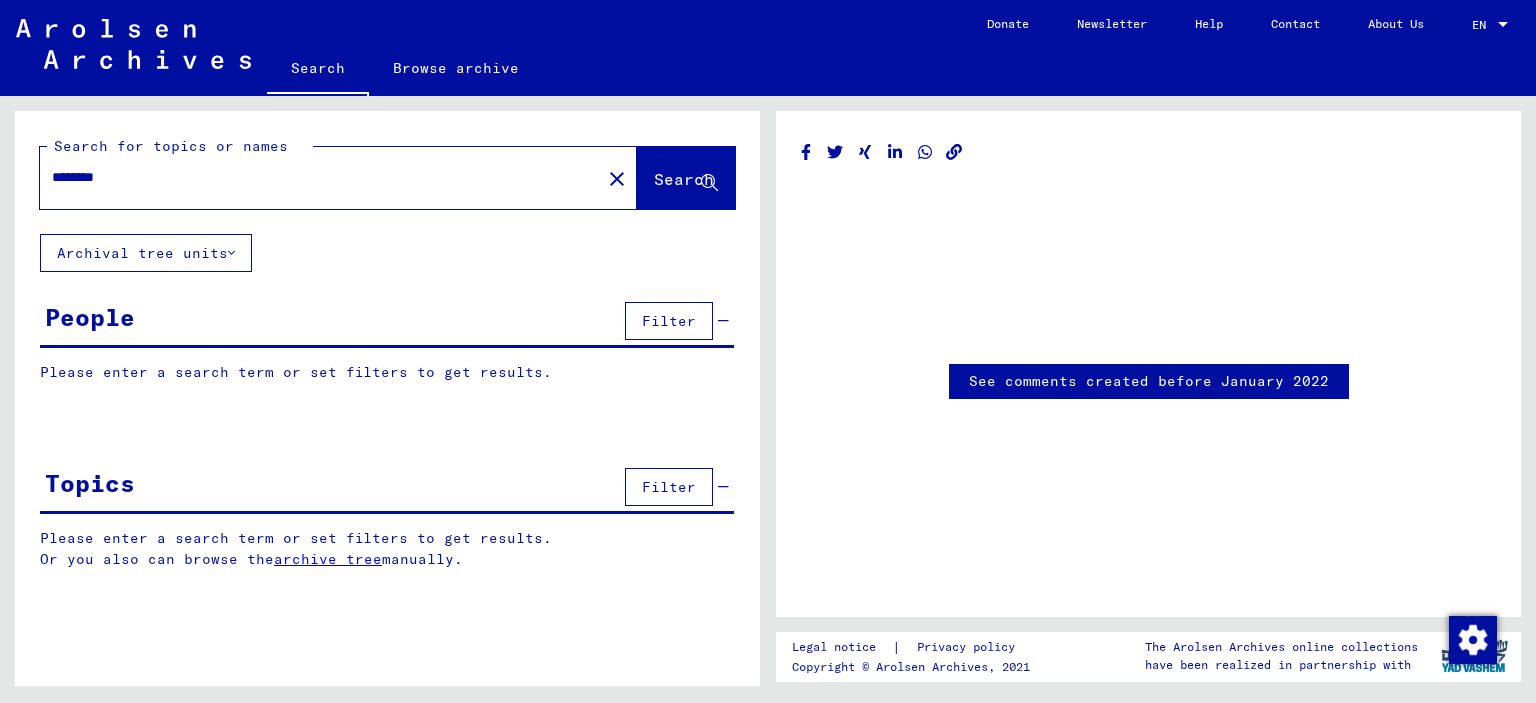 scroll, scrollTop: 0, scrollLeft: 0, axis: both 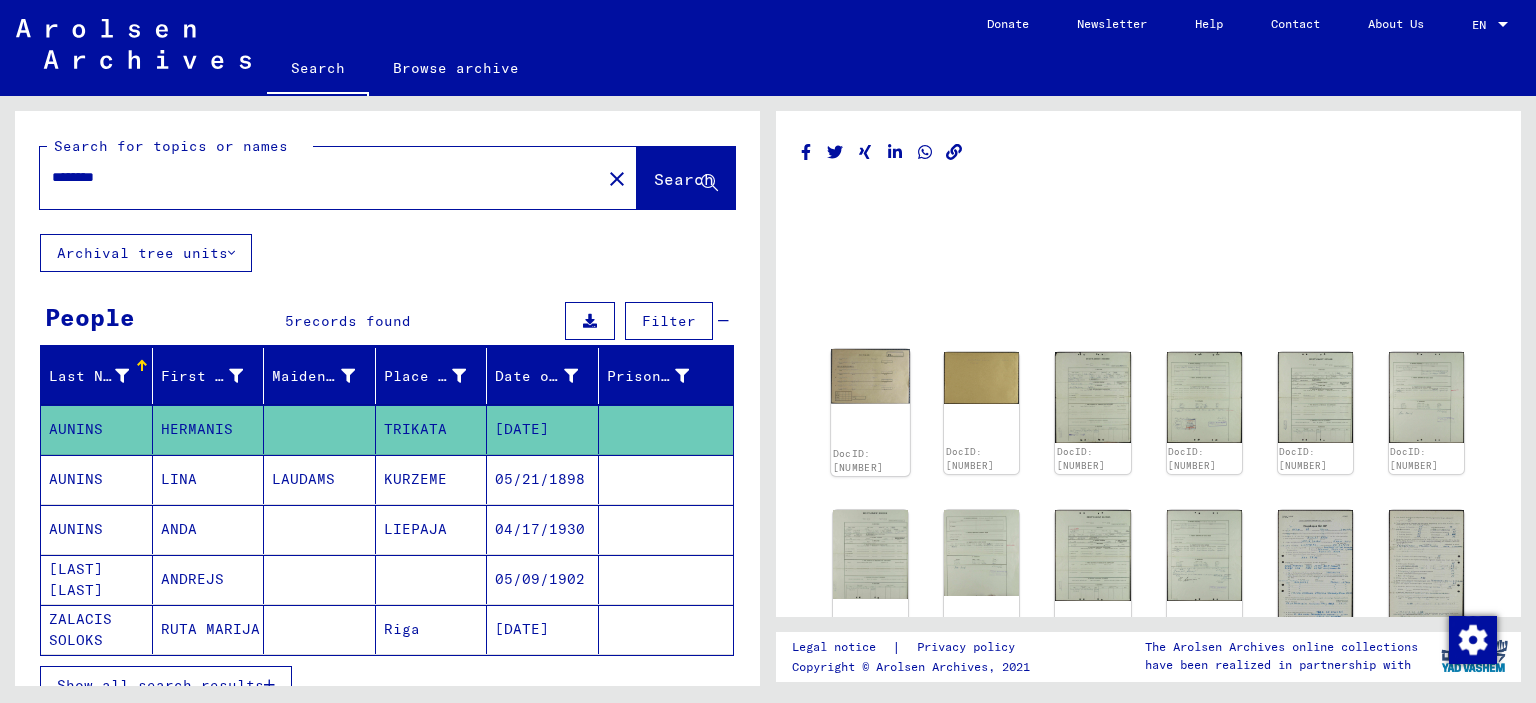 click 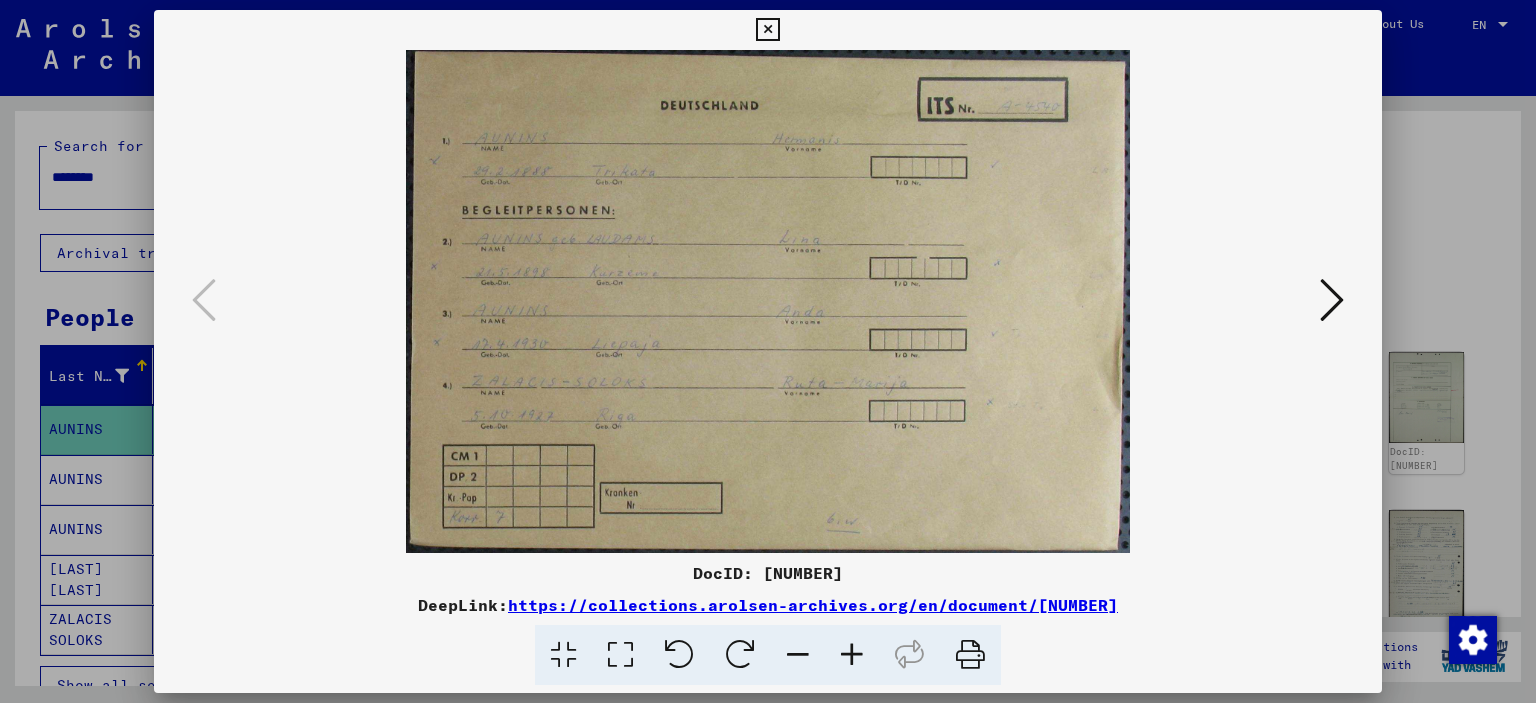click at bounding box center [620, 655] 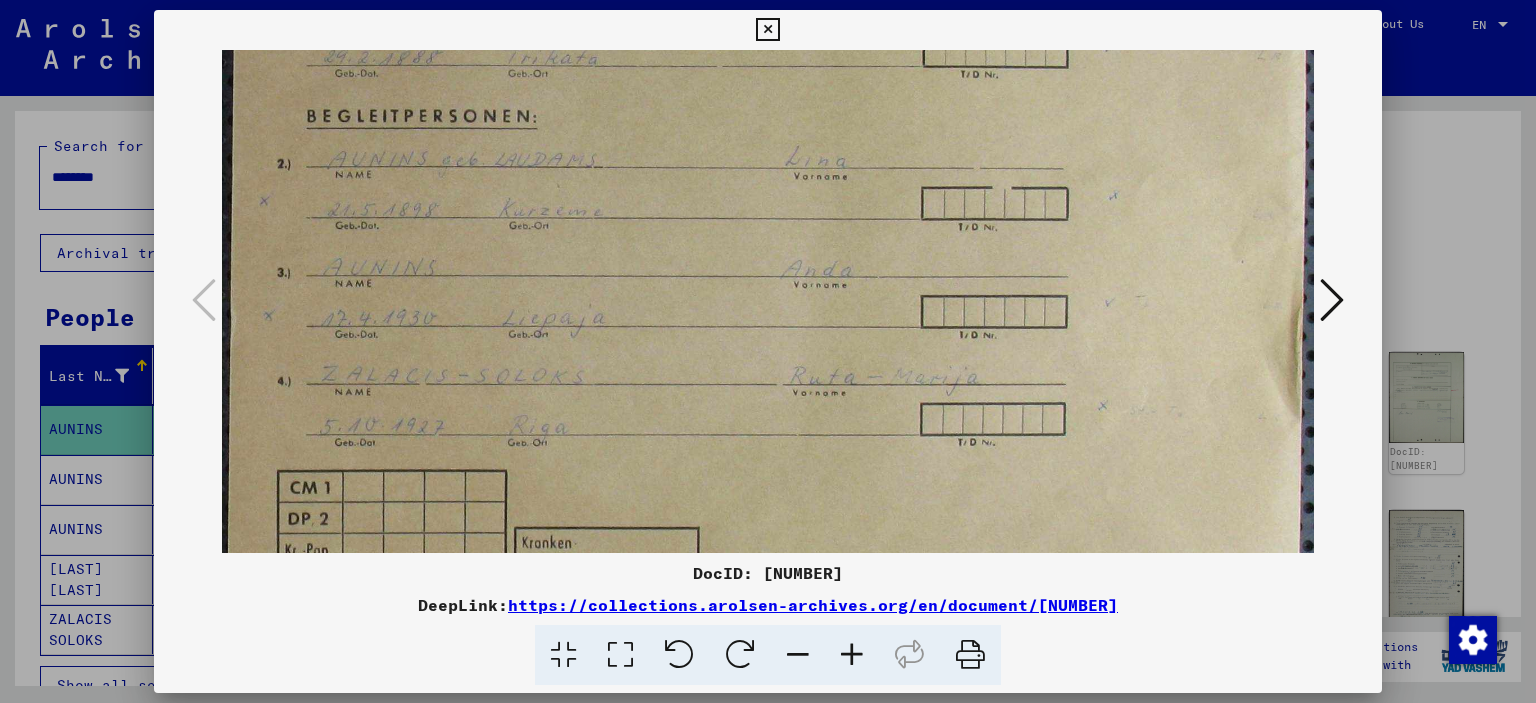 scroll, scrollTop: 256, scrollLeft: 0, axis: vertical 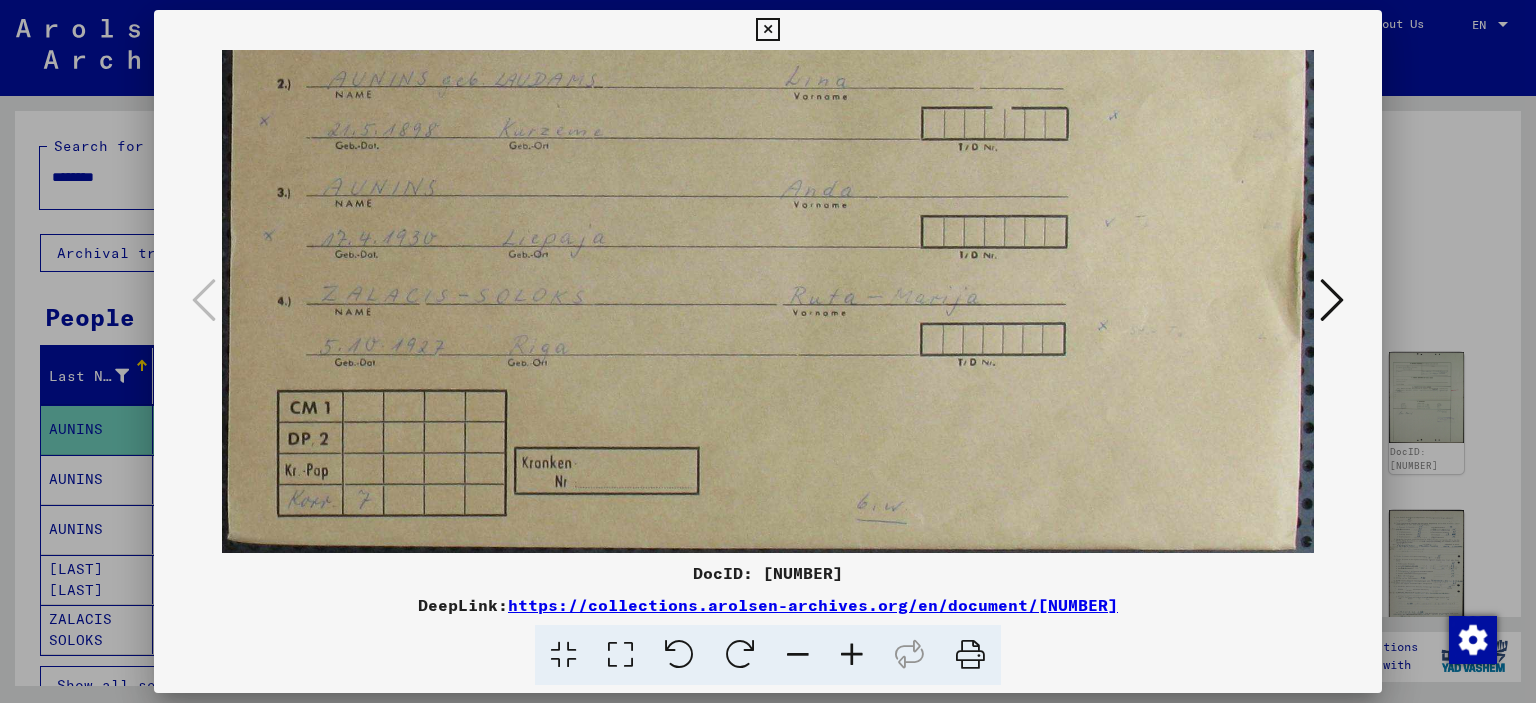 drag, startPoint x: 709, startPoint y: 318, endPoint x: 744, endPoint y: 47, distance: 273.2508 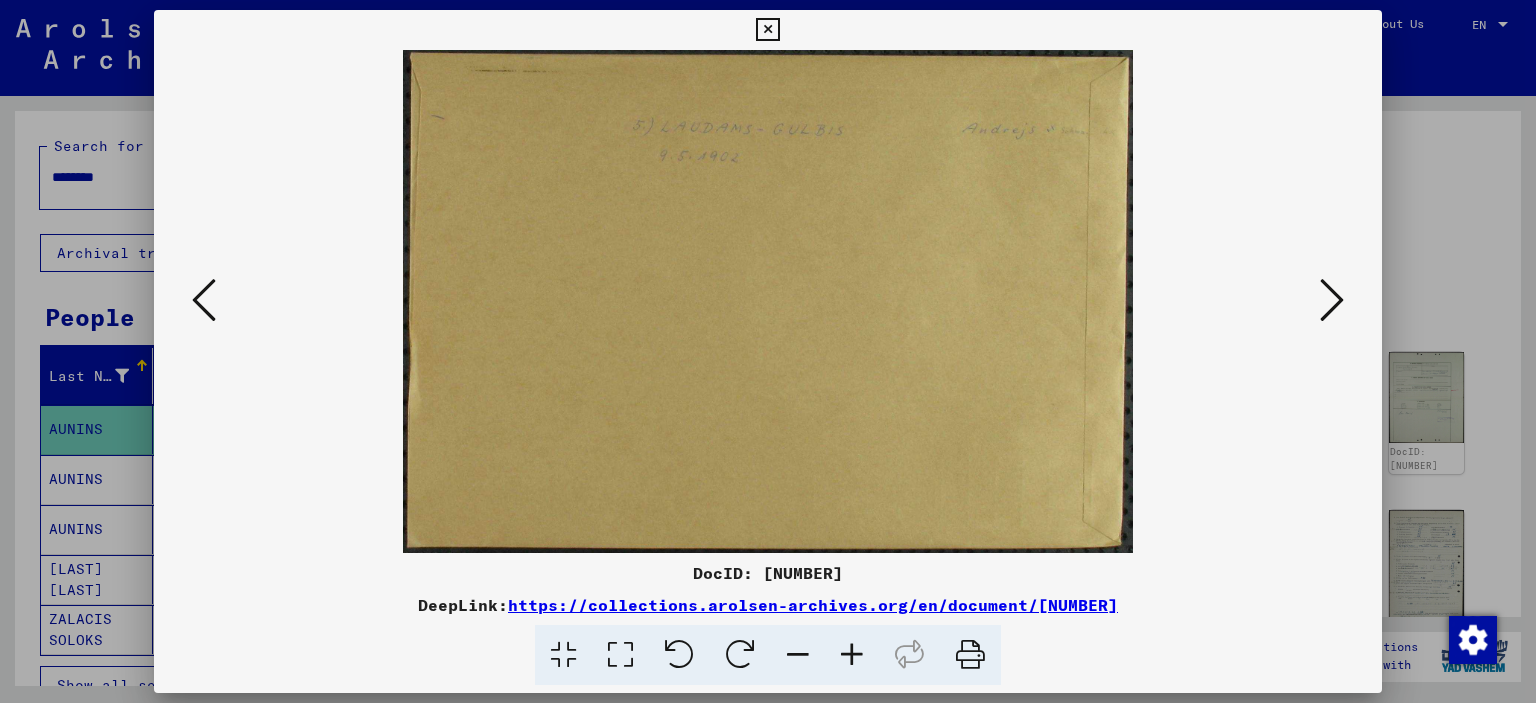click at bounding box center (1332, 300) 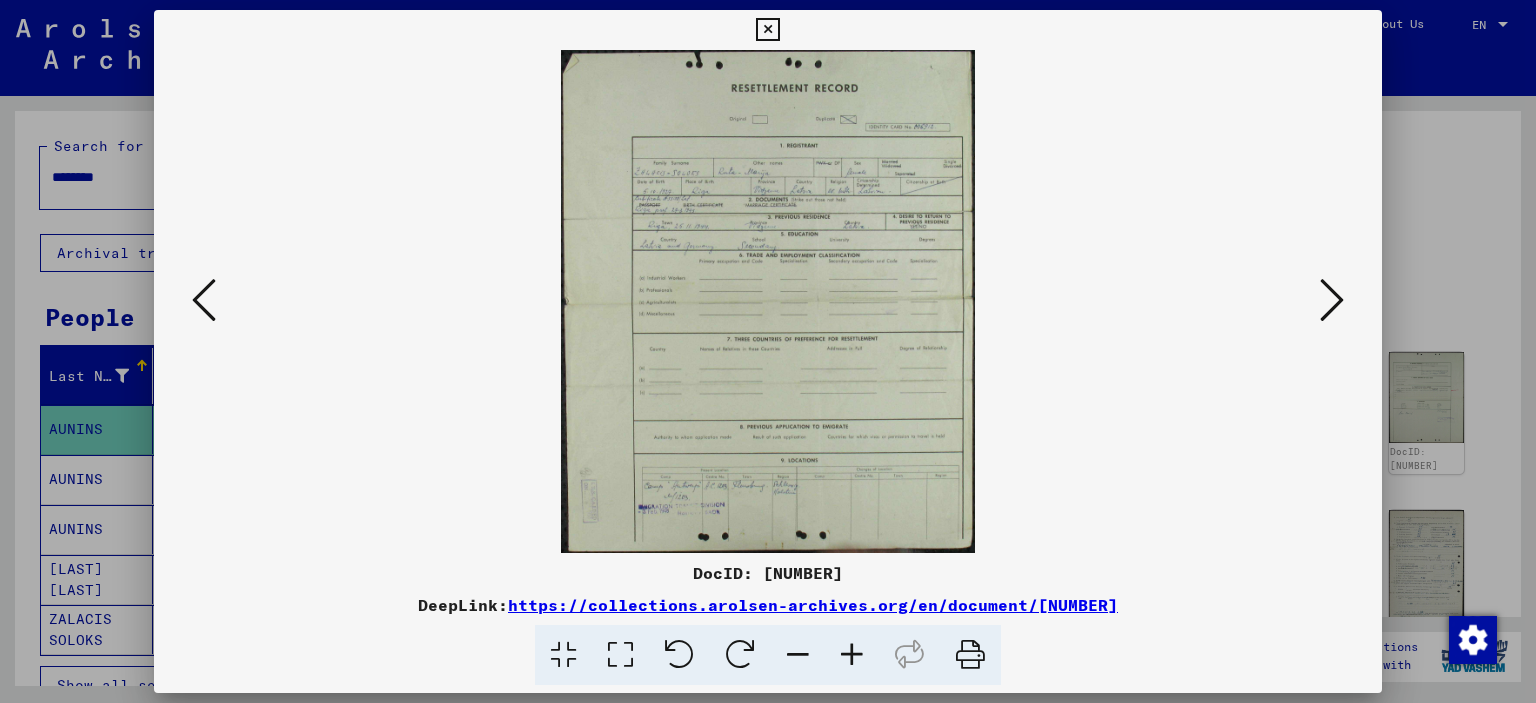 click at bounding box center (204, 300) 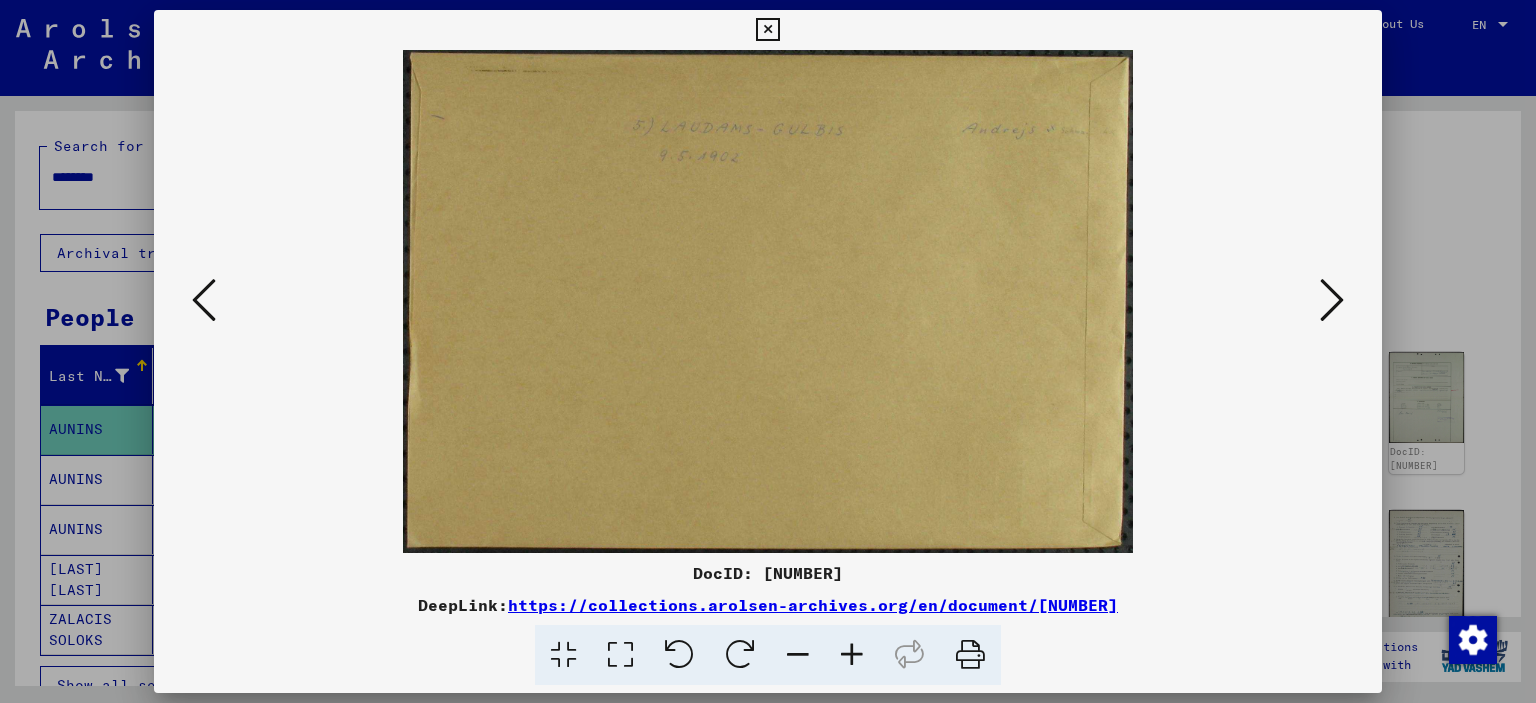 click at bounding box center [204, 300] 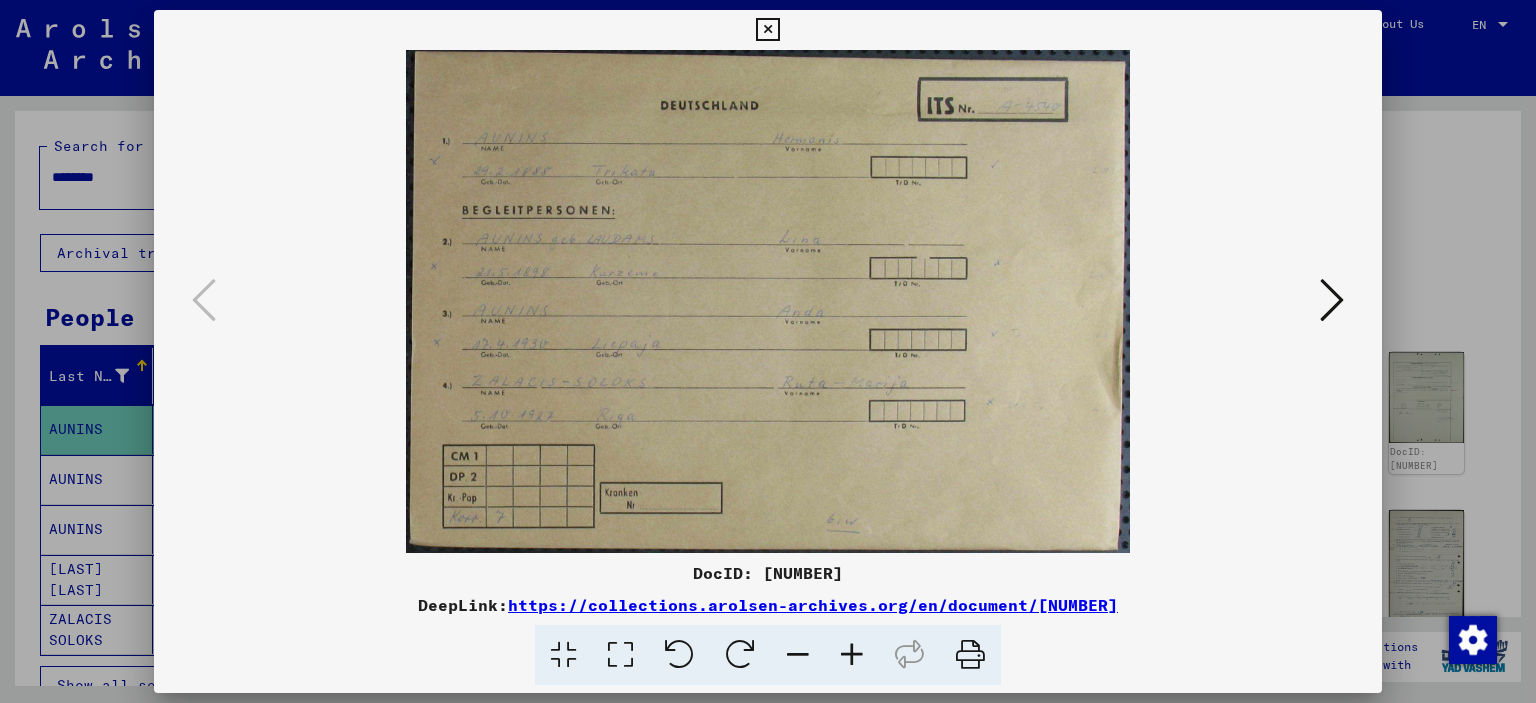 click at bounding box center [1332, 300] 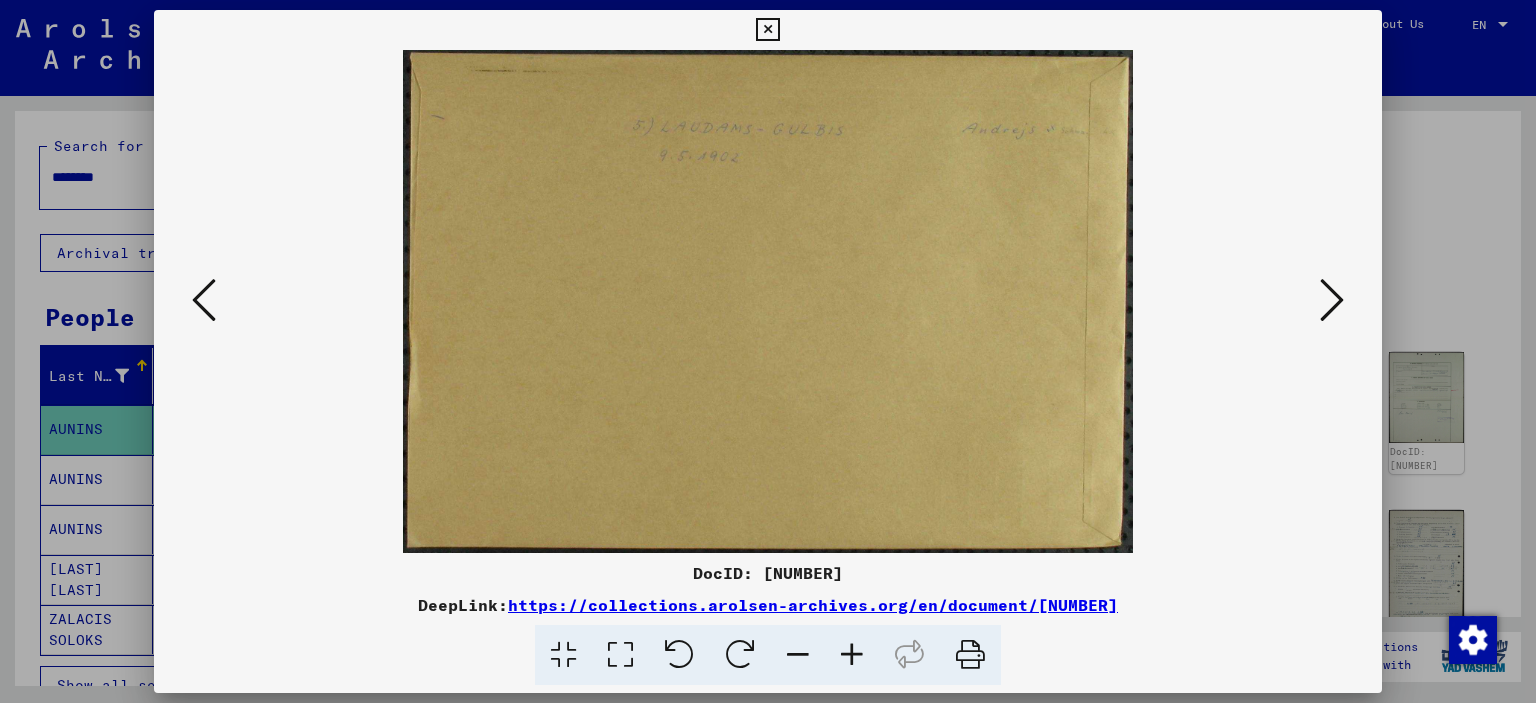 click at bounding box center (1332, 300) 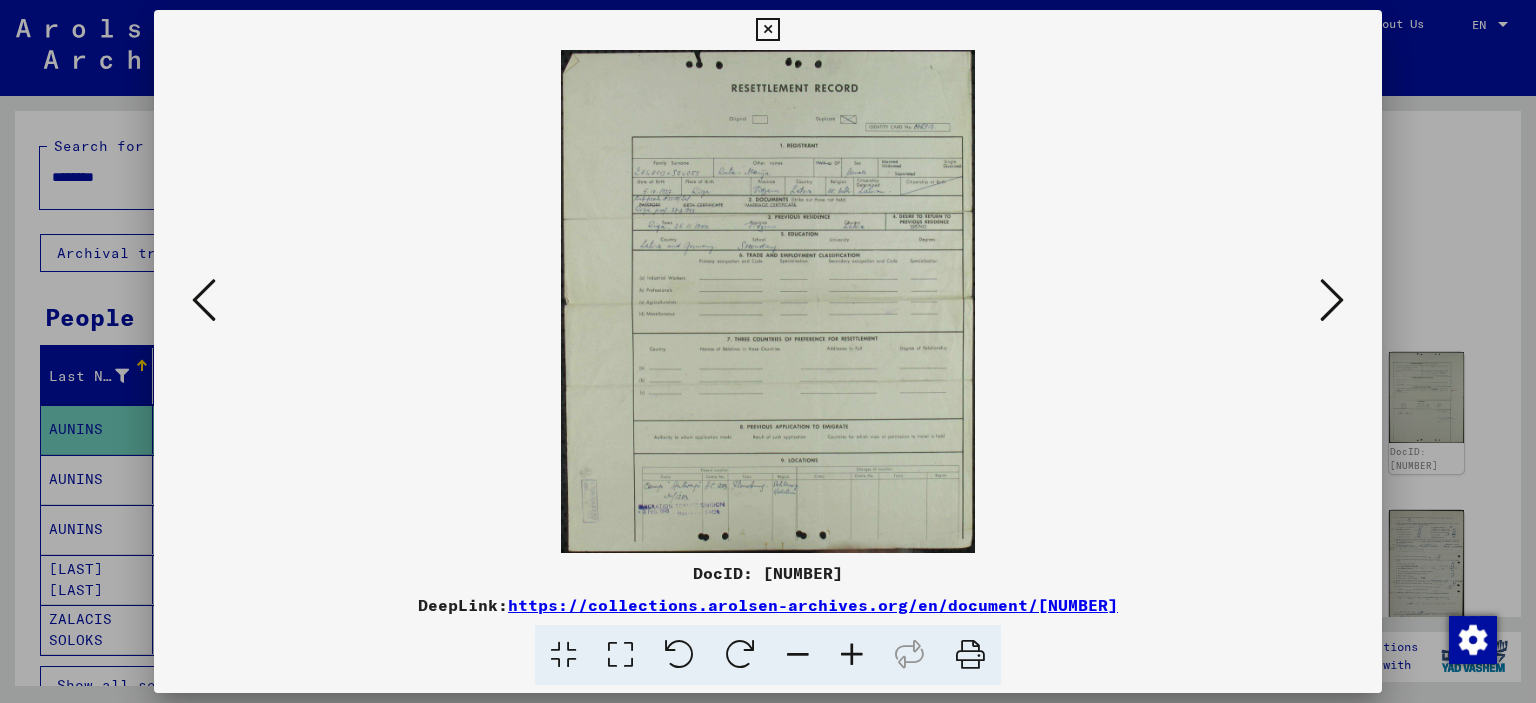 click at bounding box center [620, 655] 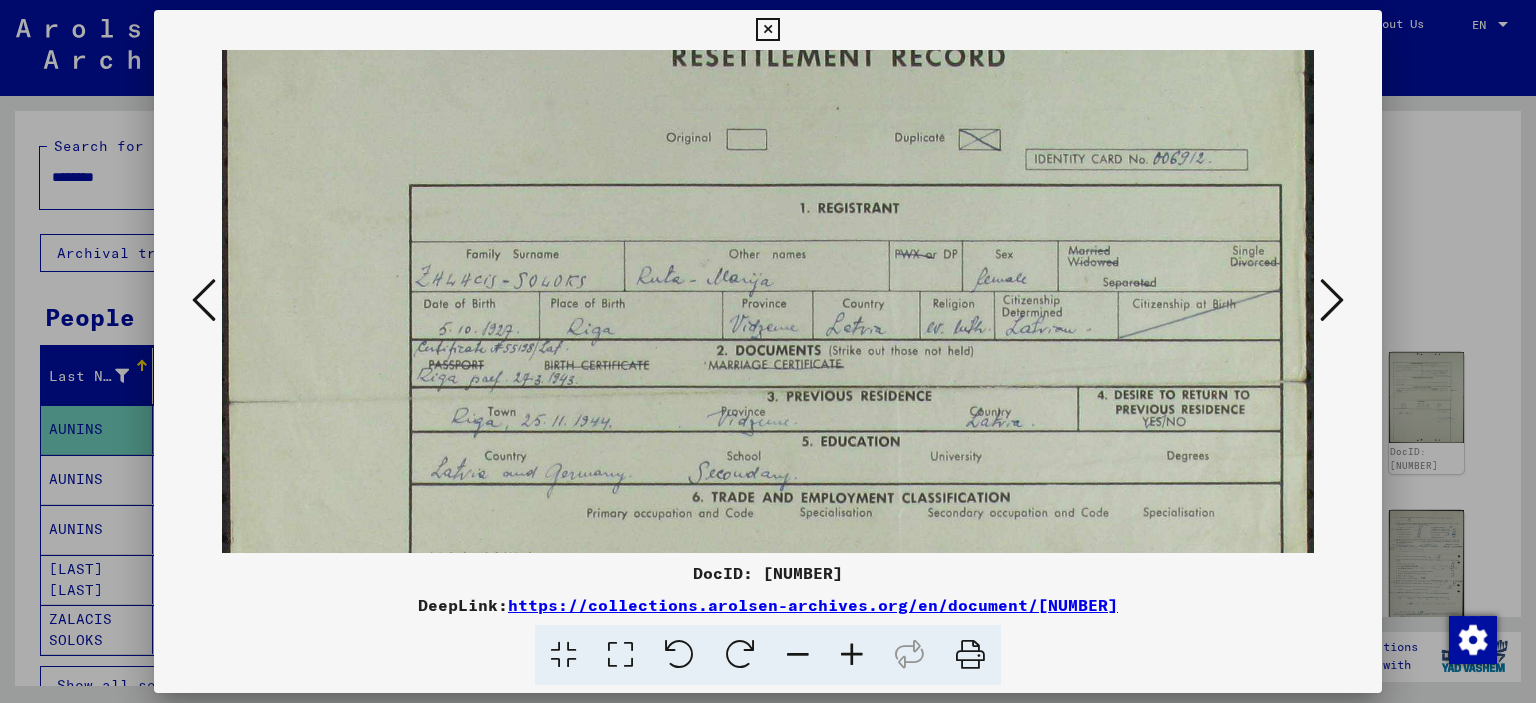 scroll, scrollTop: 80, scrollLeft: 0, axis: vertical 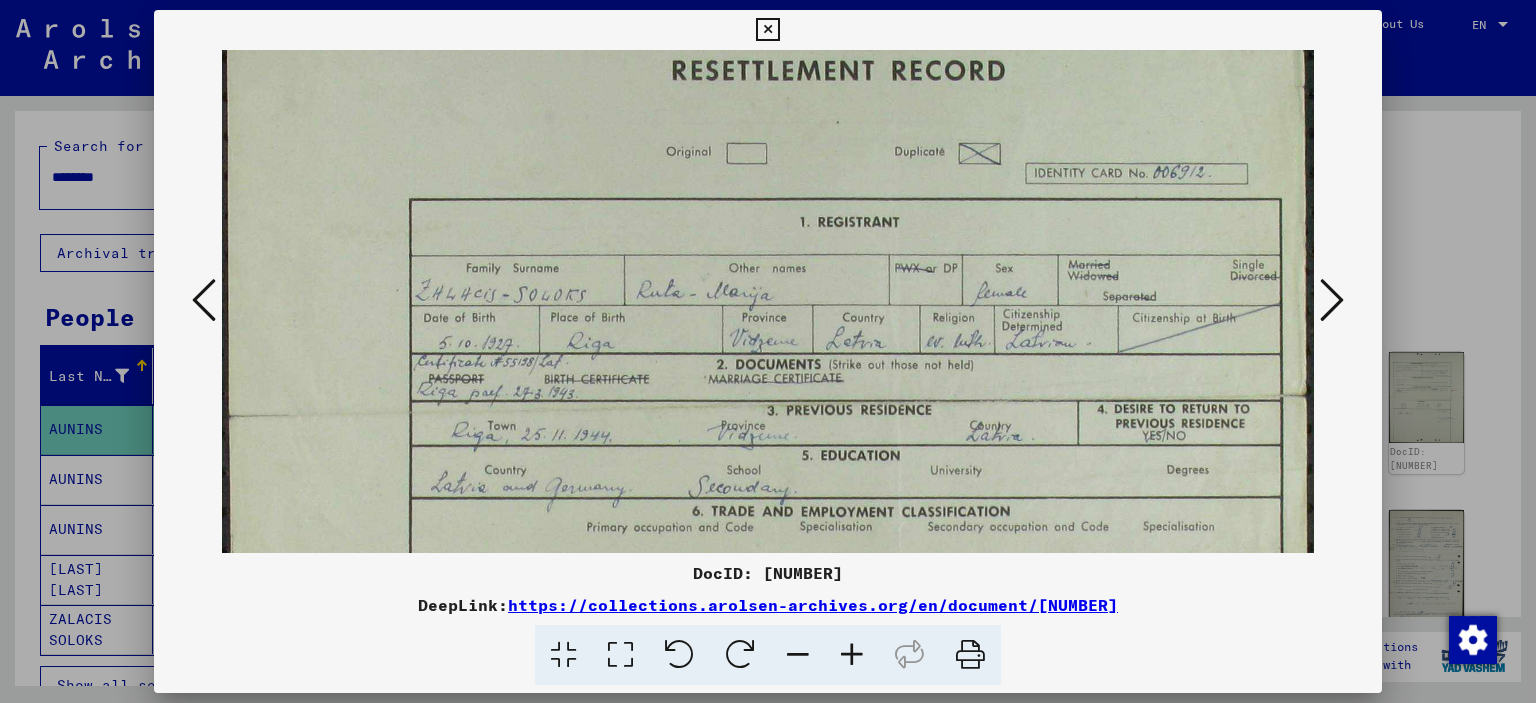 drag, startPoint x: 747, startPoint y: 474, endPoint x: 676, endPoint y: 398, distance: 104.00481 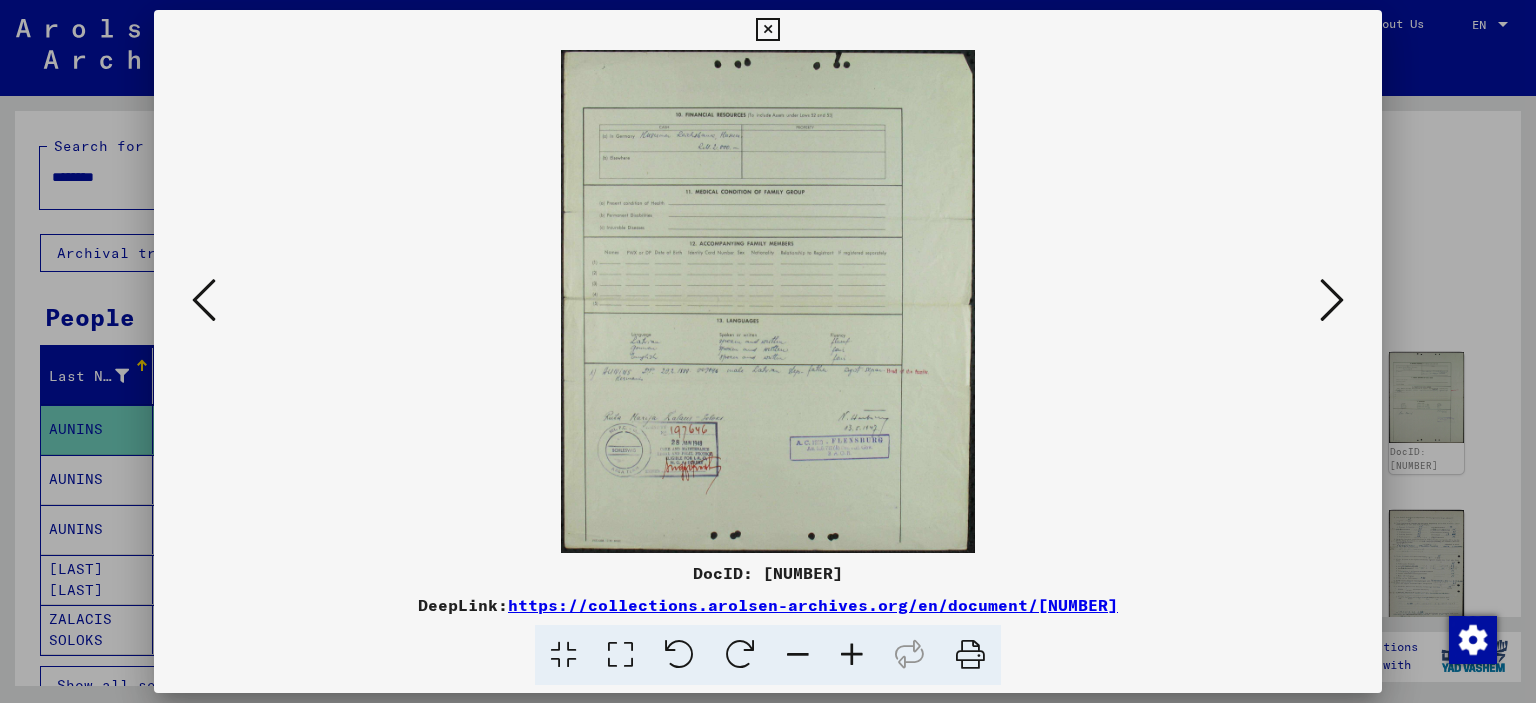 click at bounding box center [620, 655] 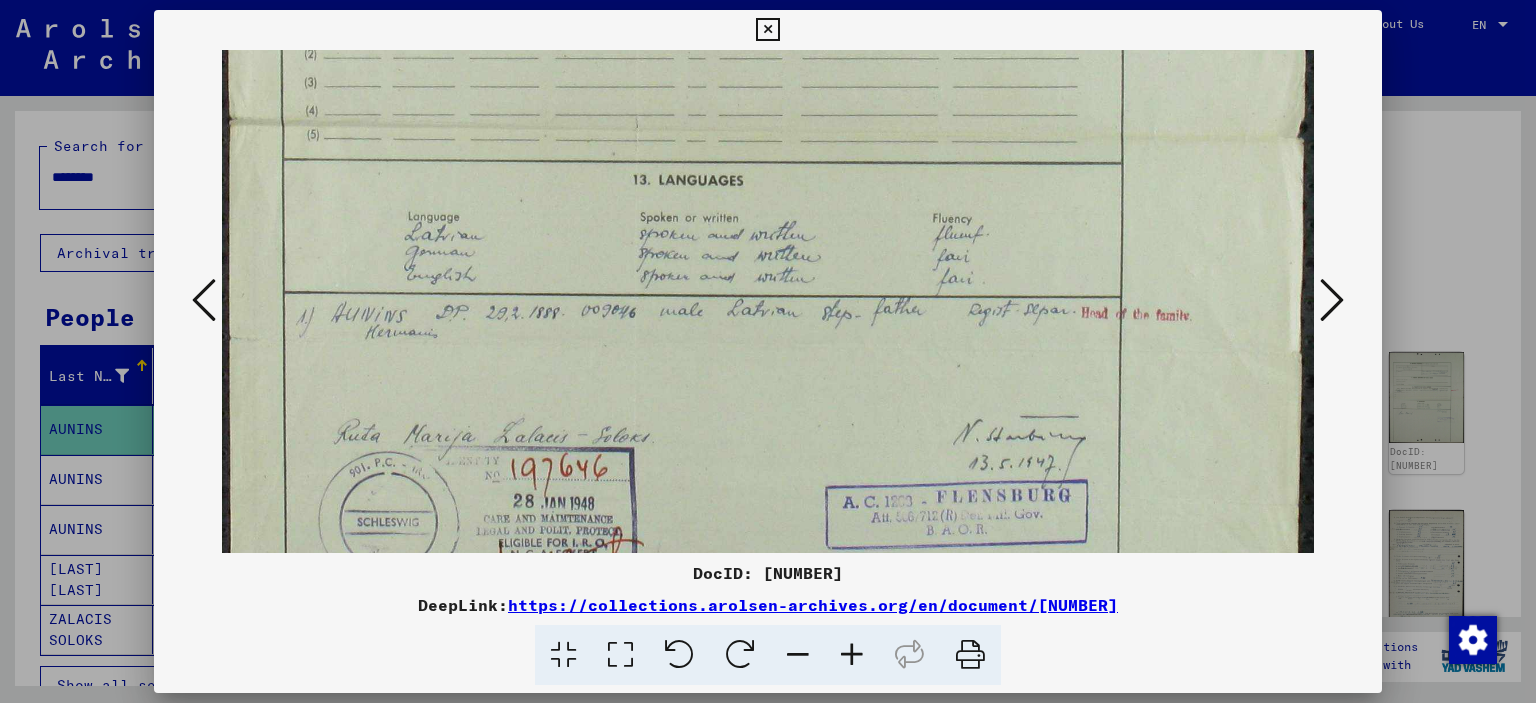 scroll, scrollTop: 558, scrollLeft: 0, axis: vertical 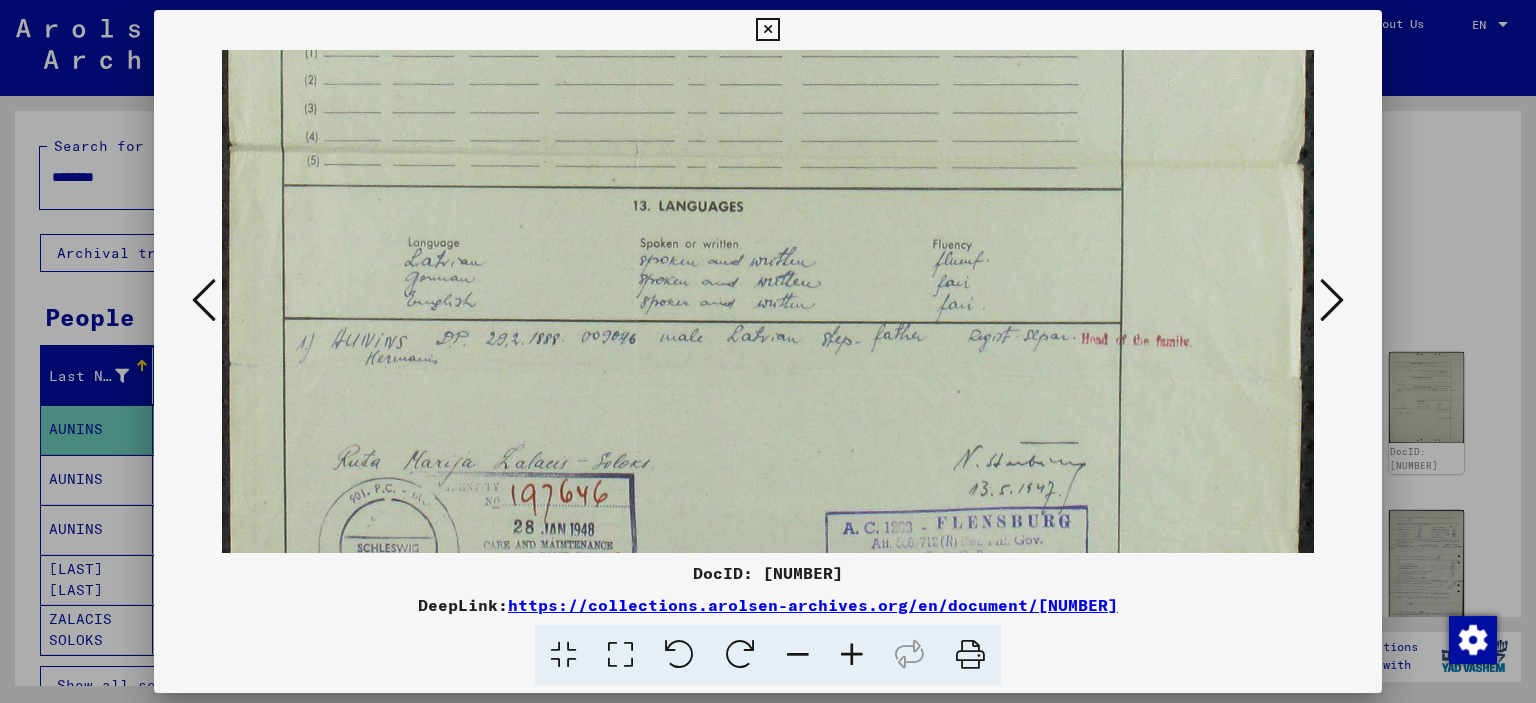 drag, startPoint x: 594, startPoint y: 475, endPoint x: 642, endPoint y: -77, distance: 554.083 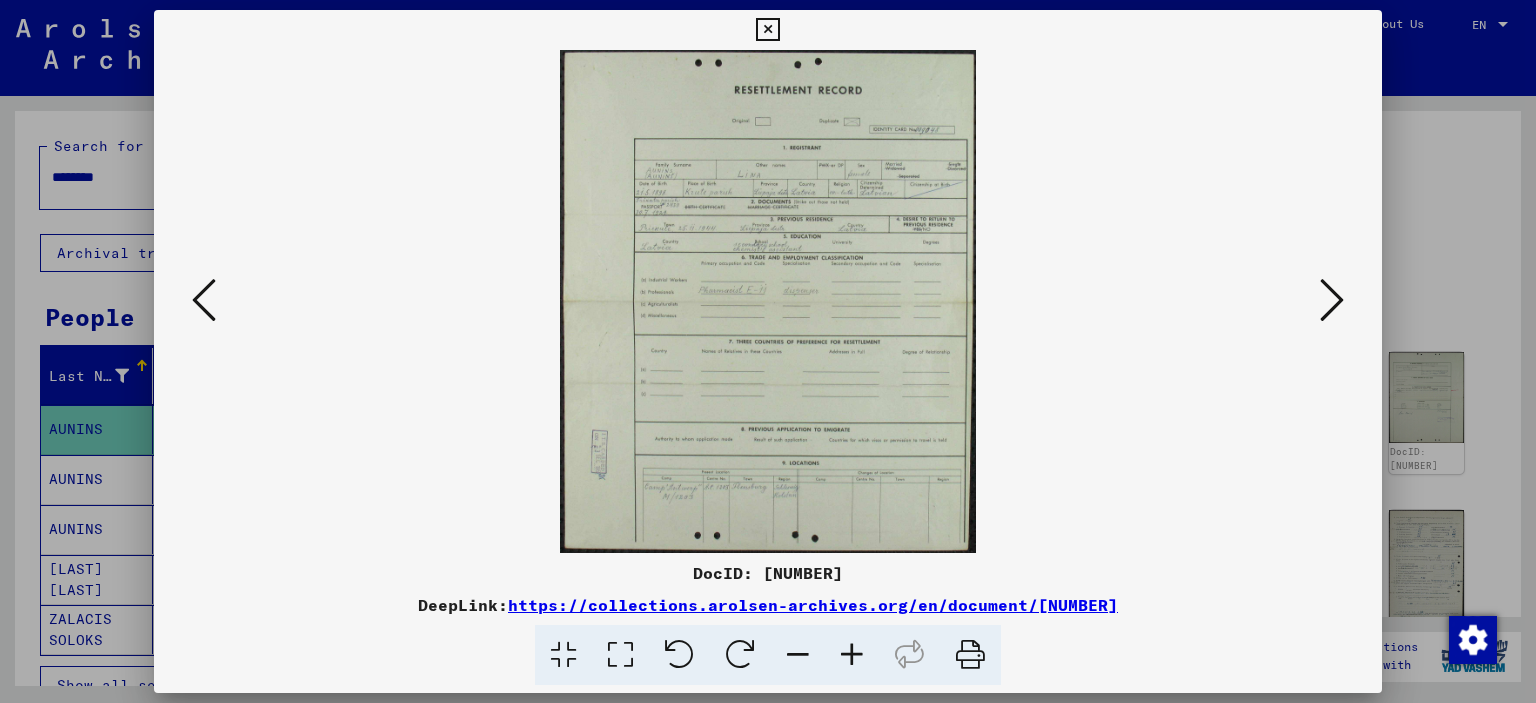 click at bounding box center [204, 300] 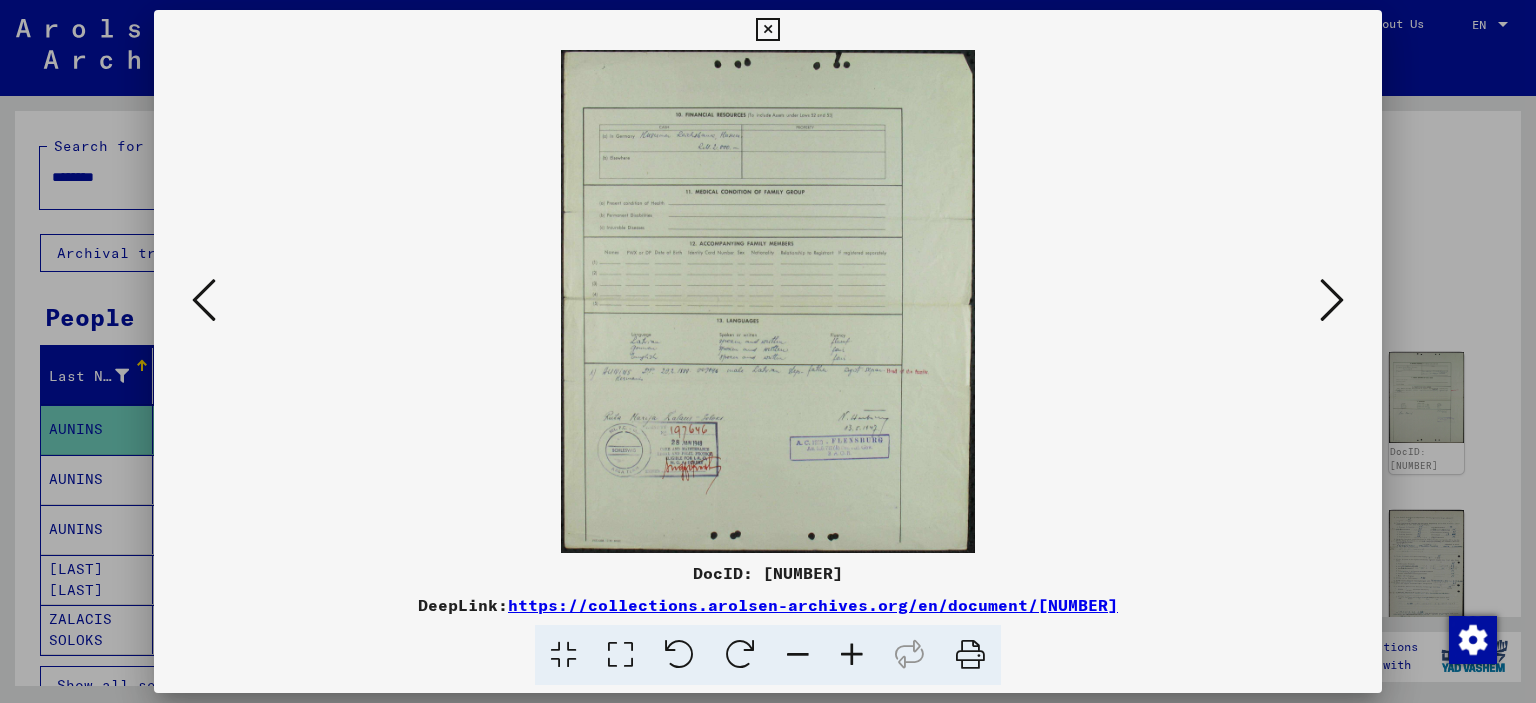 click at bounding box center (1332, 301) 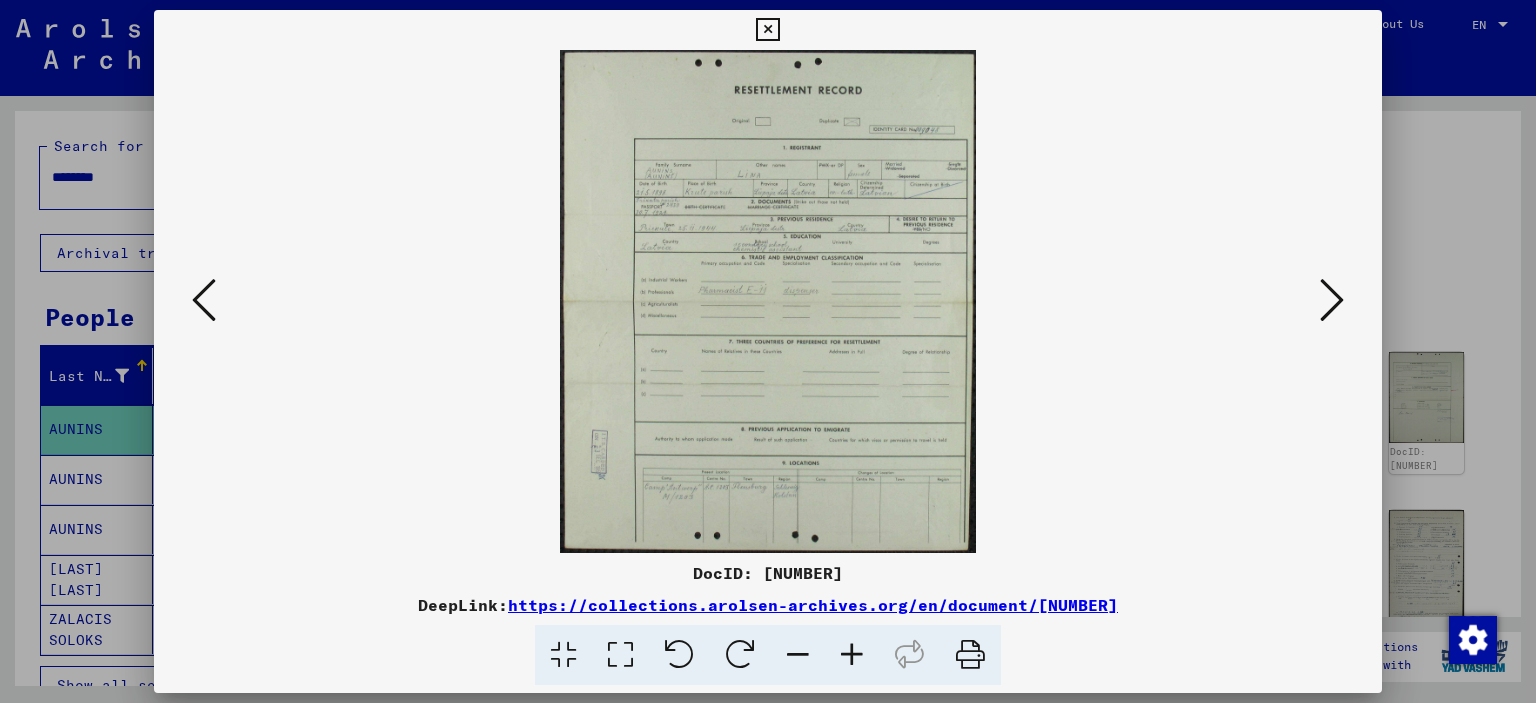 click at bounding box center (620, 655) 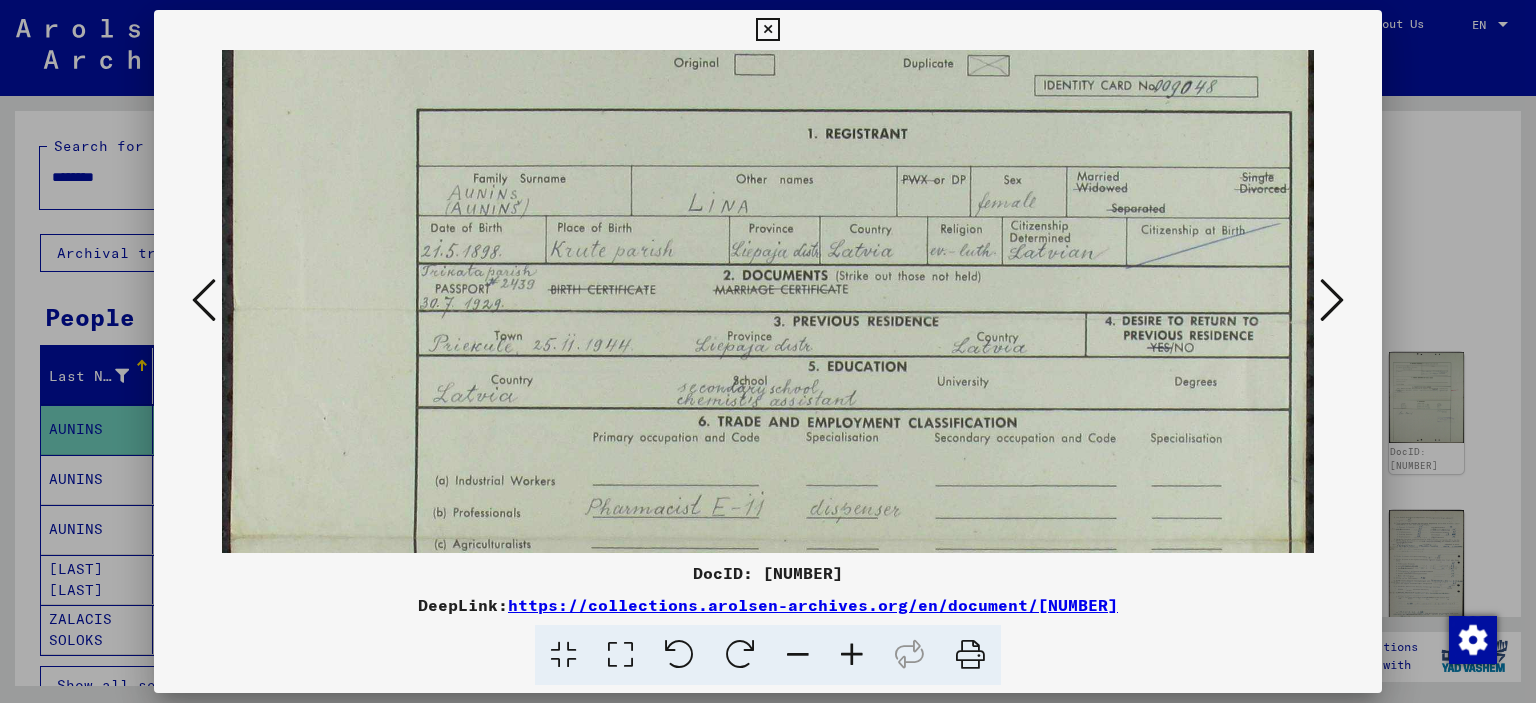 scroll, scrollTop: 194, scrollLeft: 0, axis: vertical 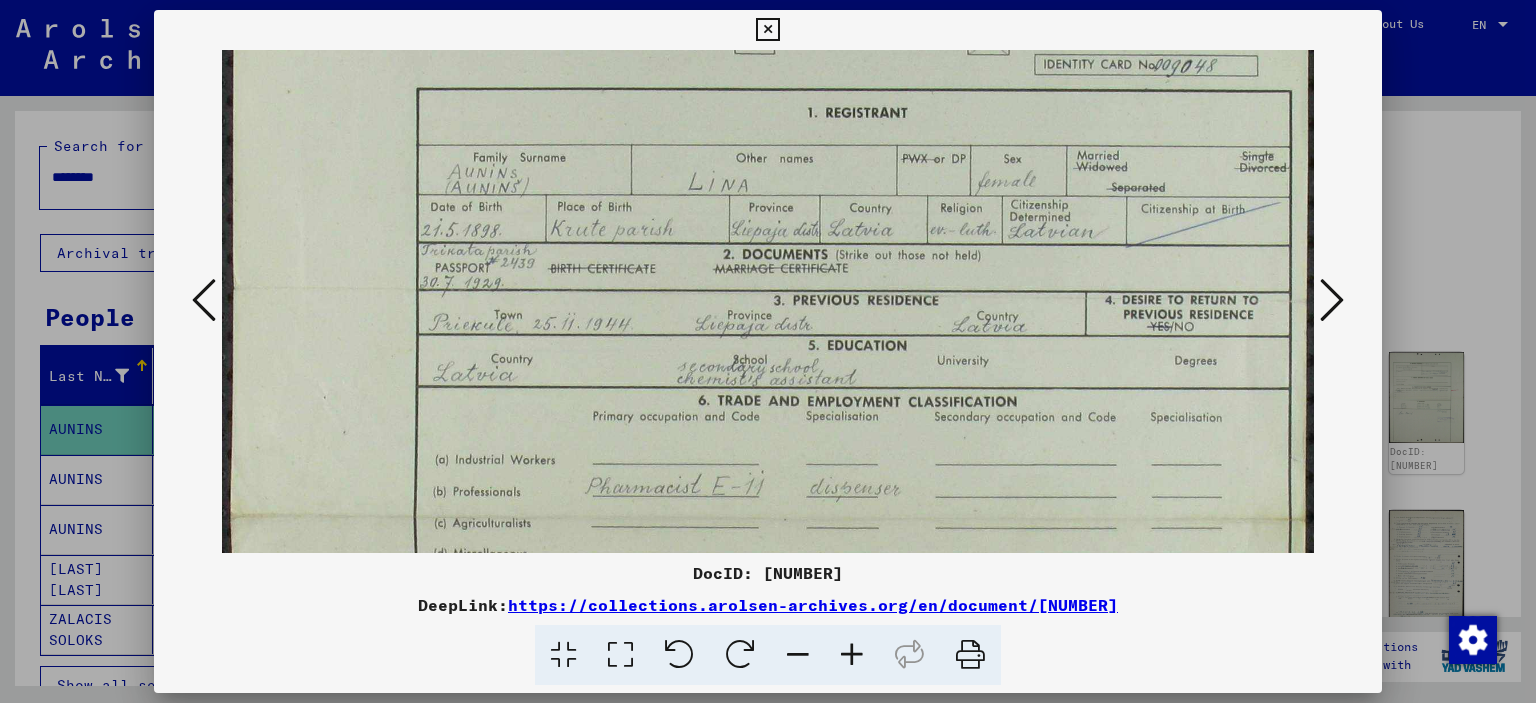 drag, startPoint x: 754, startPoint y: 439, endPoint x: 689, endPoint y: 247, distance: 202.70422 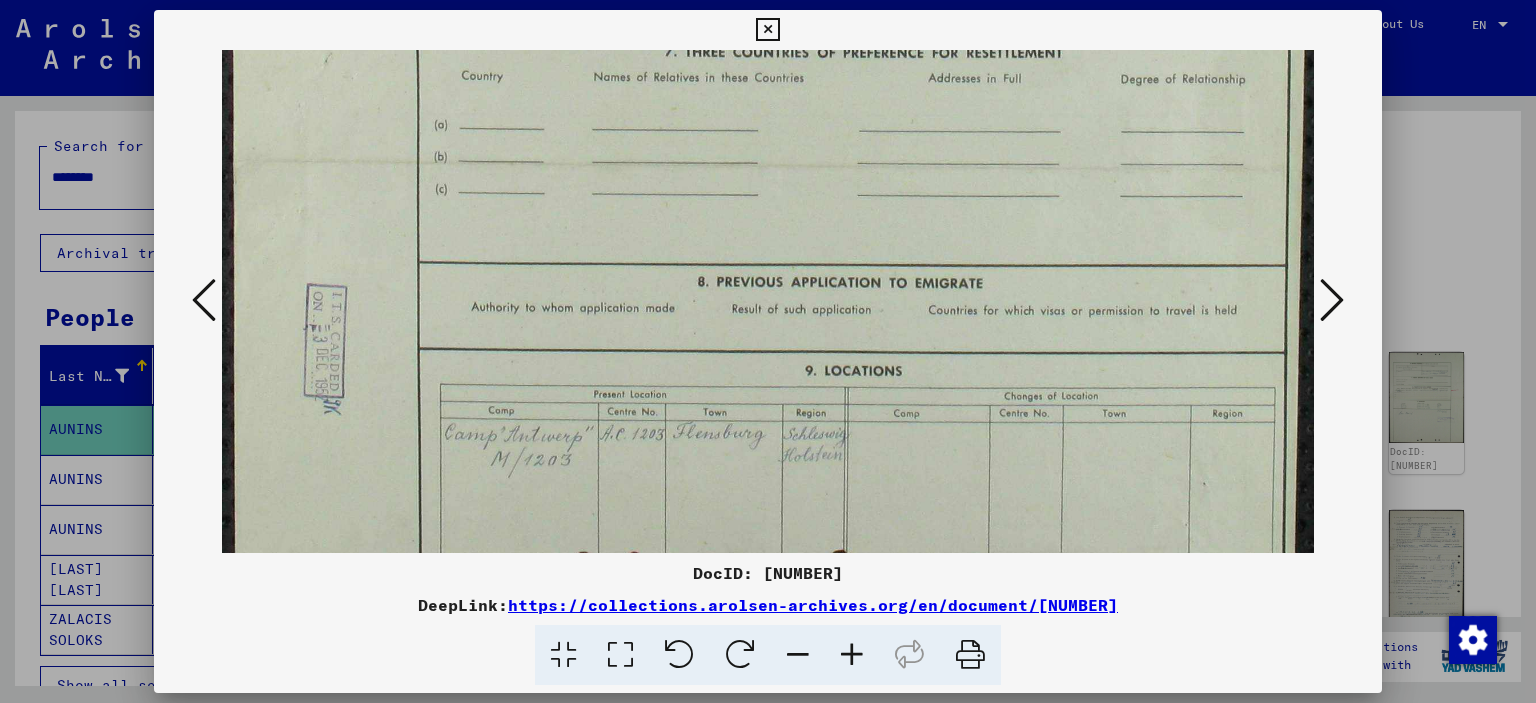 drag, startPoint x: 580, startPoint y: 447, endPoint x: 680, endPoint y: -119, distance: 574.76605 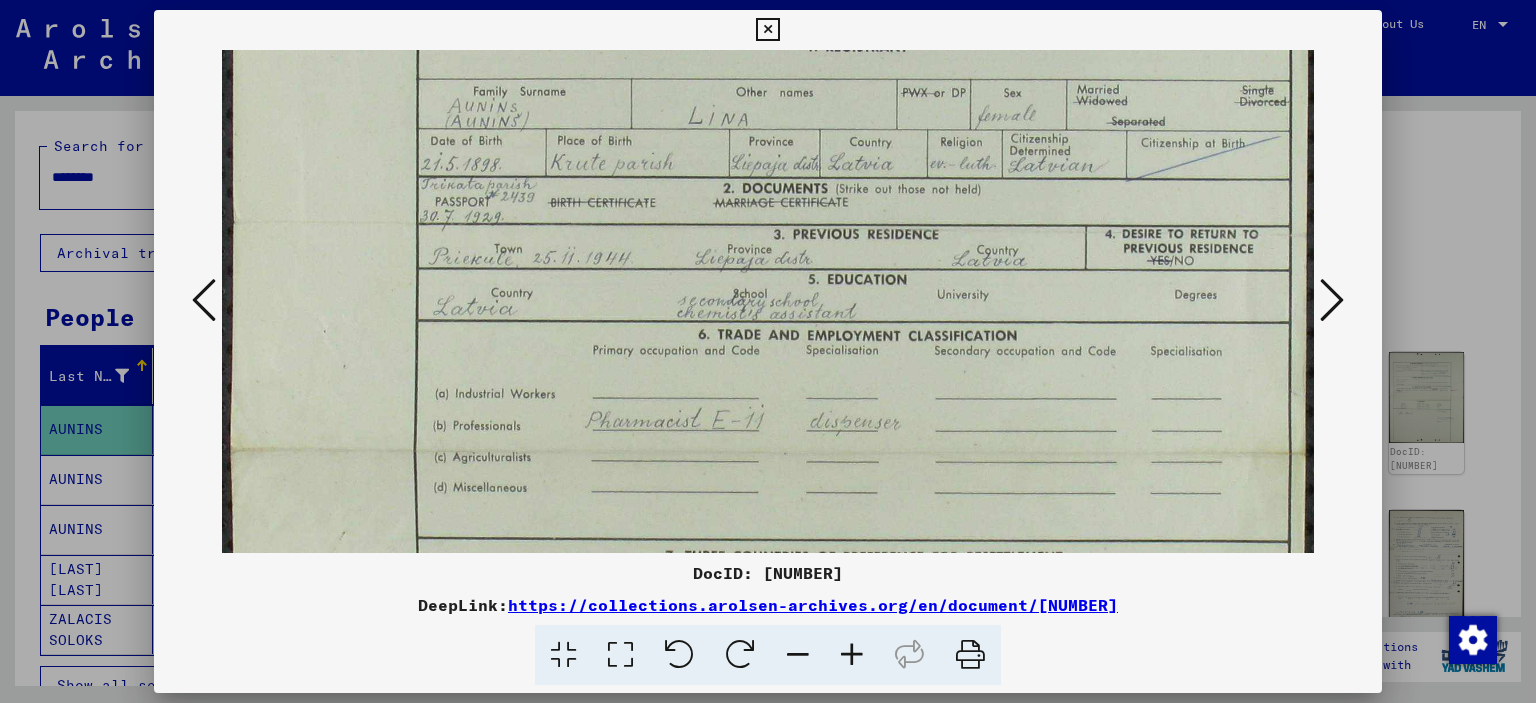 scroll, scrollTop: 212, scrollLeft: 0, axis: vertical 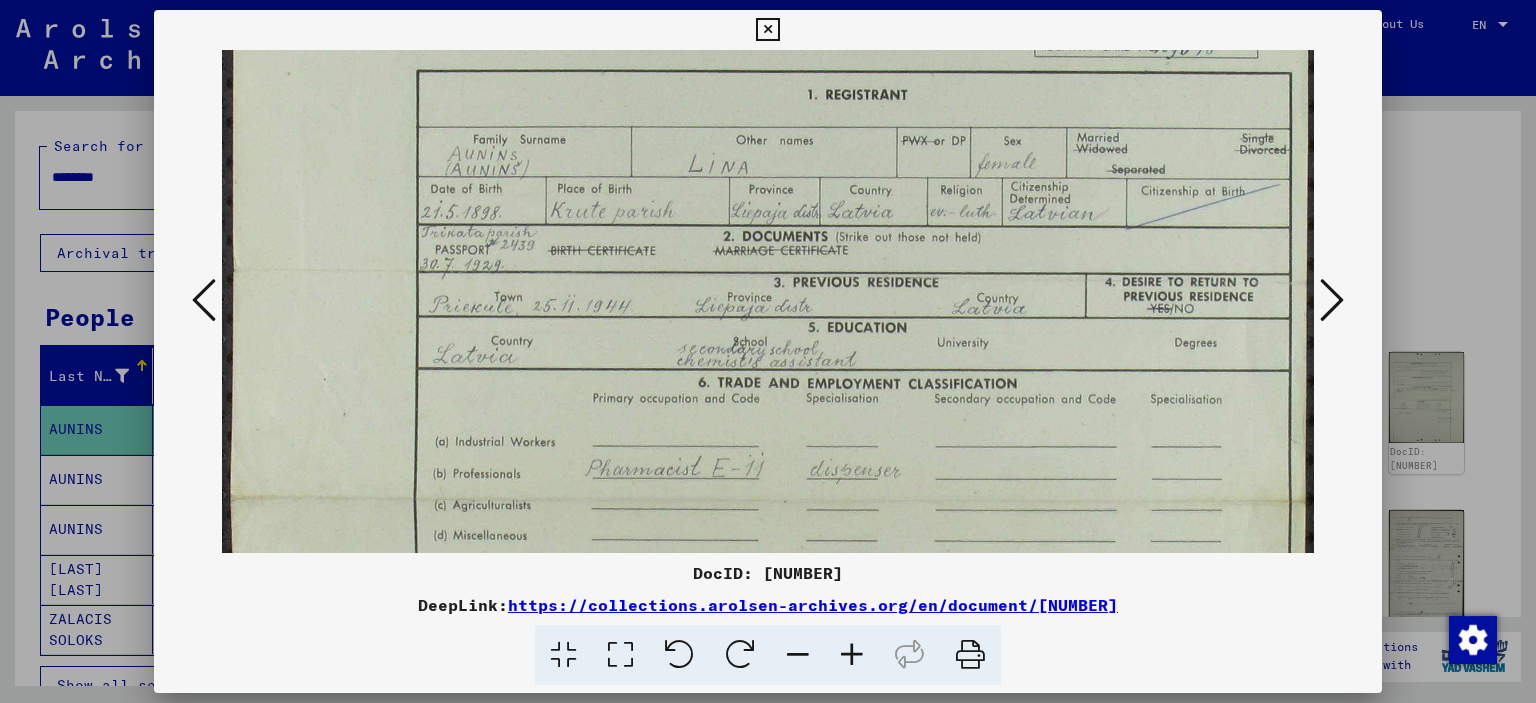drag, startPoint x: 599, startPoint y: 280, endPoint x: 584, endPoint y: 639, distance: 359.31323 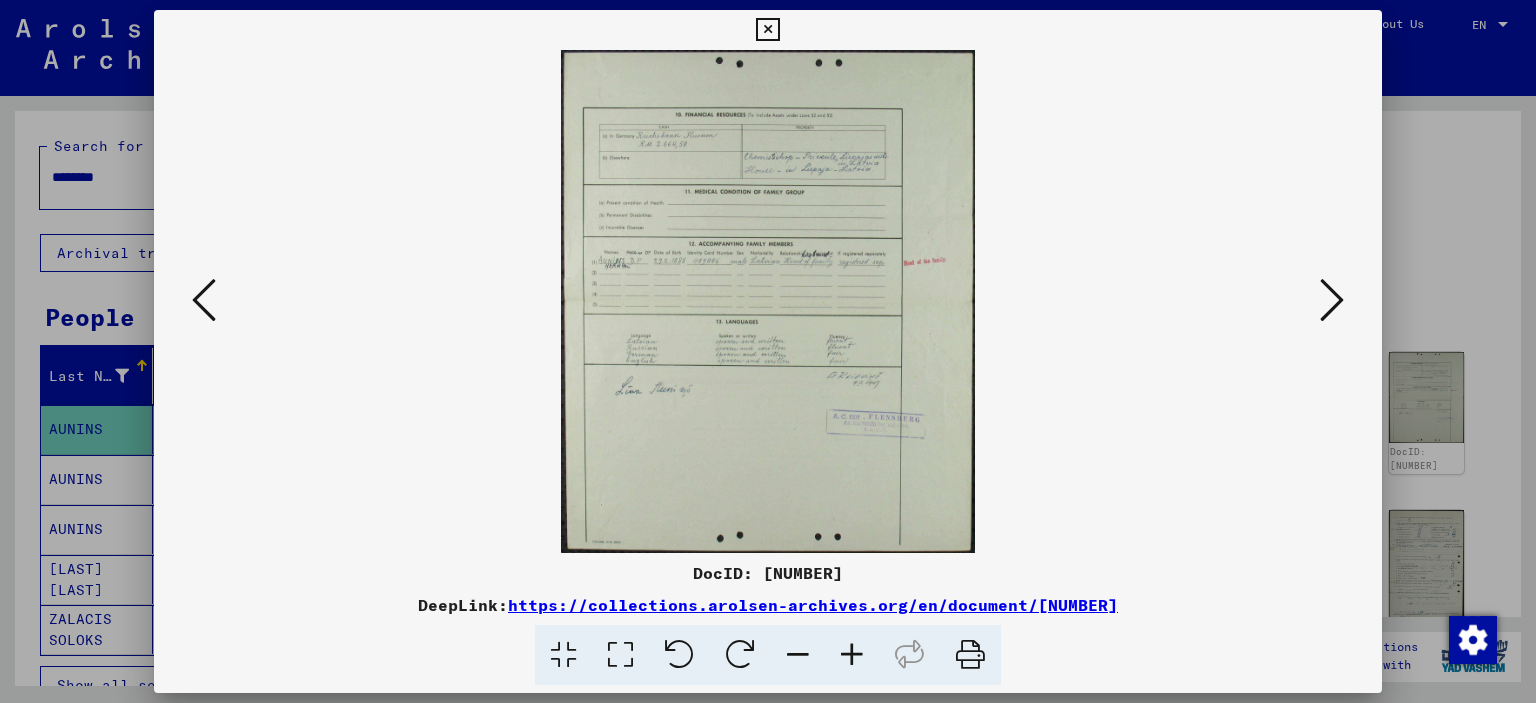 click at bounding box center (620, 655) 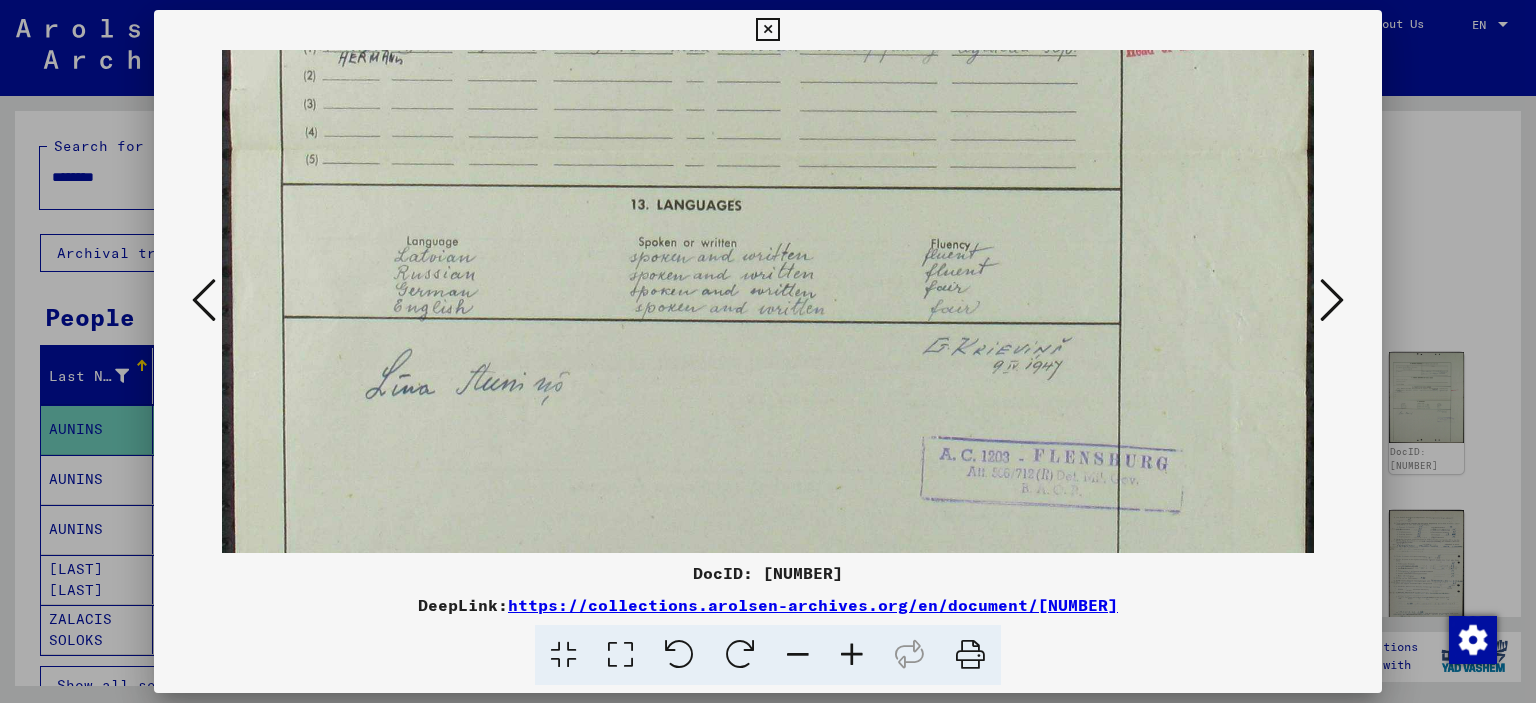 scroll, scrollTop: 629, scrollLeft: 0, axis: vertical 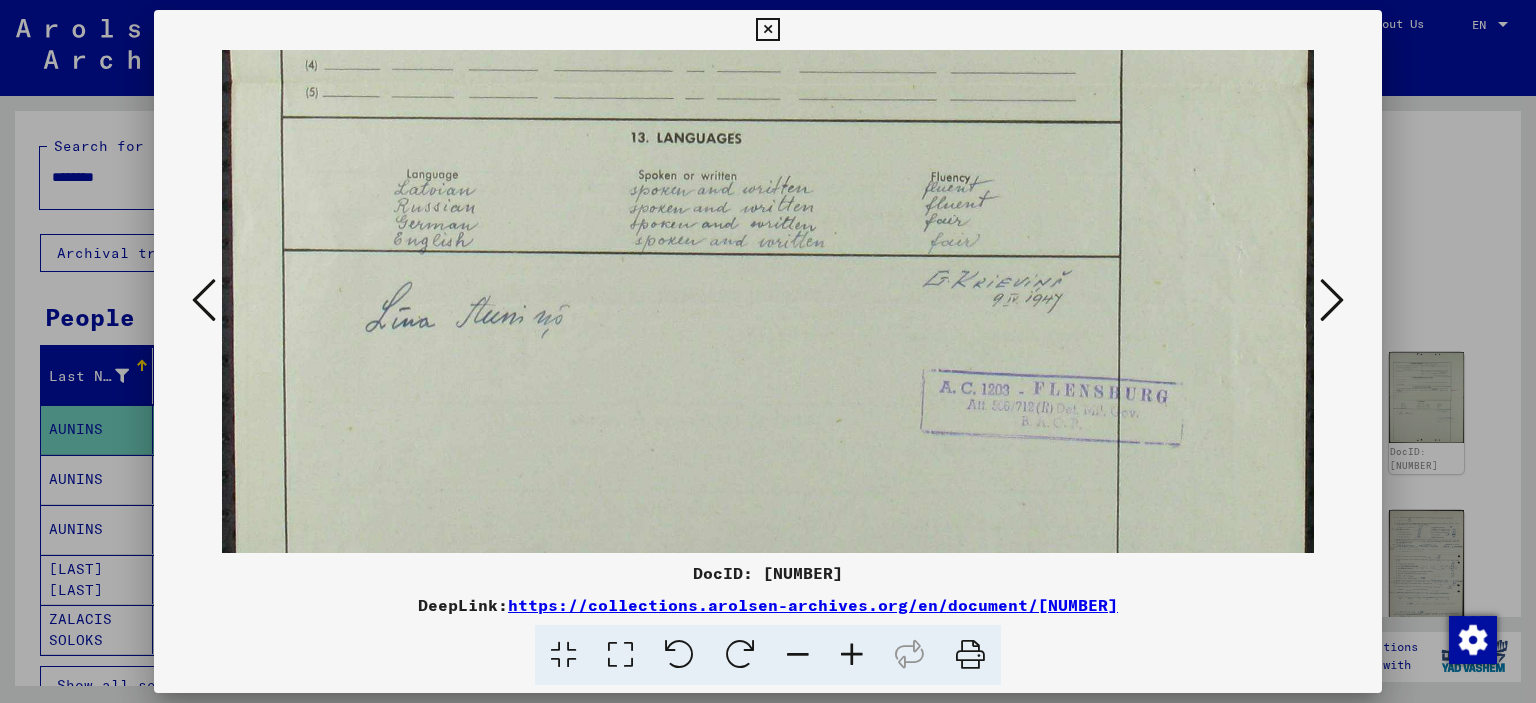 drag, startPoint x: 639, startPoint y: 507, endPoint x: 672, endPoint y: -121, distance: 628.86646 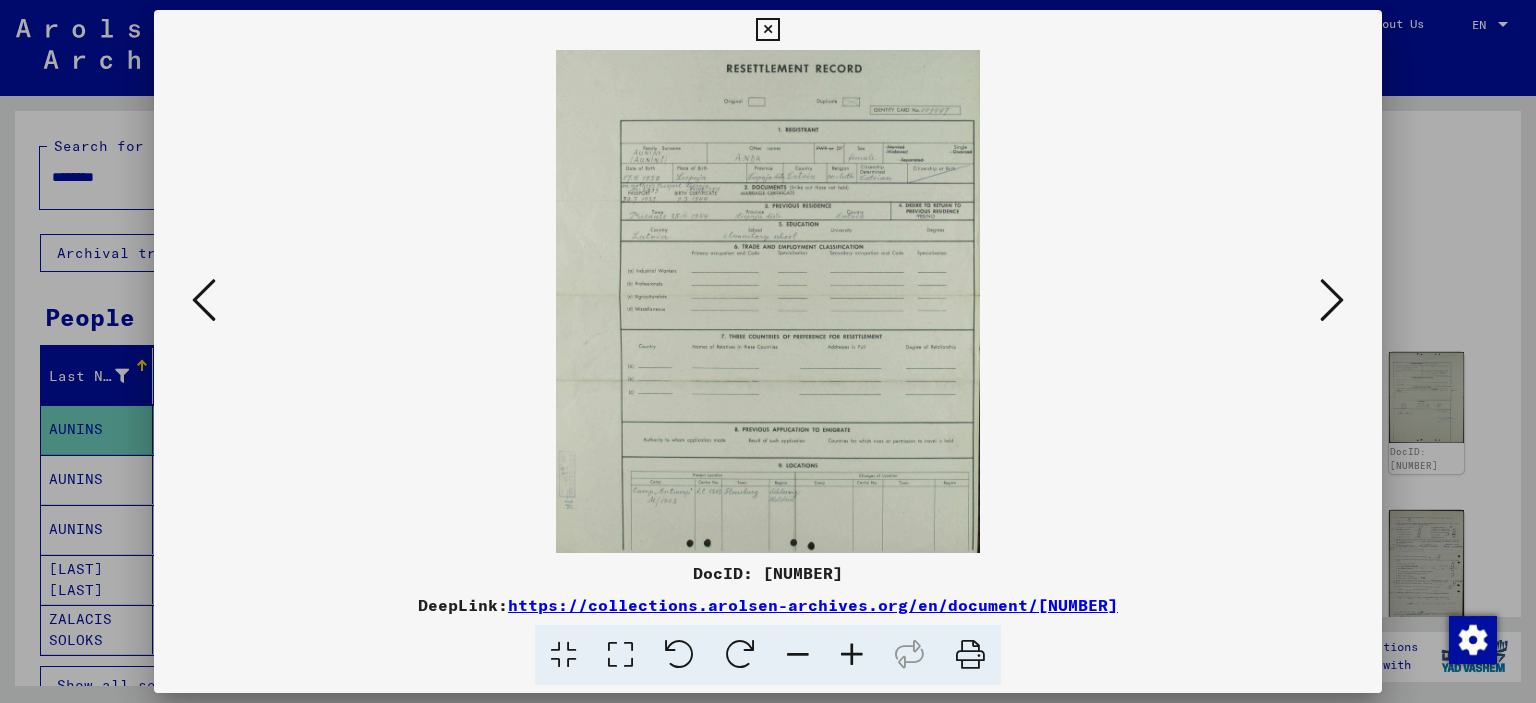 scroll, scrollTop: 0, scrollLeft: 0, axis: both 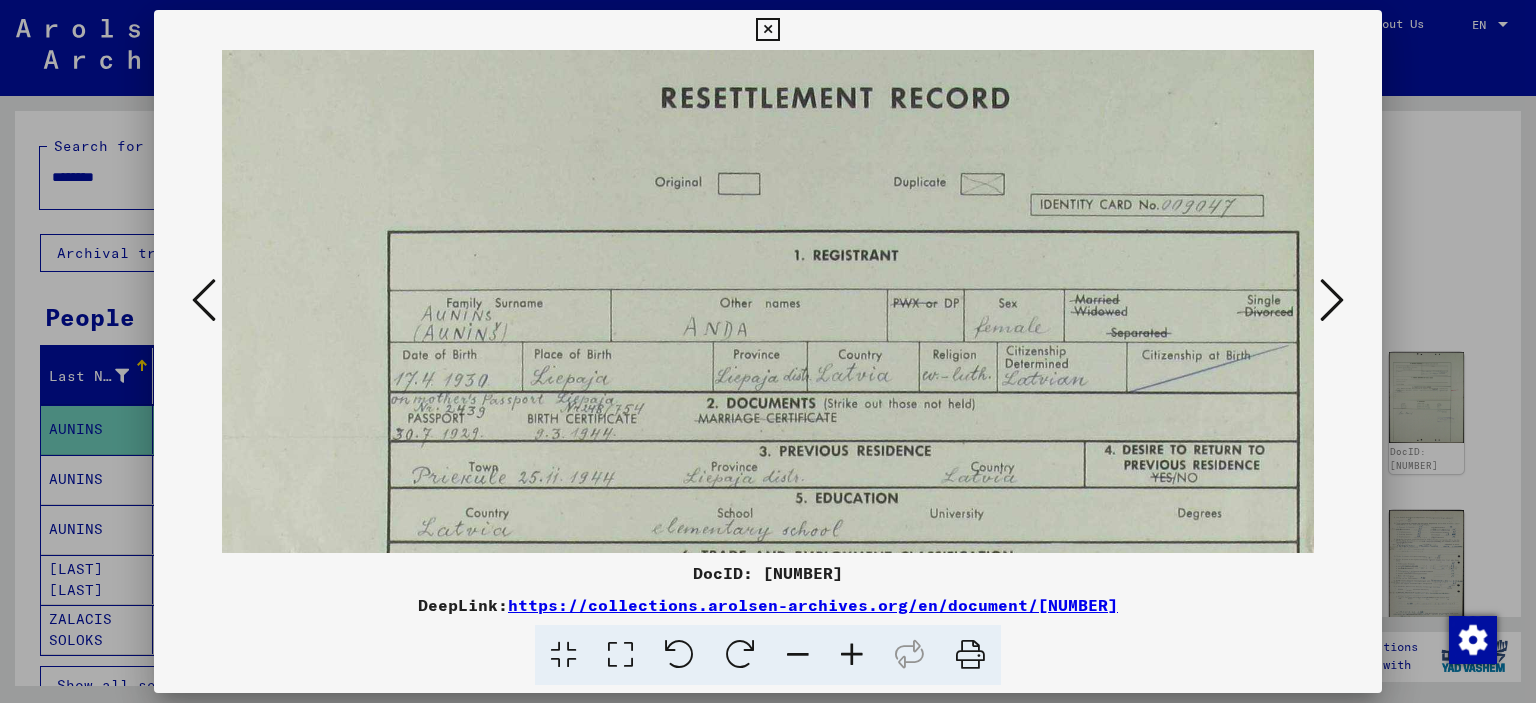 click at bounding box center (1332, 300) 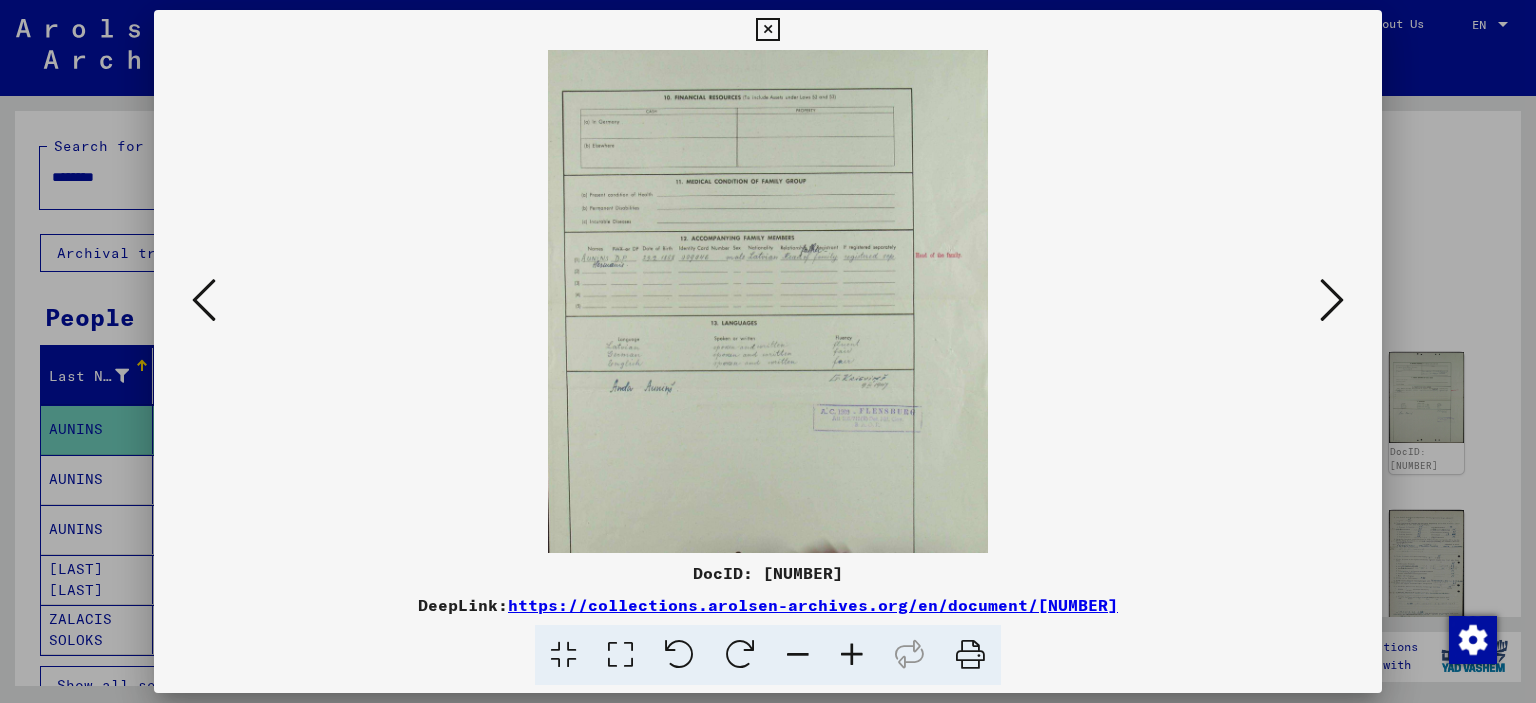 click at bounding box center [768, 301] 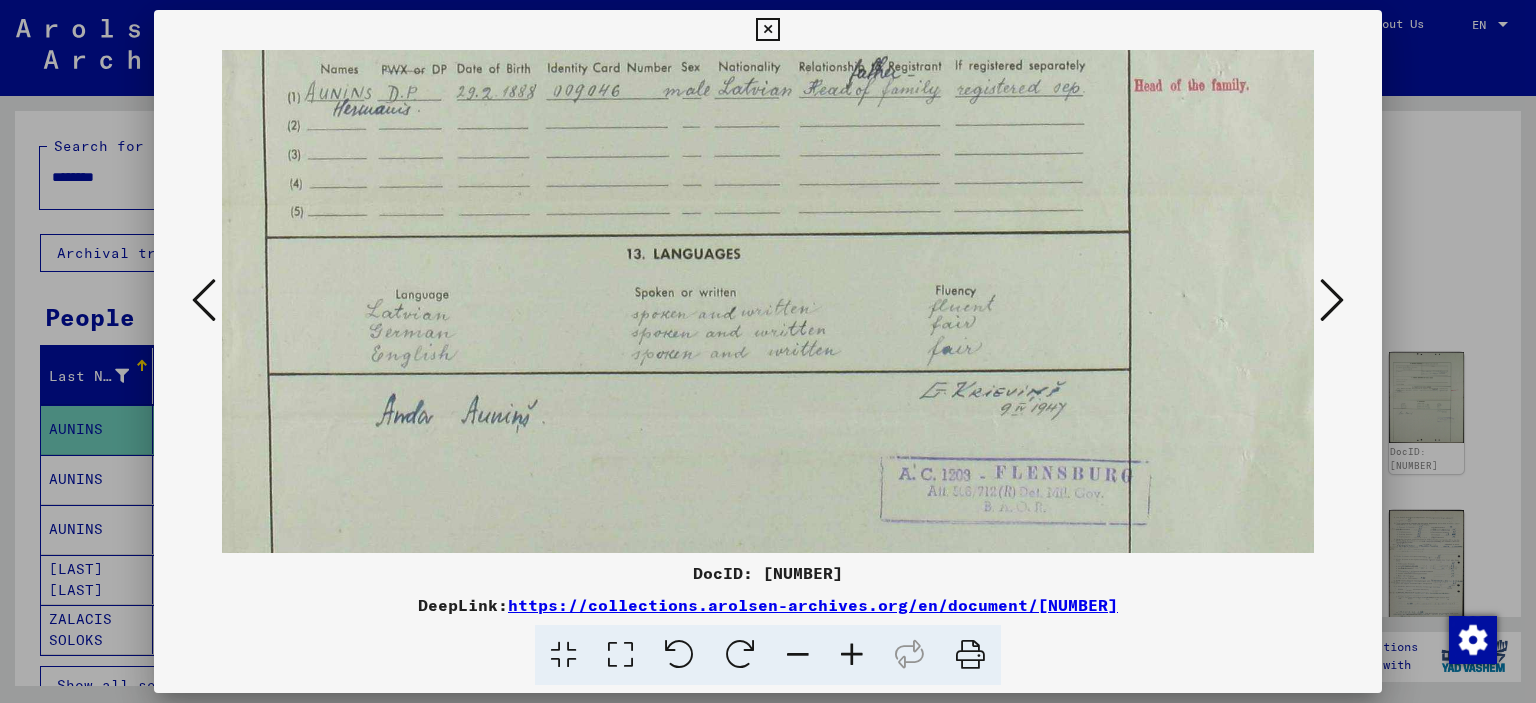 scroll, scrollTop: 533, scrollLeft: 0, axis: vertical 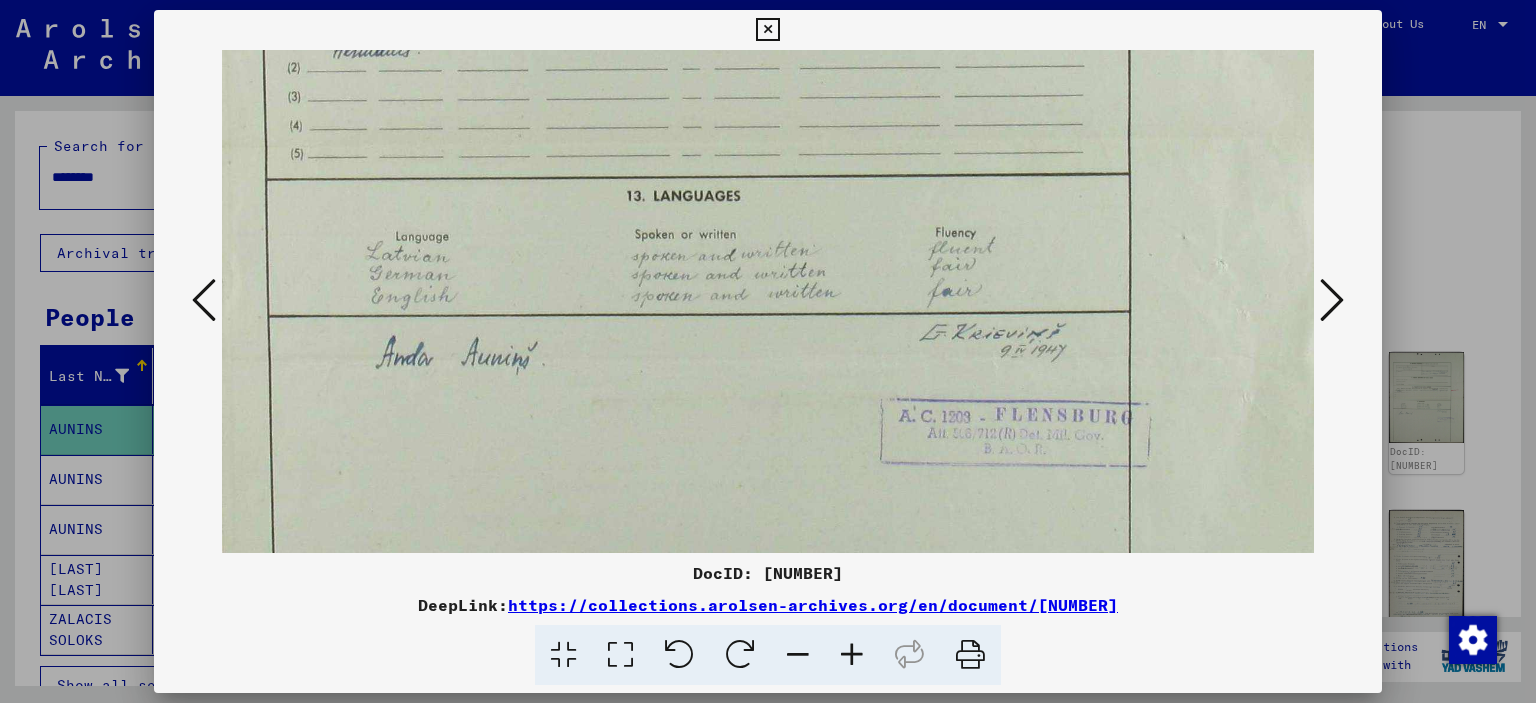 drag, startPoint x: 894, startPoint y: 412, endPoint x: 864, endPoint y: -121, distance: 533.8436 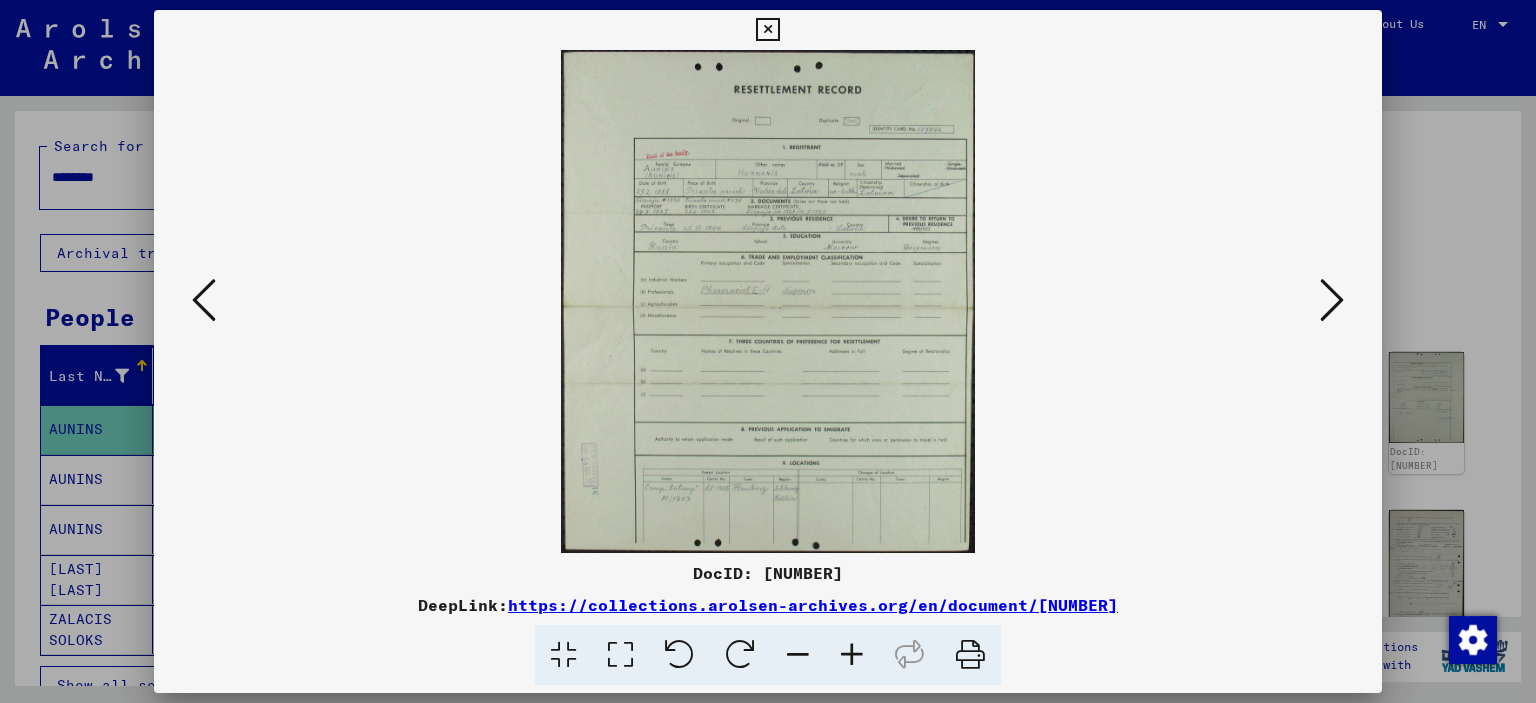 click at bounding box center (620, 655) 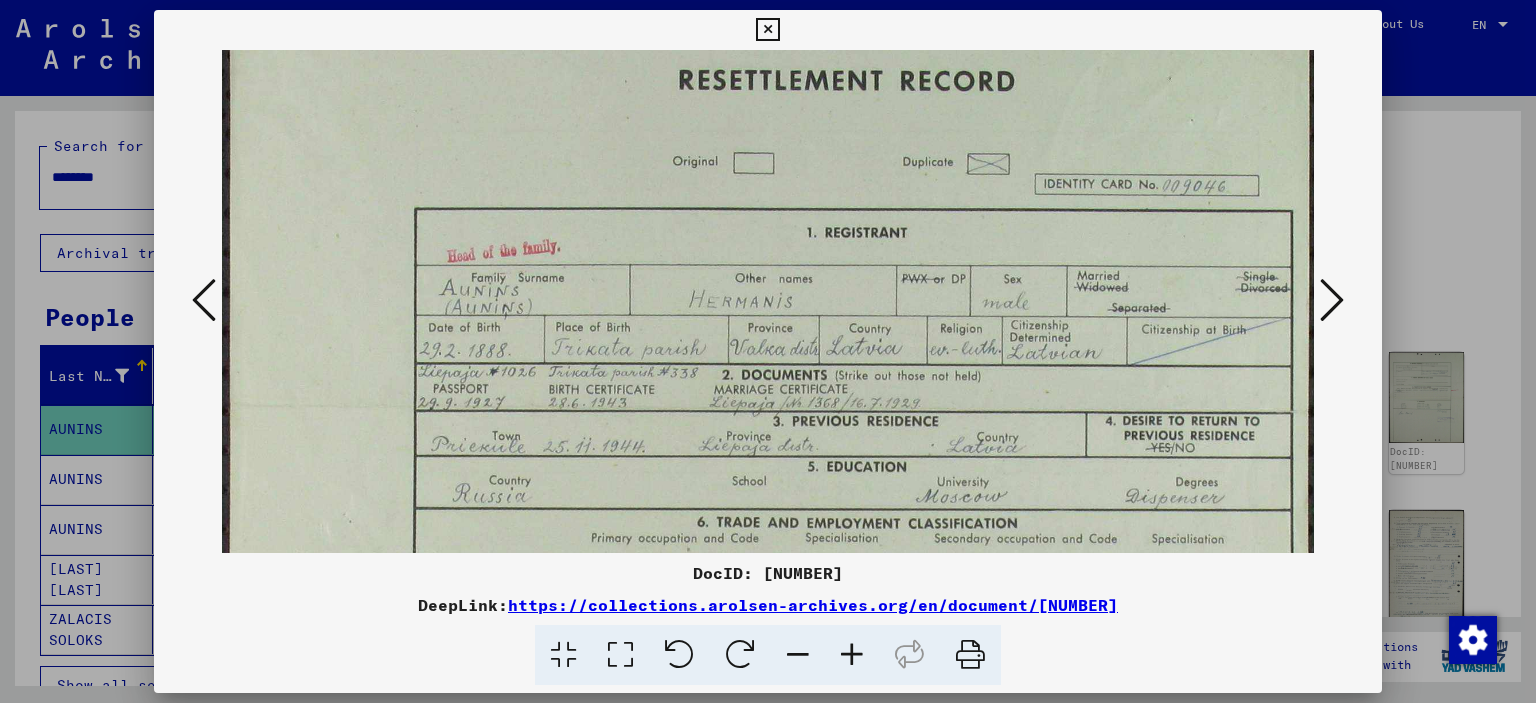 scroll, scrollTop: 80, scrollLeft: 0, axis: vertical 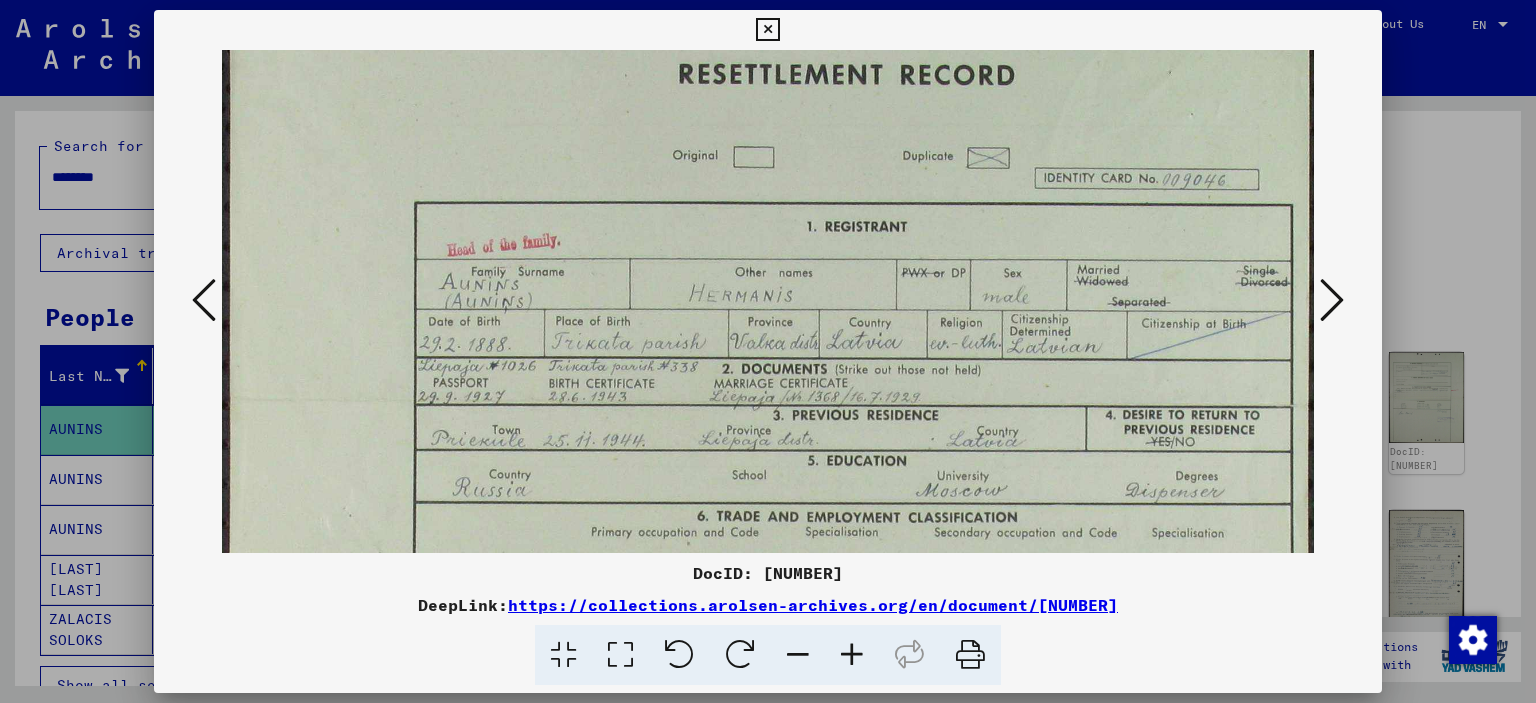 drag, startPoint x: 628, startPoint y: 434, endPoint x: 626, endPoint y: 401, distance: 33.06055 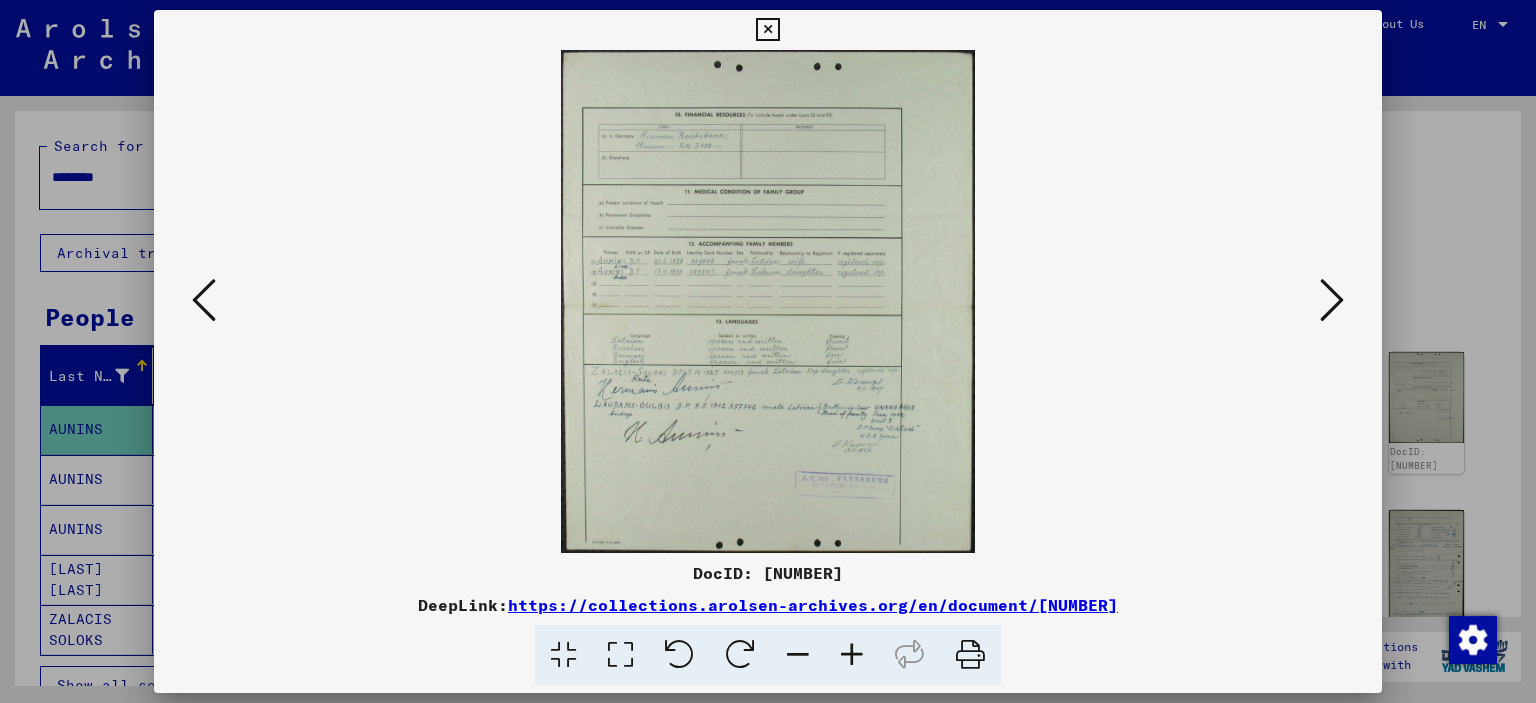 click at bounding box center (1332, 300) 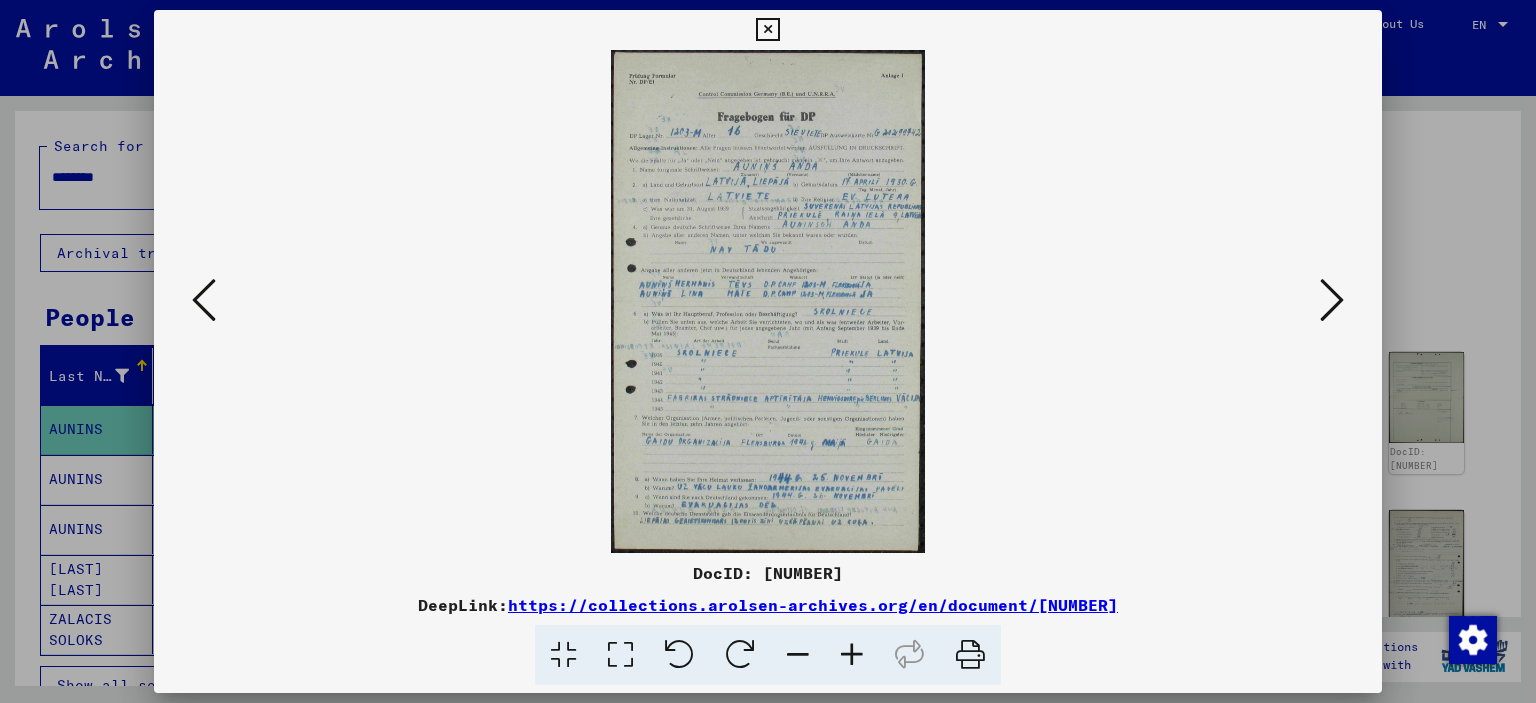 click at bounding box center (620, 655) 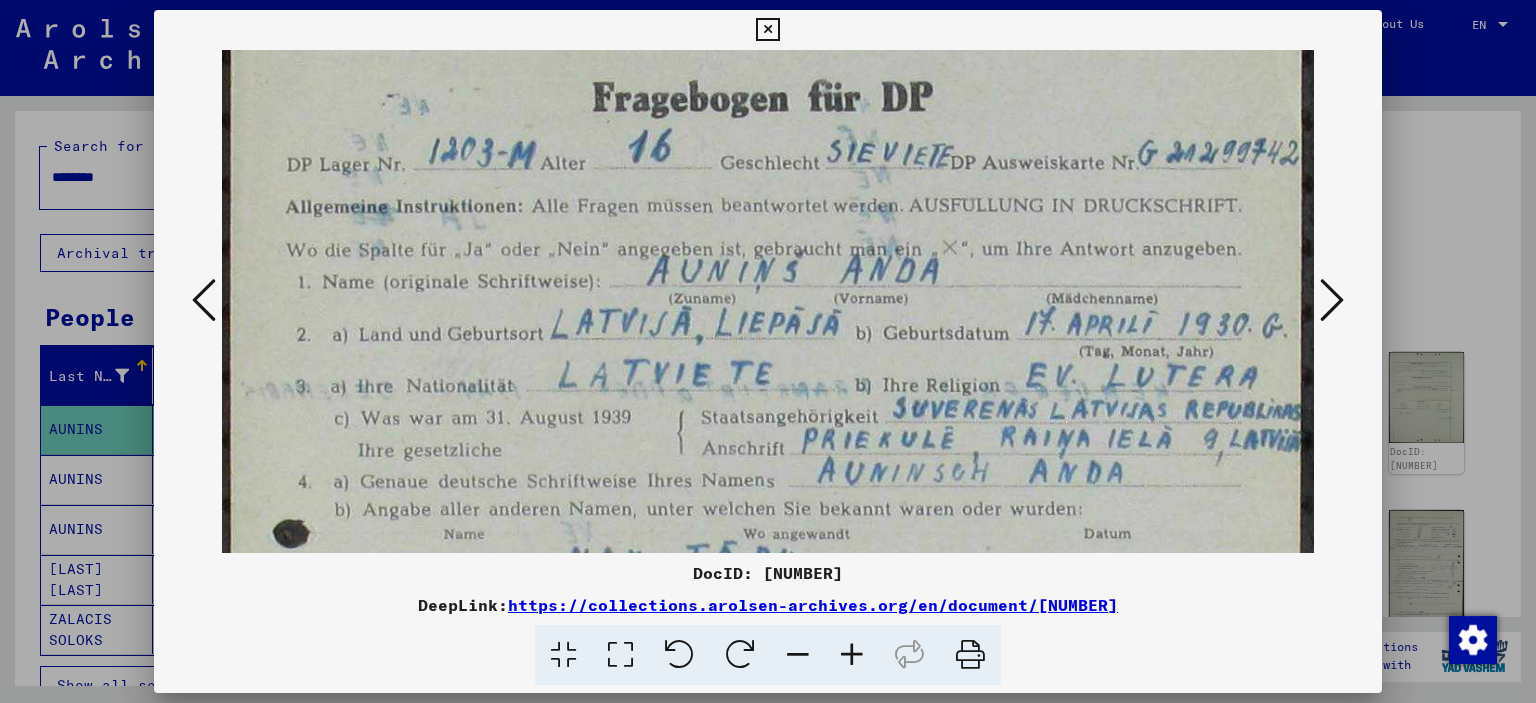 scroll, scrollTop: 185, scrollLeft: 0, axis: vertical 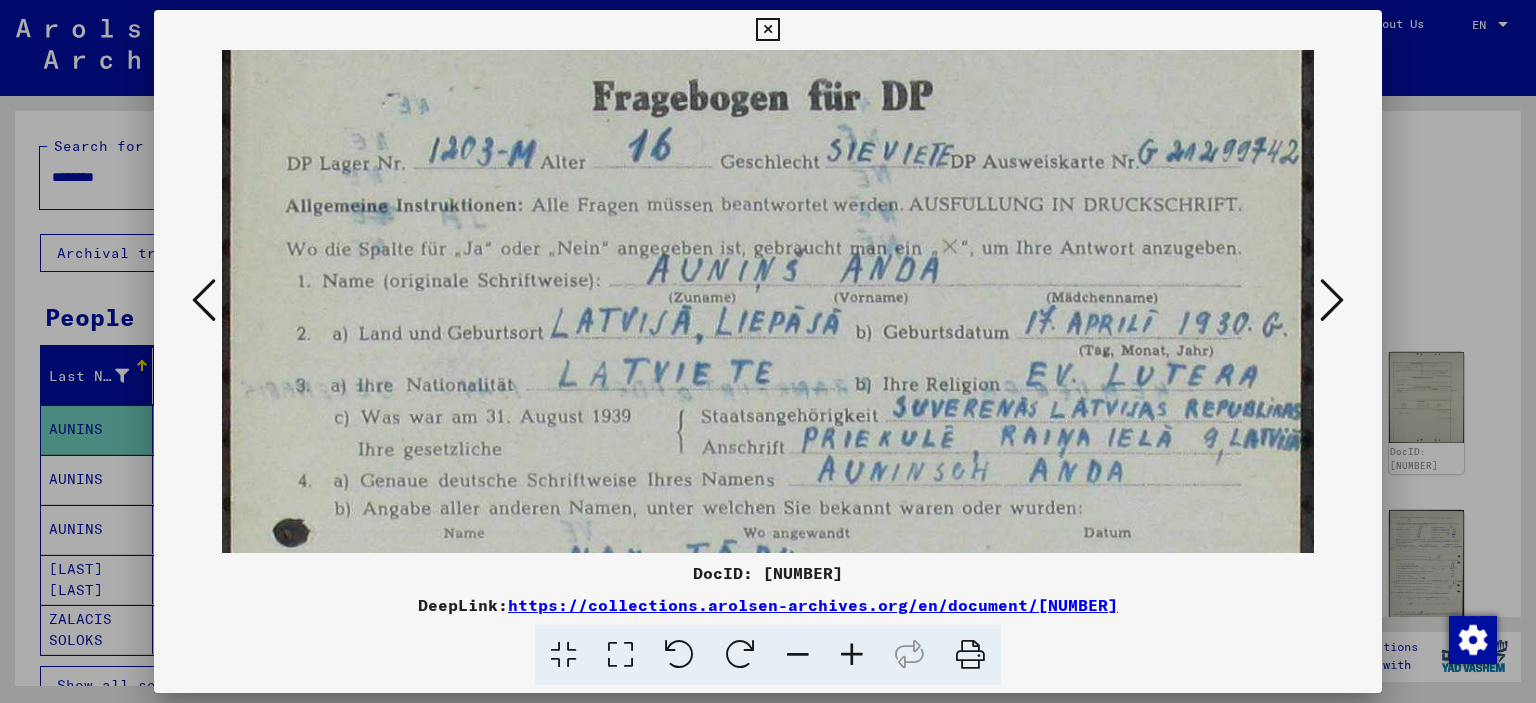 drag, startPoint x: 654, startPoint y: 451, endPoint x: 618, endPoint y: 266, distance: 188.47015 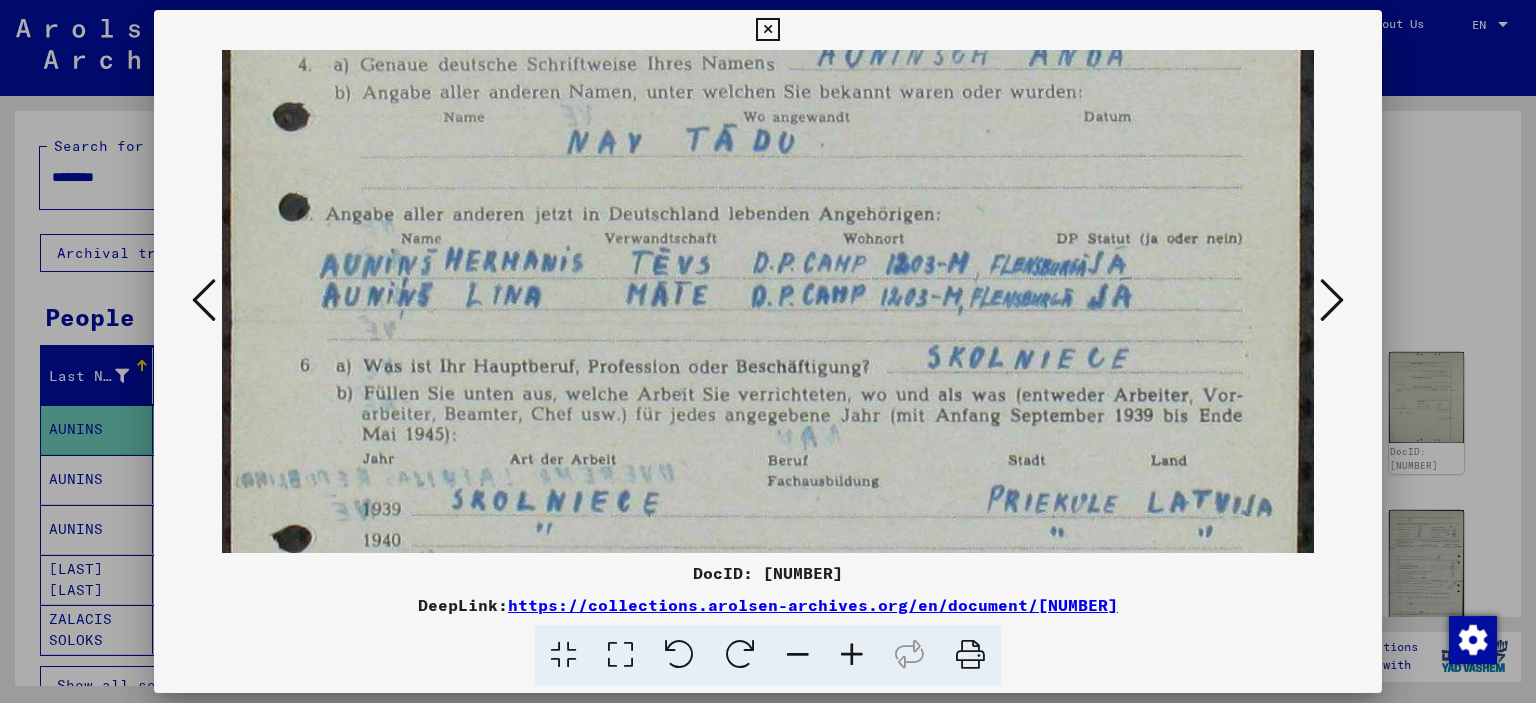 scroll, scrollTop: 675, scrollLeft: 0, axis: vertical 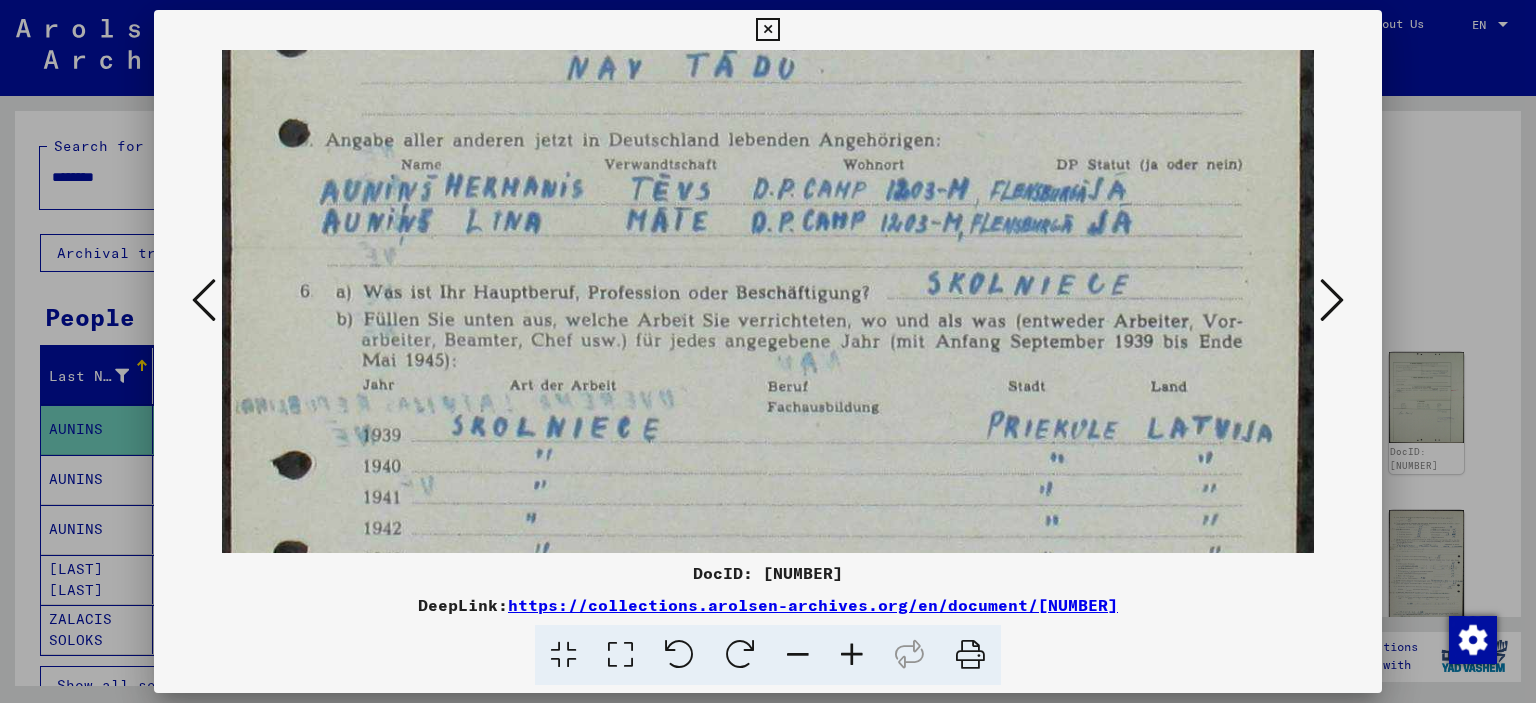drag, startPoint x: 1172, startPoint y: 471, endPoint x: 1091, endPoint y: -13, distance: 490.73108 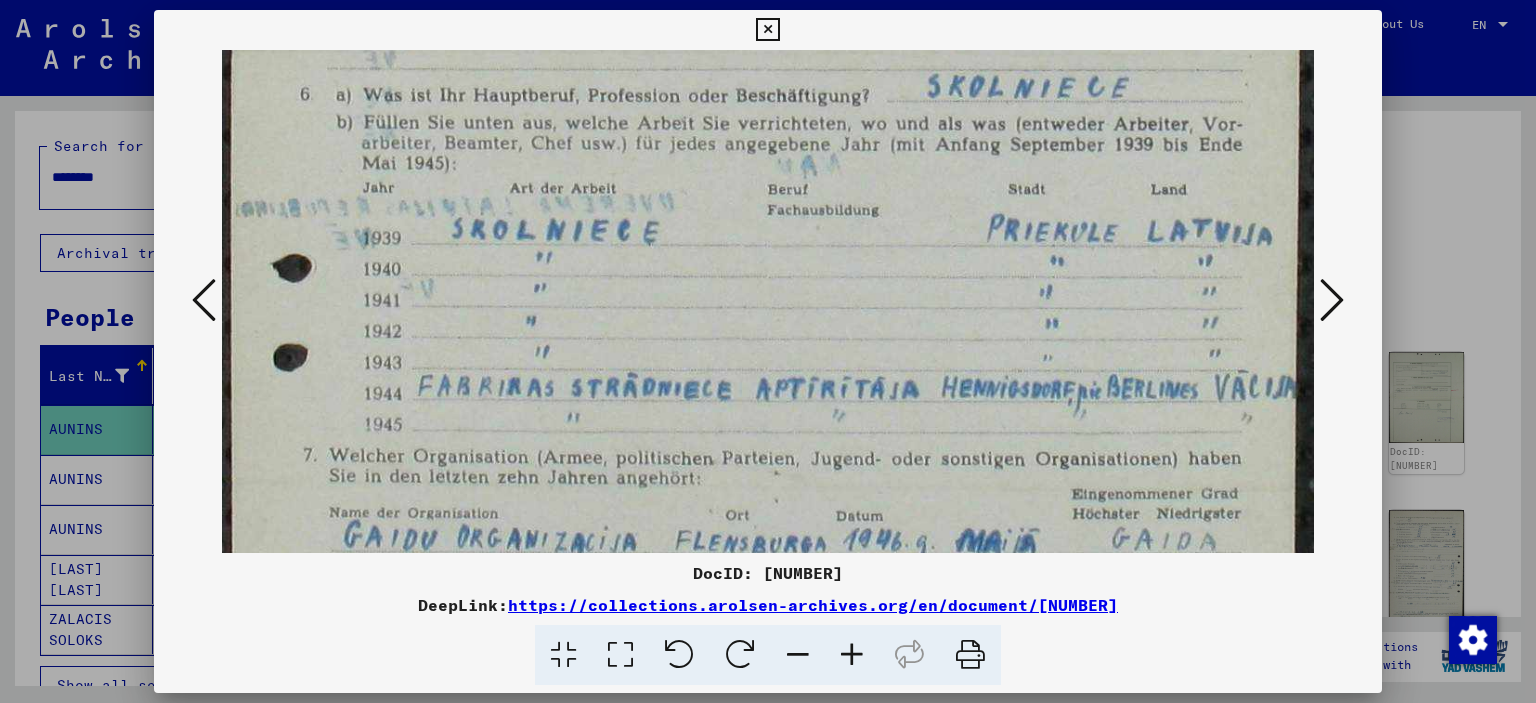 drag, startPoint x: 980, startPoint y: 97, endPoint x: 992, endPoint y: -29, distance: 126.57014 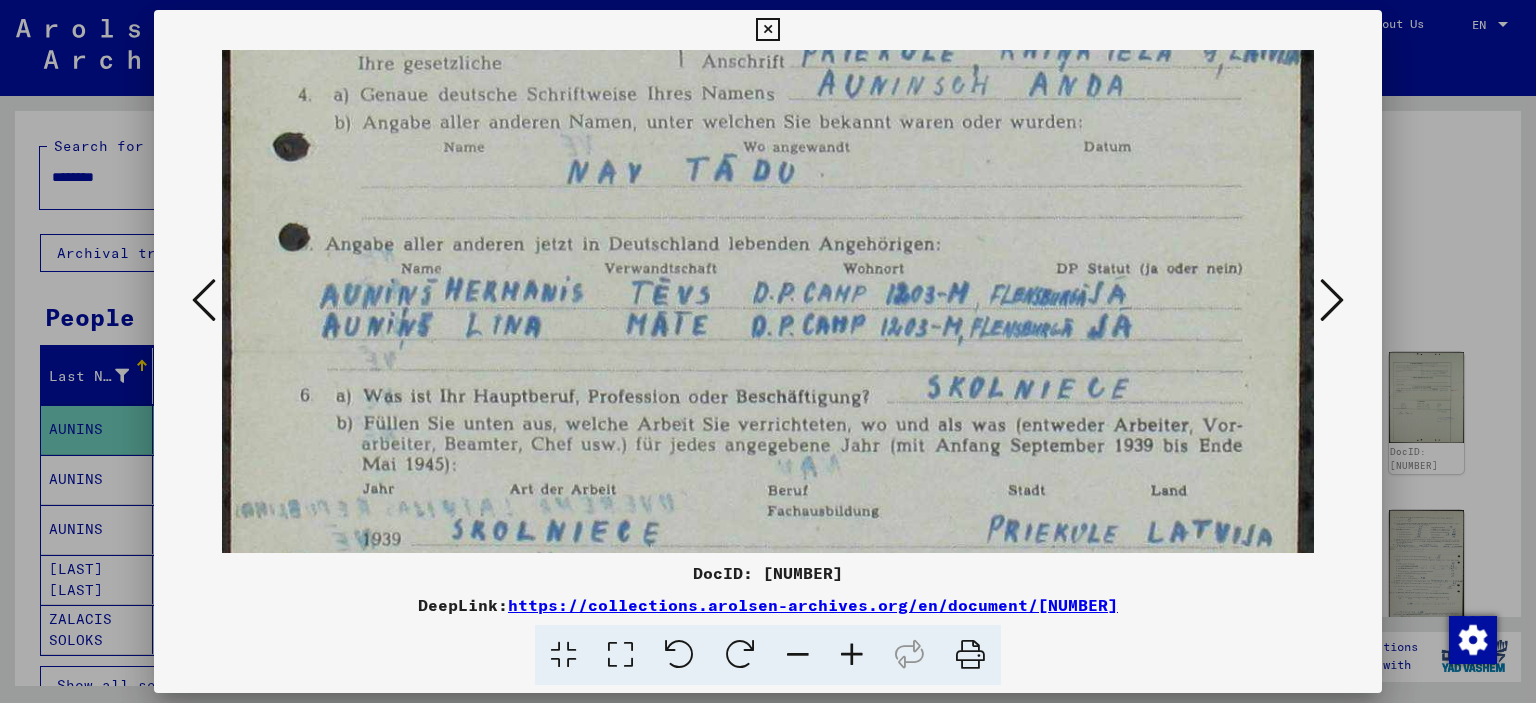 scroll, scrollTop: 500, scrollLeft: 0, axis: vertical 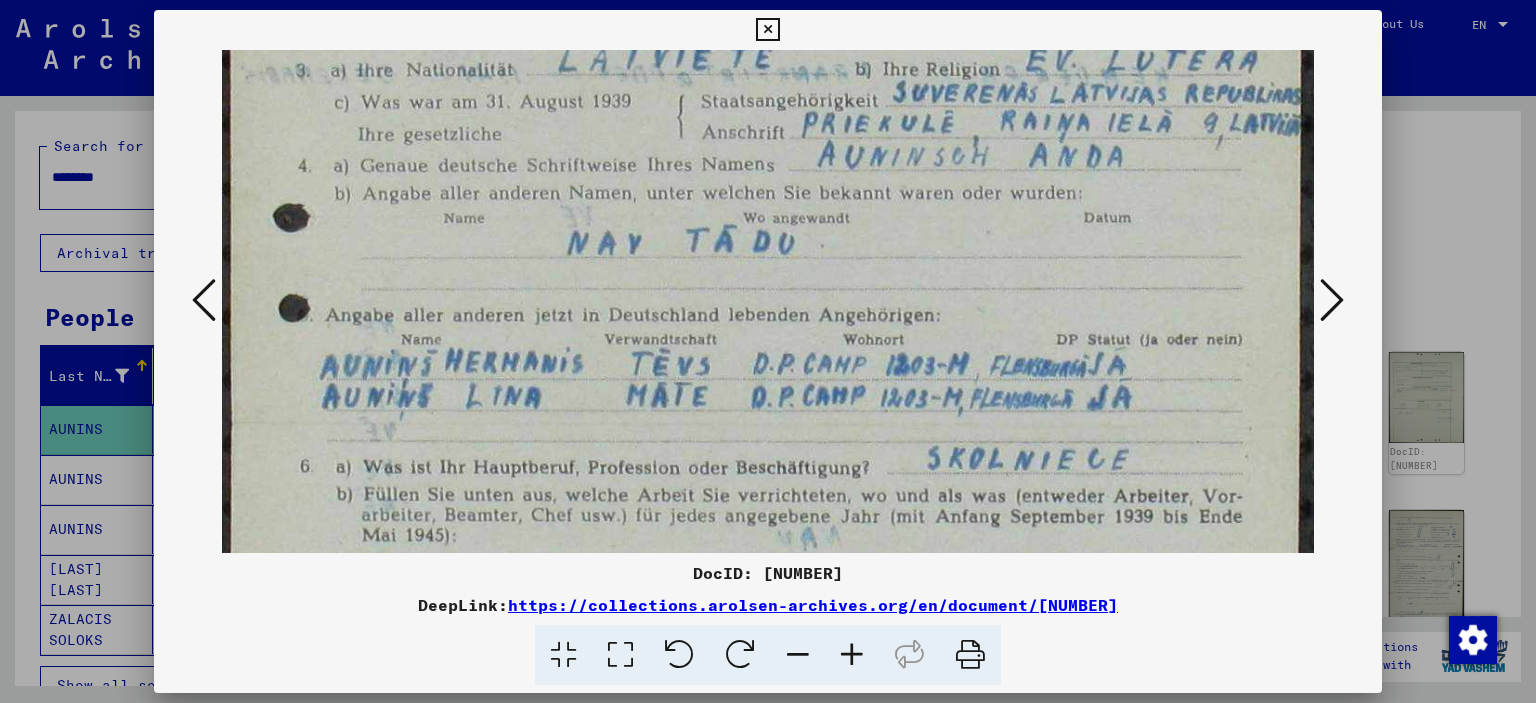 drag, startPoint x: 981, startPoint y: 370, endPoint x: 973, endPoint y: 589, distance: 219.14607 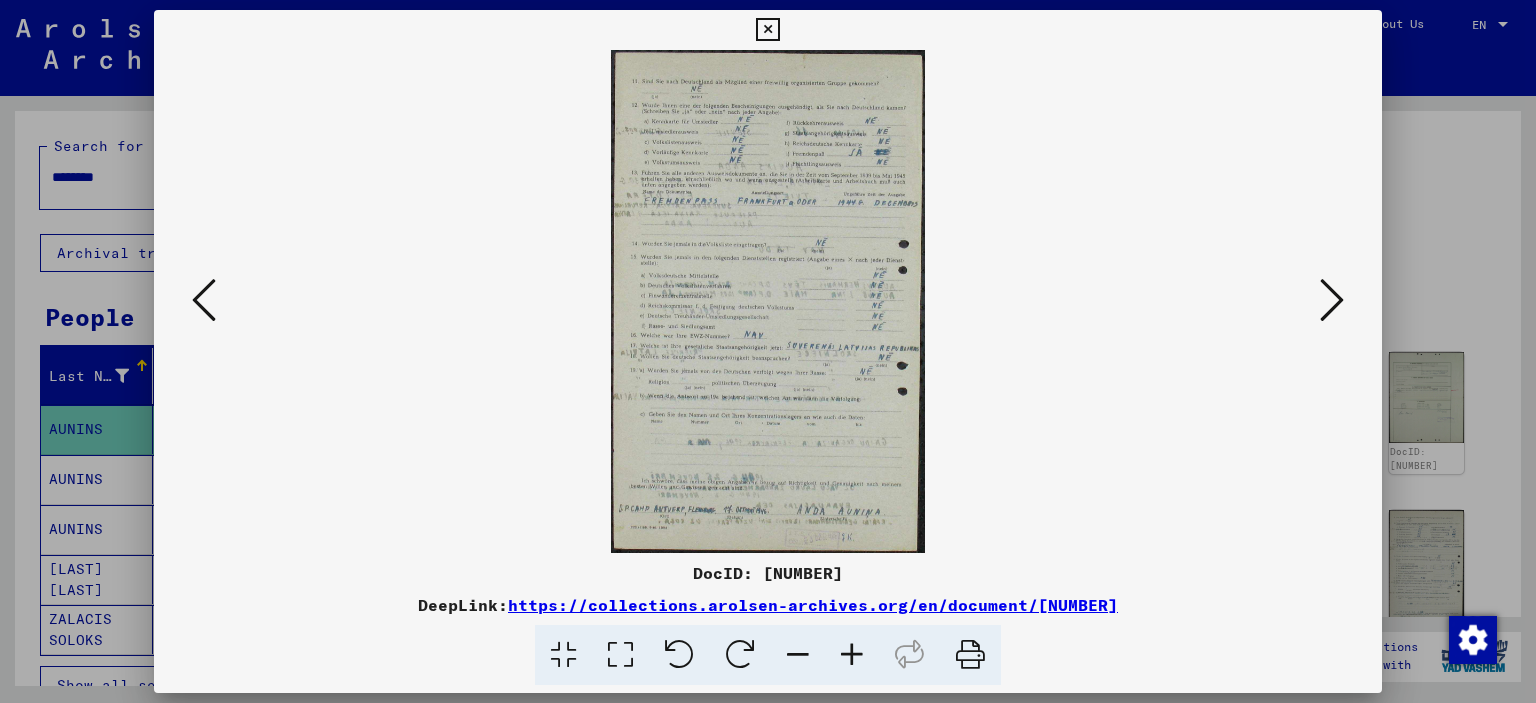 click at bounding box center (620, 655) 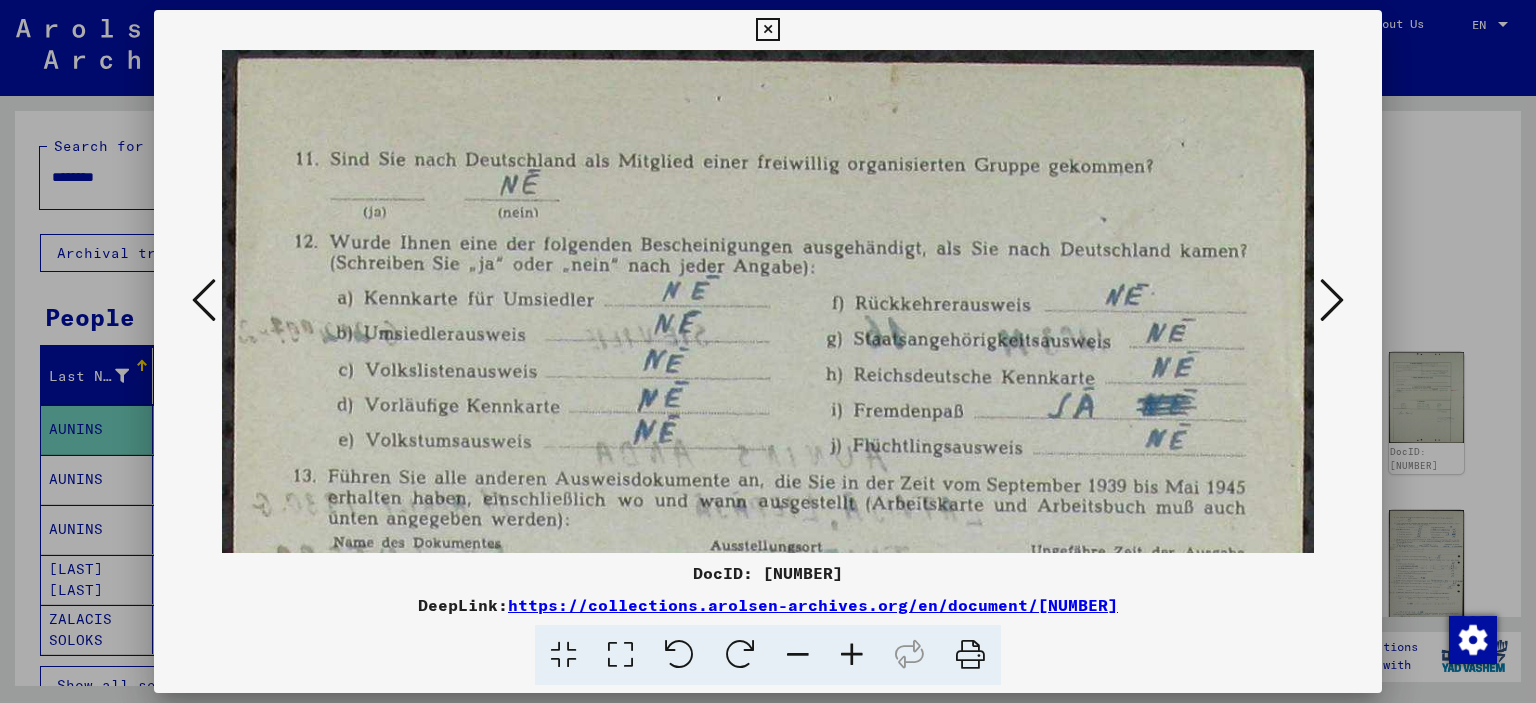 click at bounding box center (1332, 300) 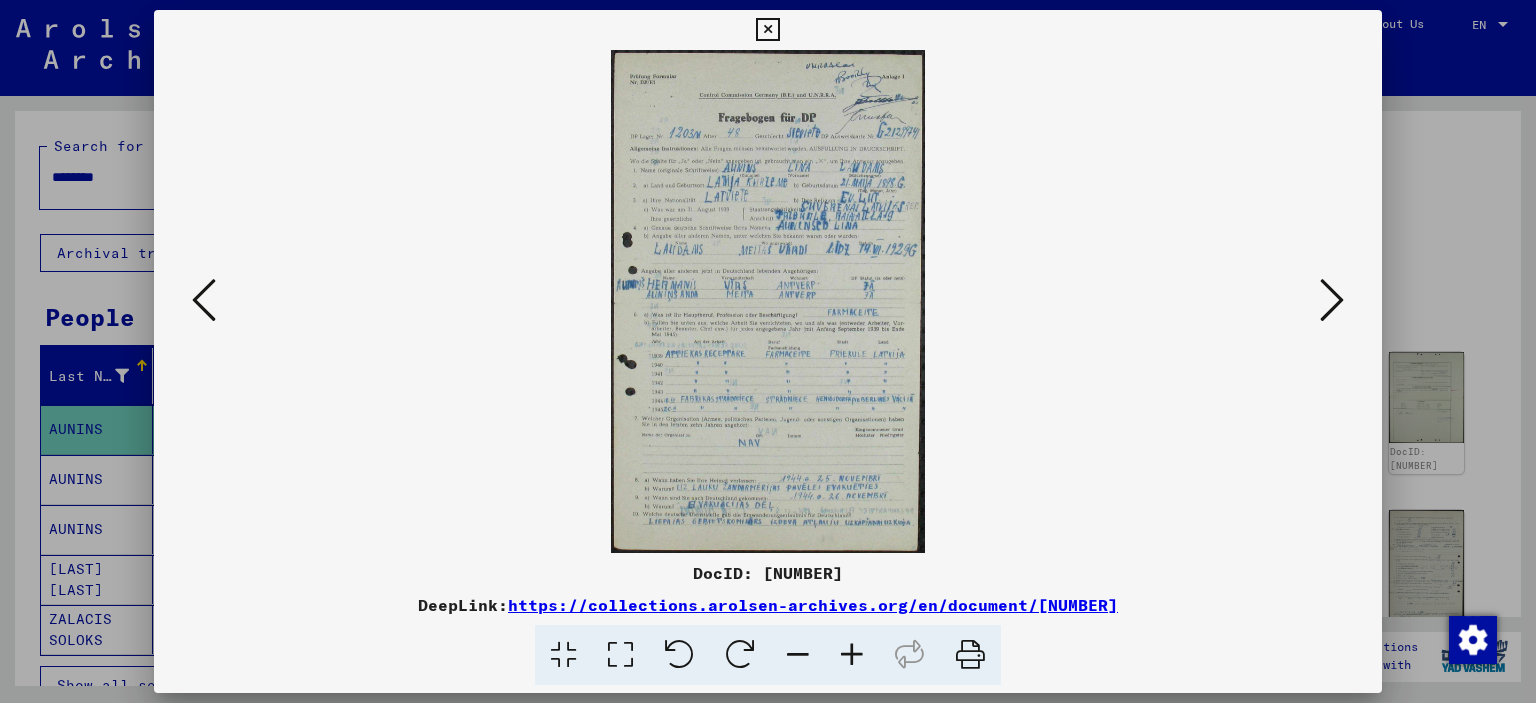 click at bounding box center (768, 301) 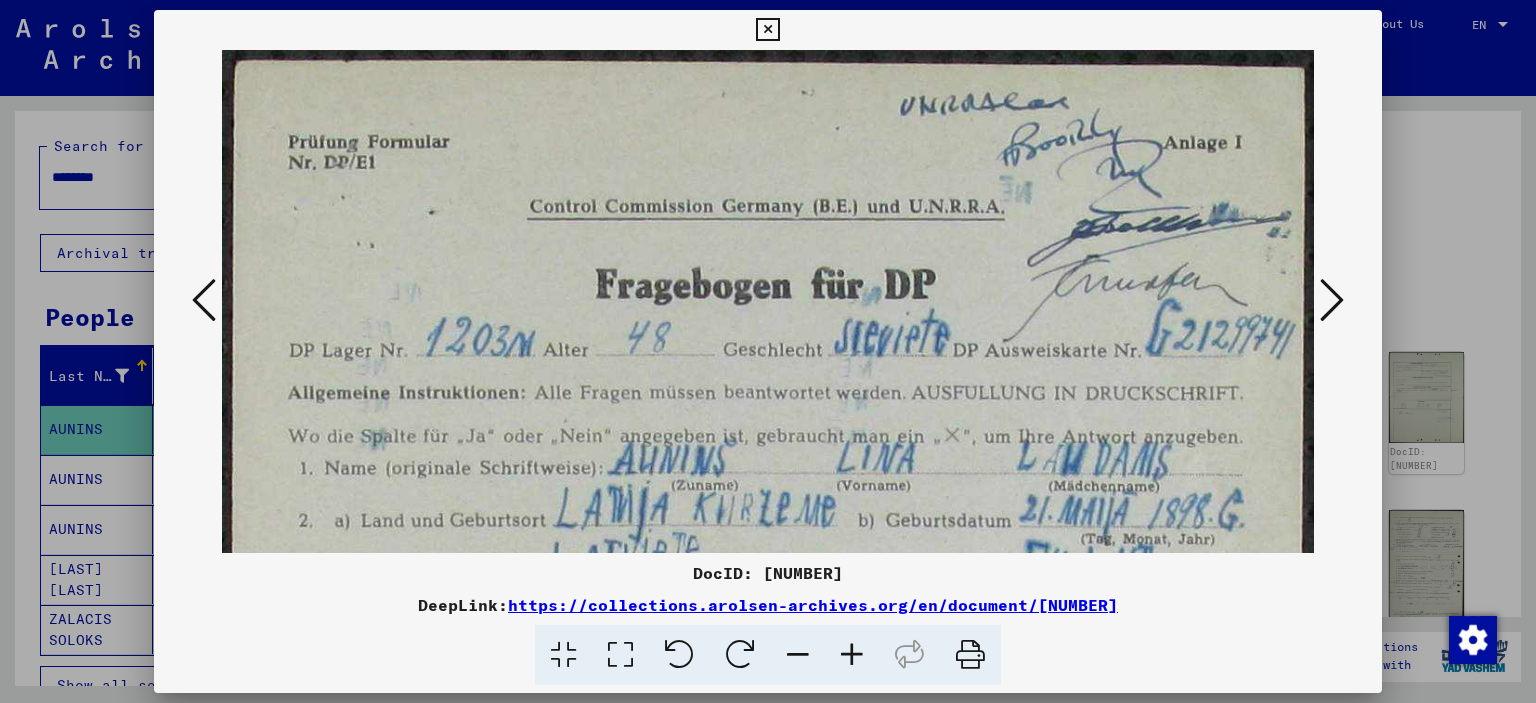 click at bounding box center (1332, 301) 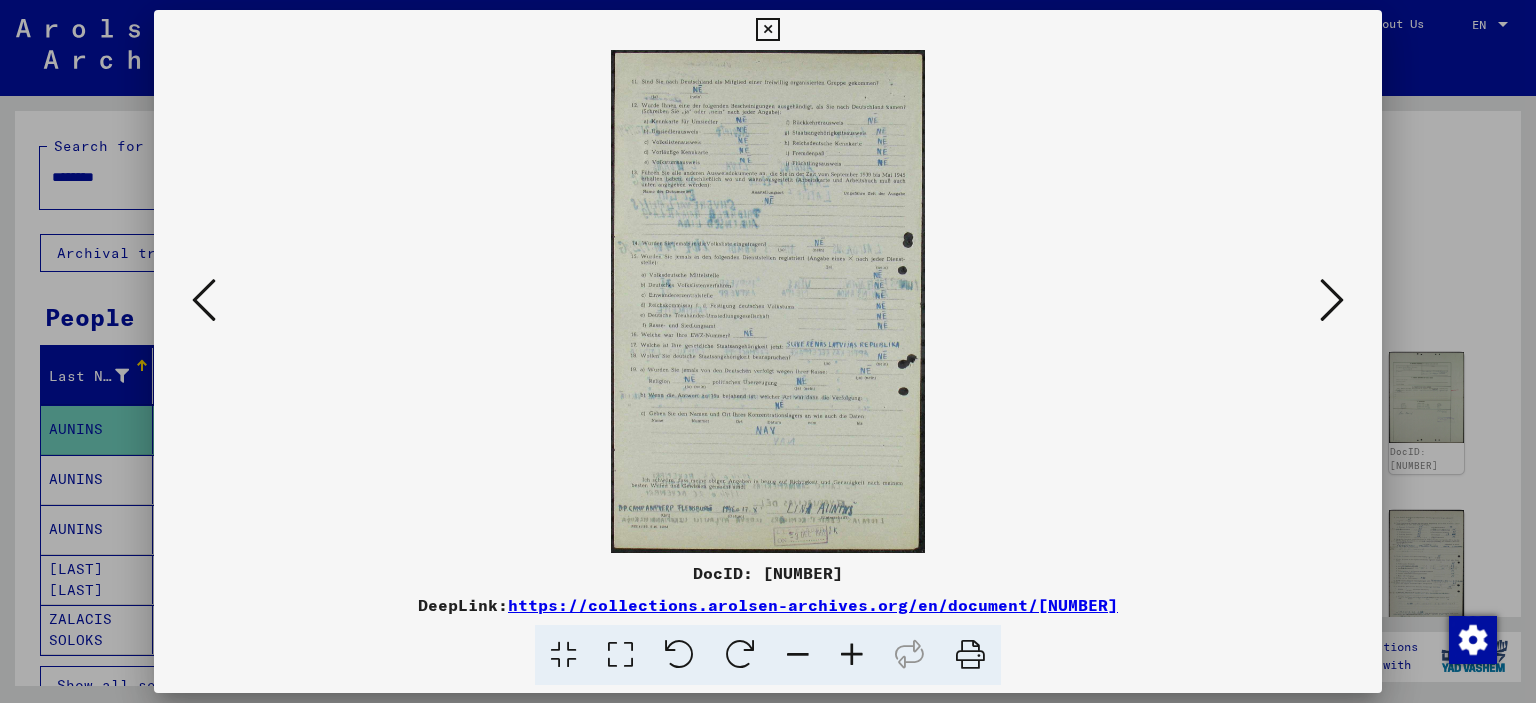 click at bounding box center (1332, 301) 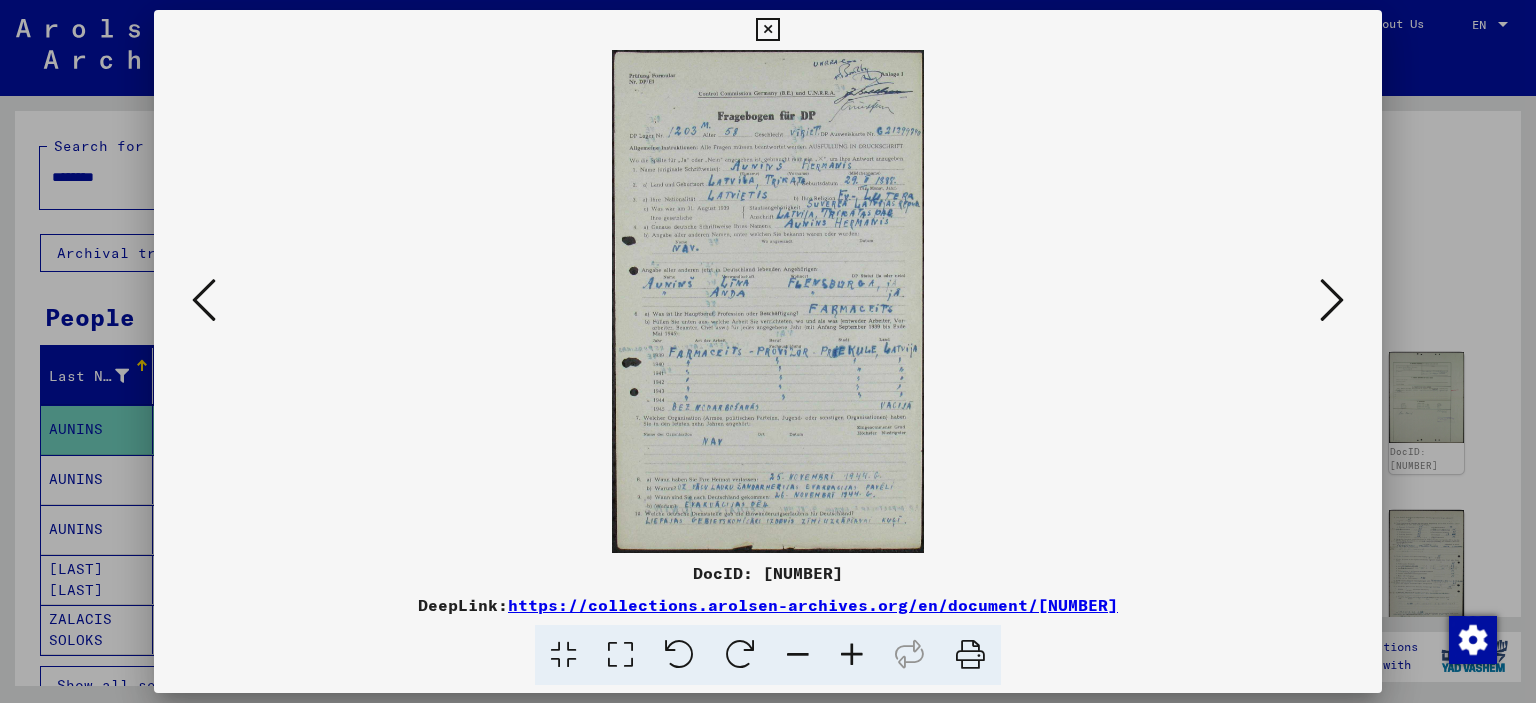 click at bounding box center [1332, 300] 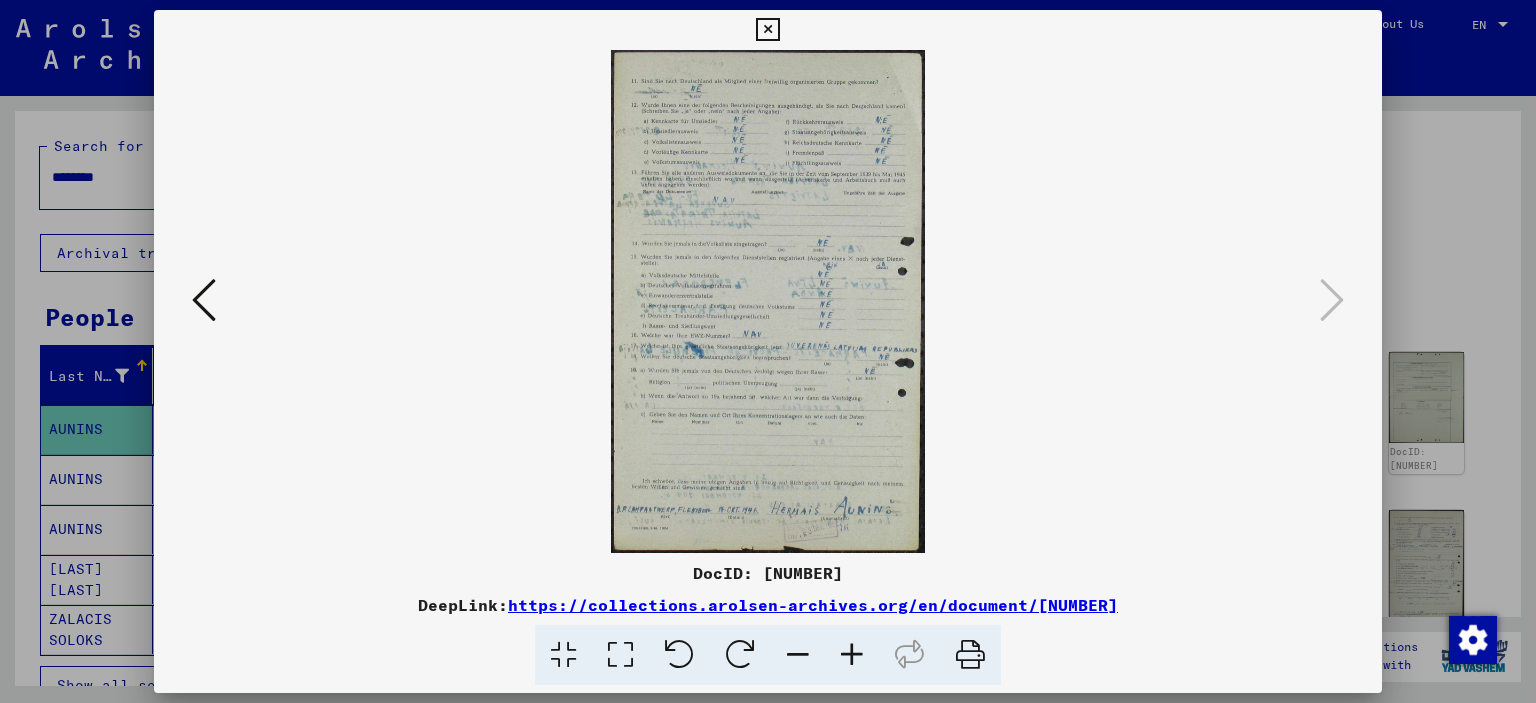 click at bounding box center (768, 351) 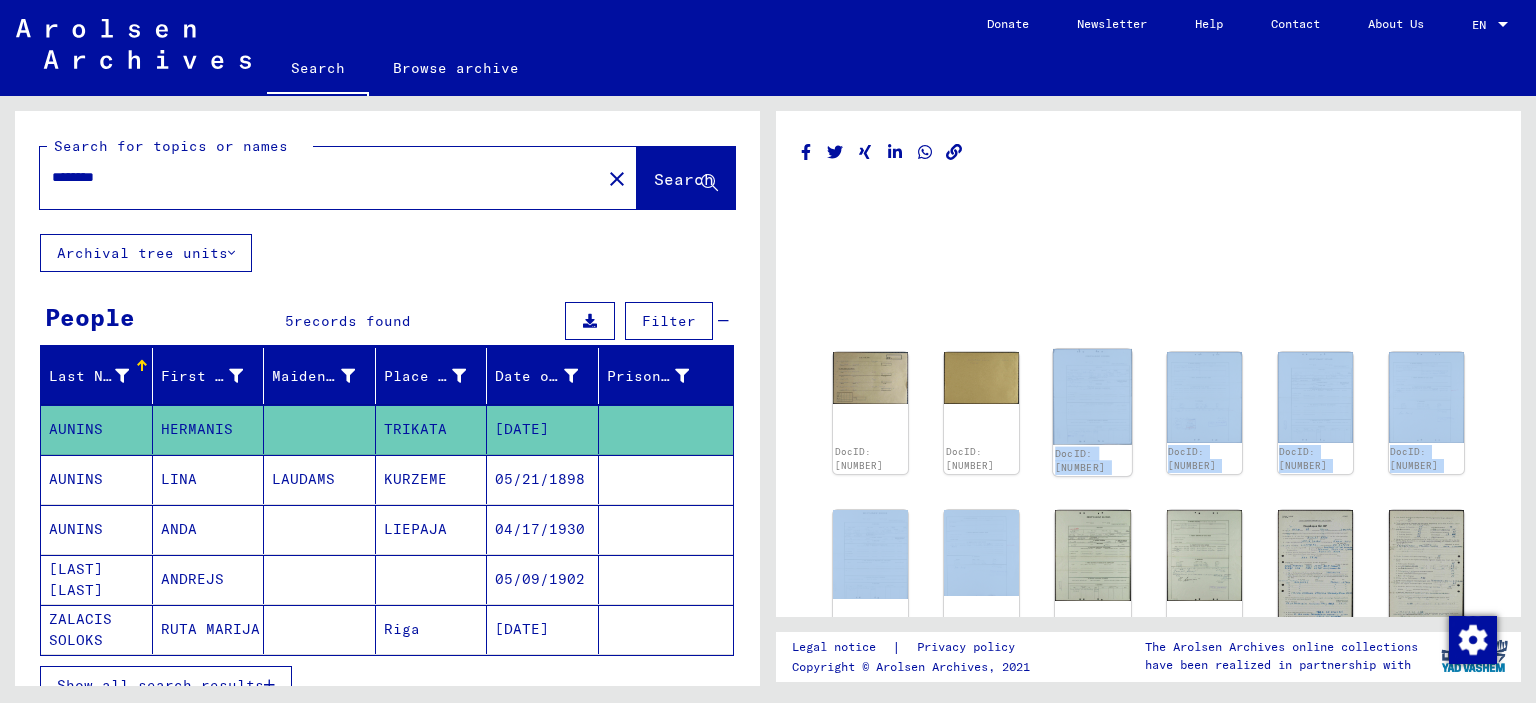 drag, startPoint x: 1093, startPoint y: 491, endPoint x: 1082, endPoint y: 351, distance: 140.43147 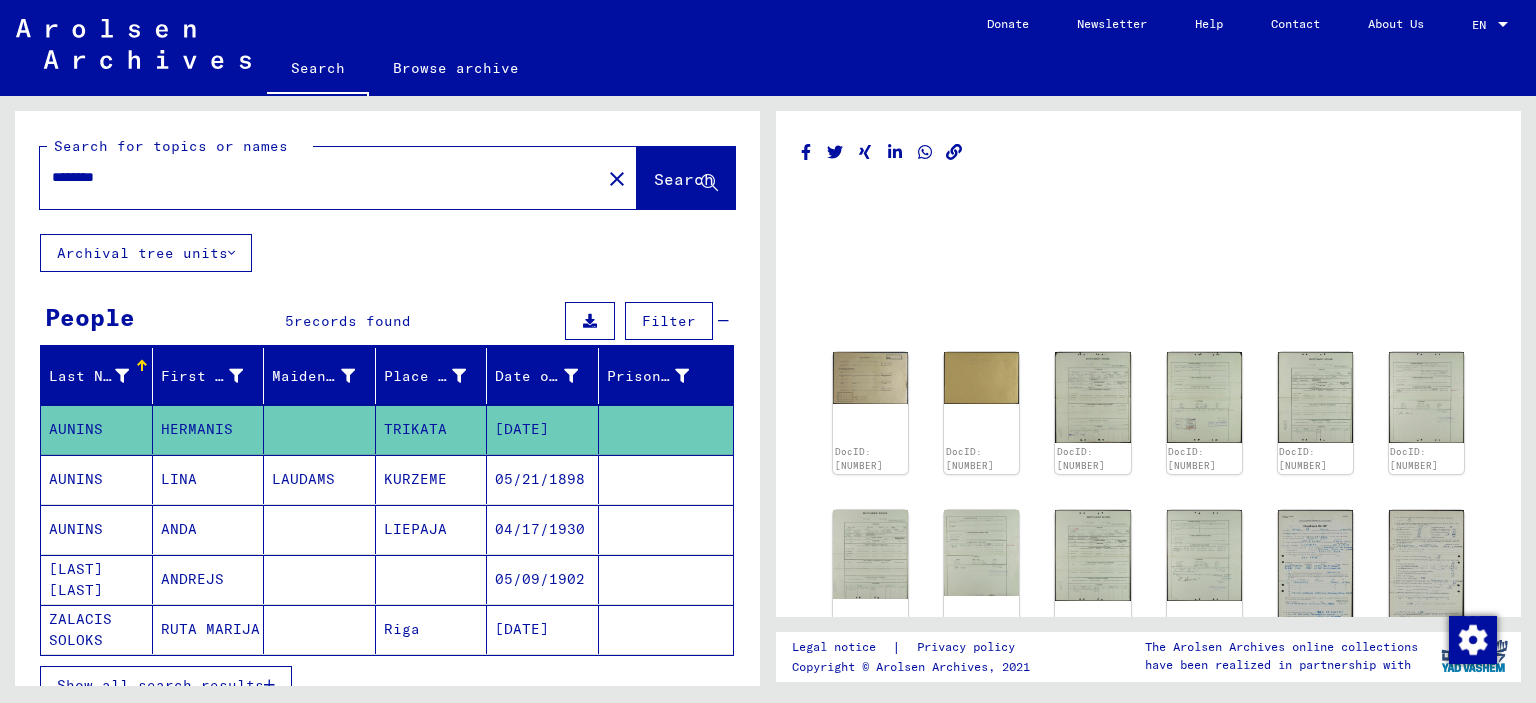 click 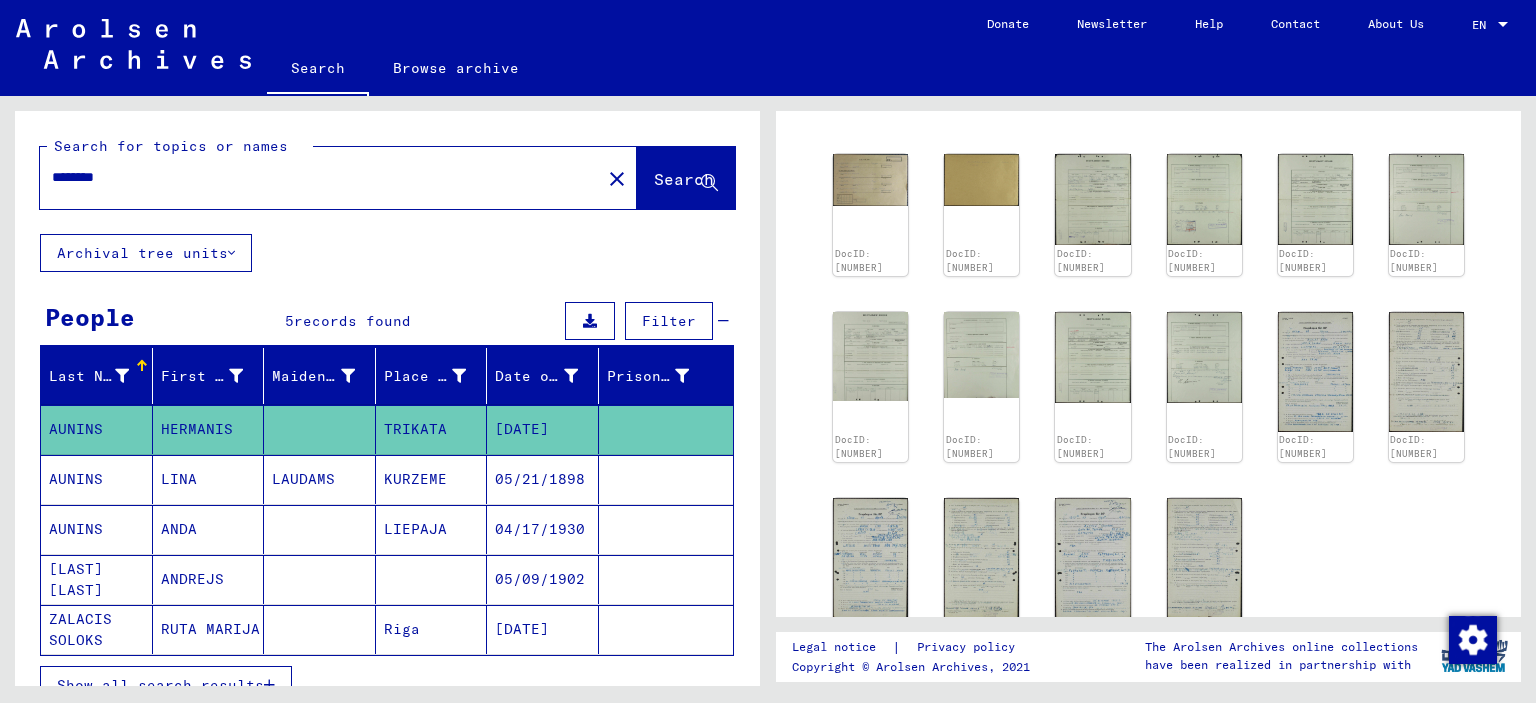 scroll, scrollTop: 306, scrollLeft: 0, axis: vertical 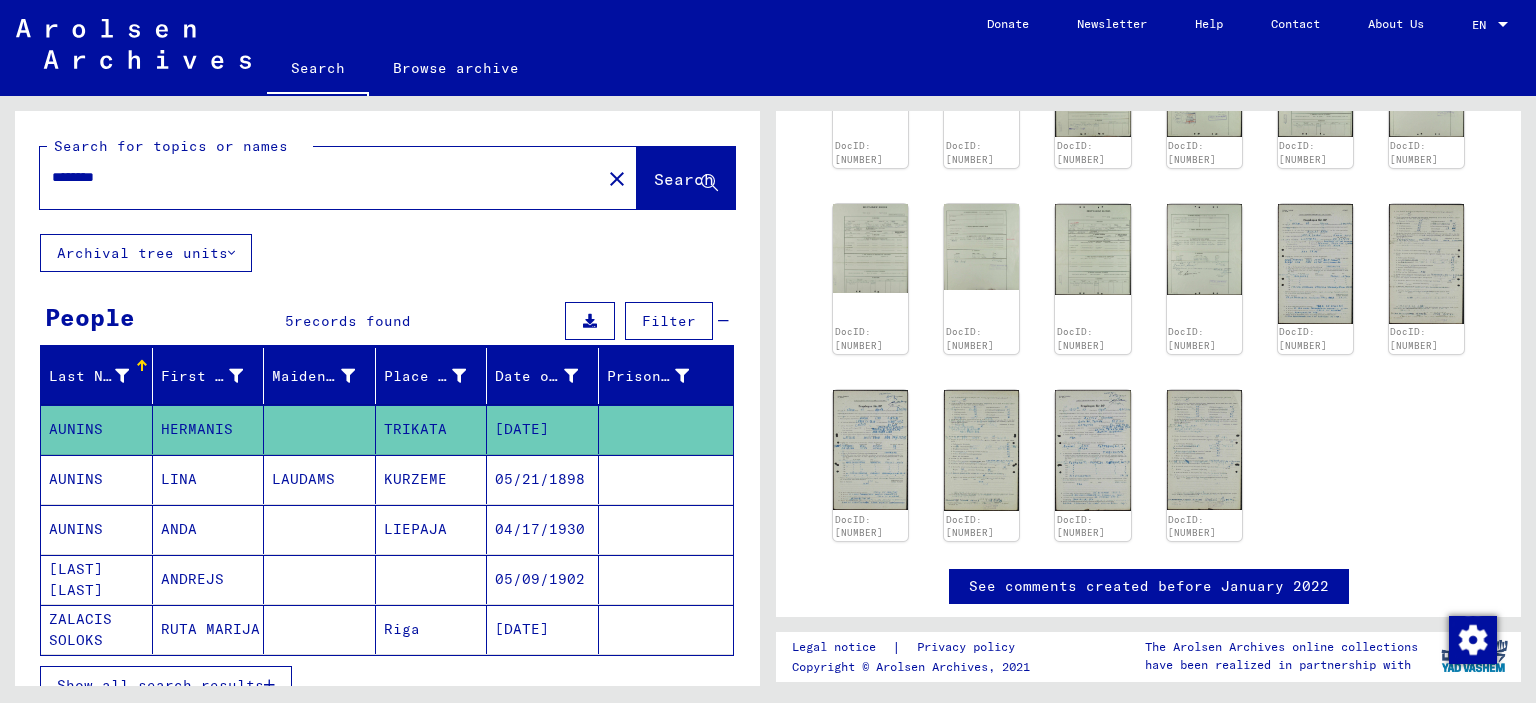 click 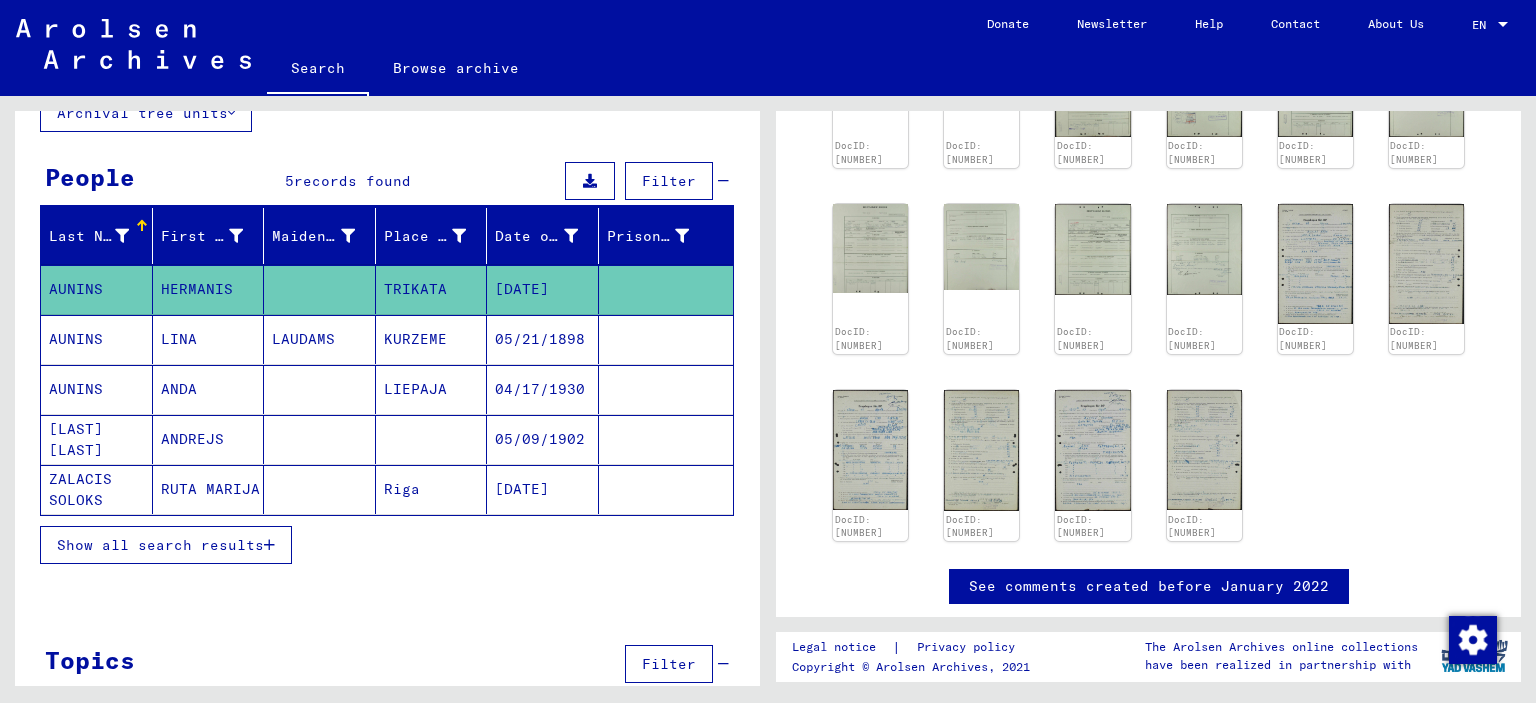 scroll, scrollTop: 176, scrollLeft: 0, axis: vertical 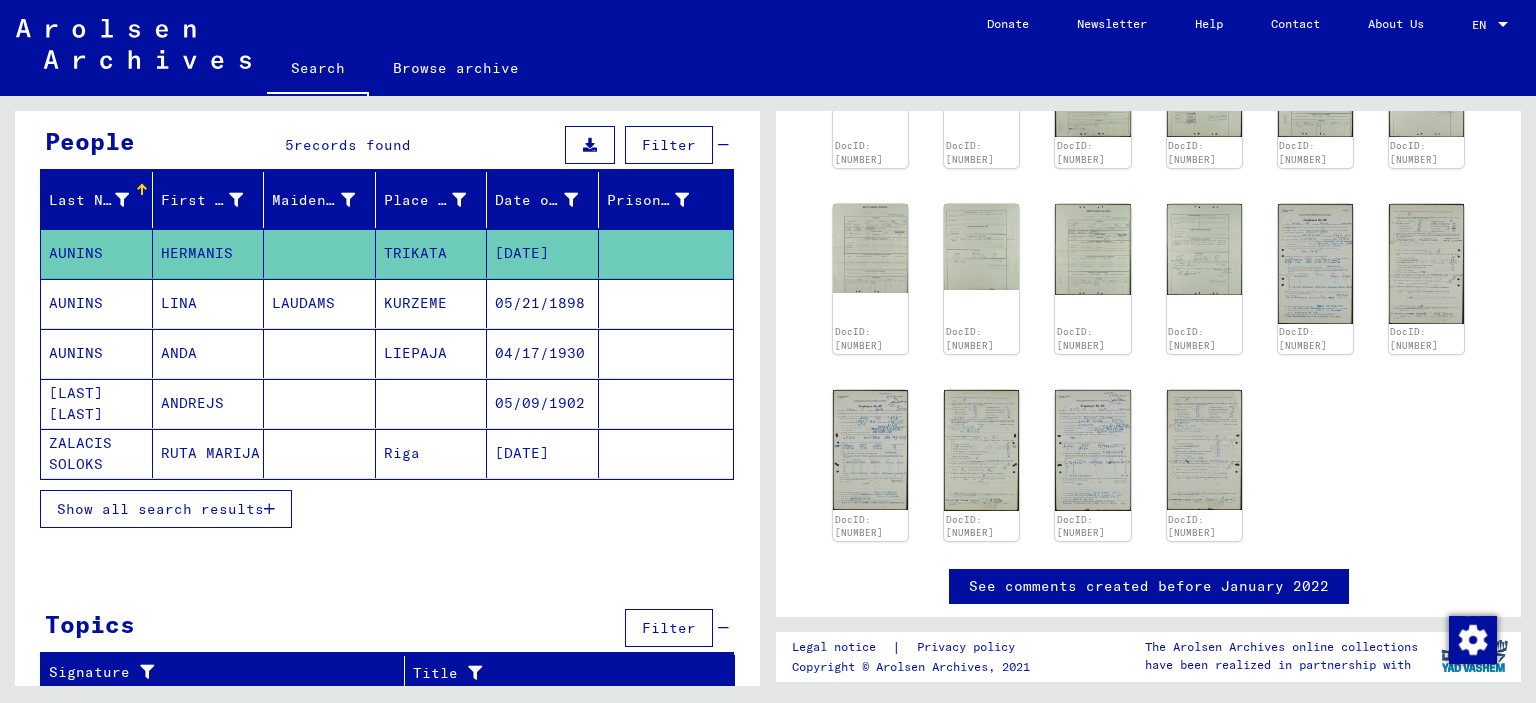 click on "See comments created before January 2022" 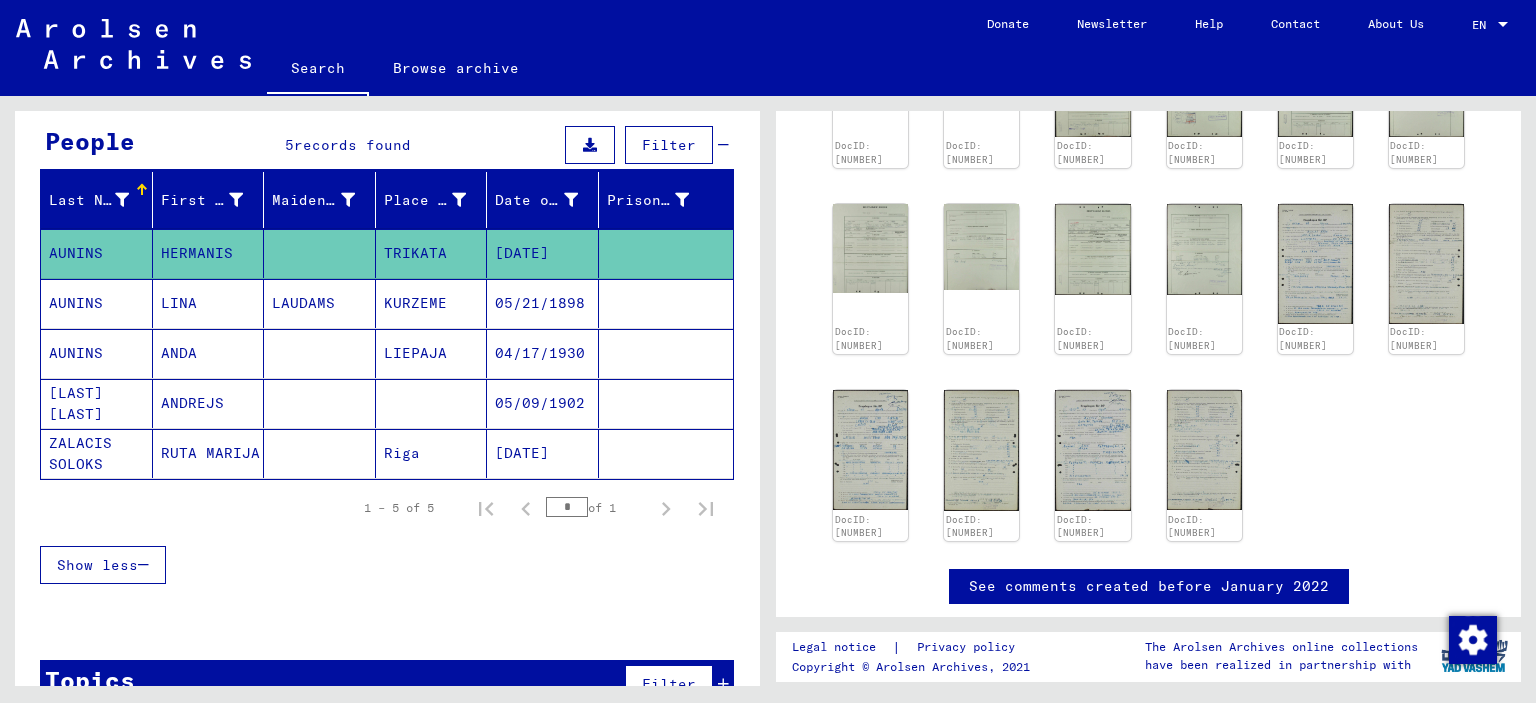 click on "ANDREJS" at bounding box center [209, 453] 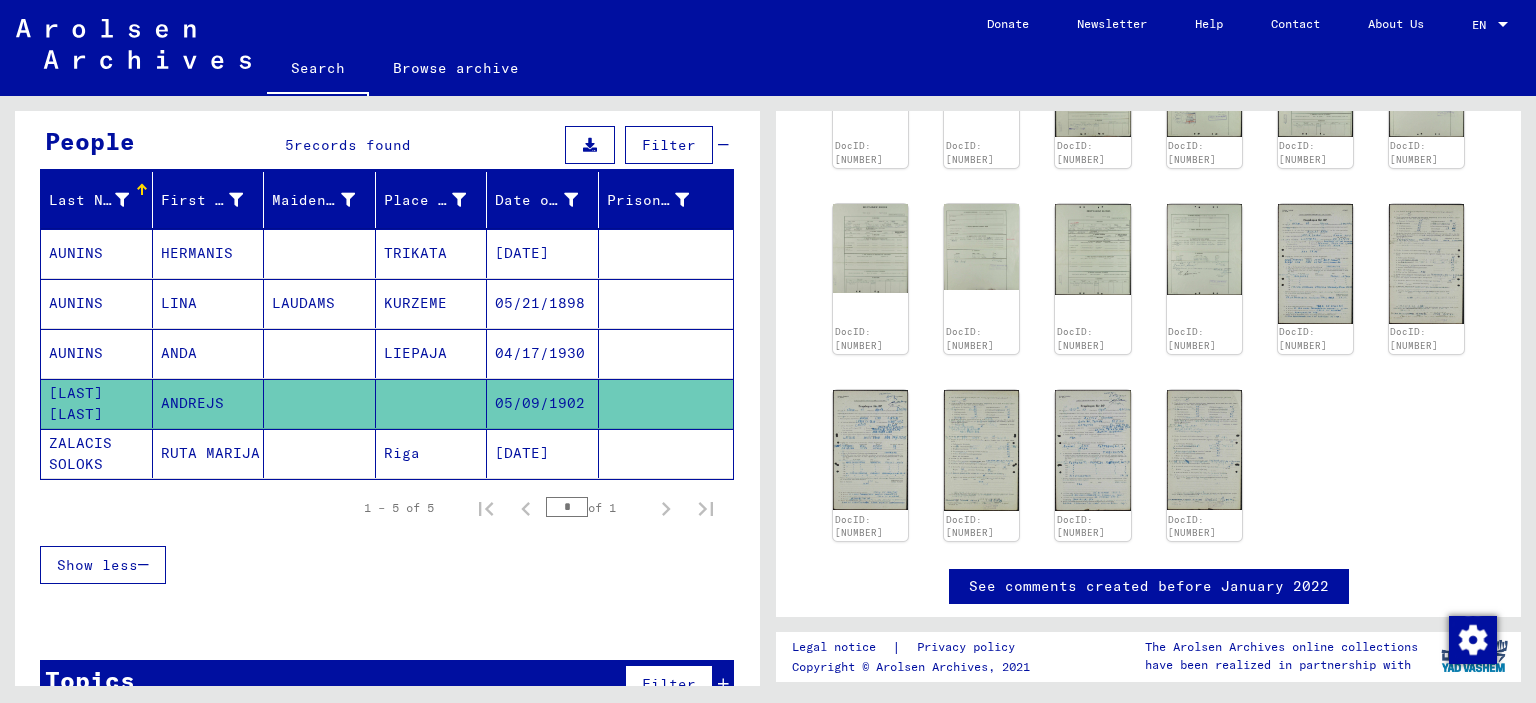 click 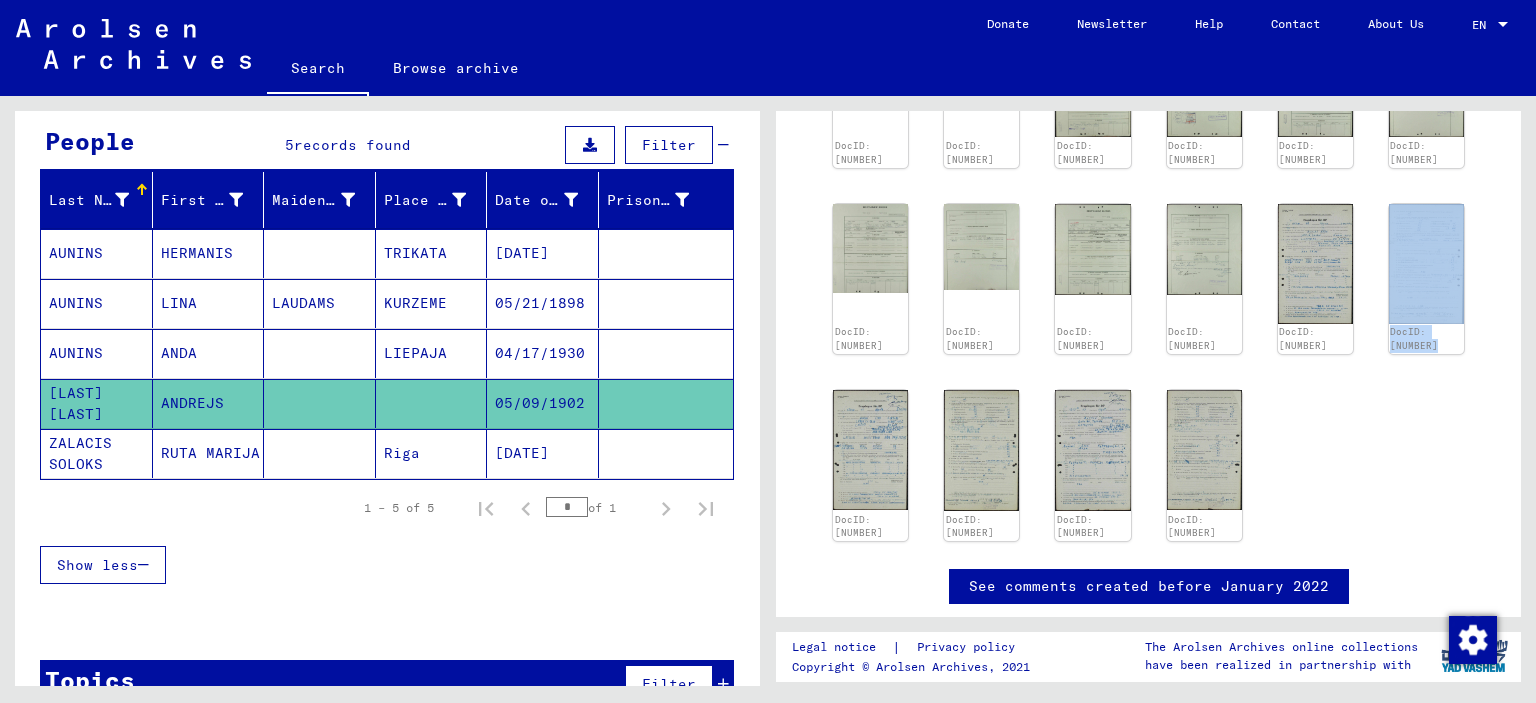 drag, startPoint x: 1520, startPoint y: 378, endPoint x: 1498, endPoint y: 238, distance: 141.71803 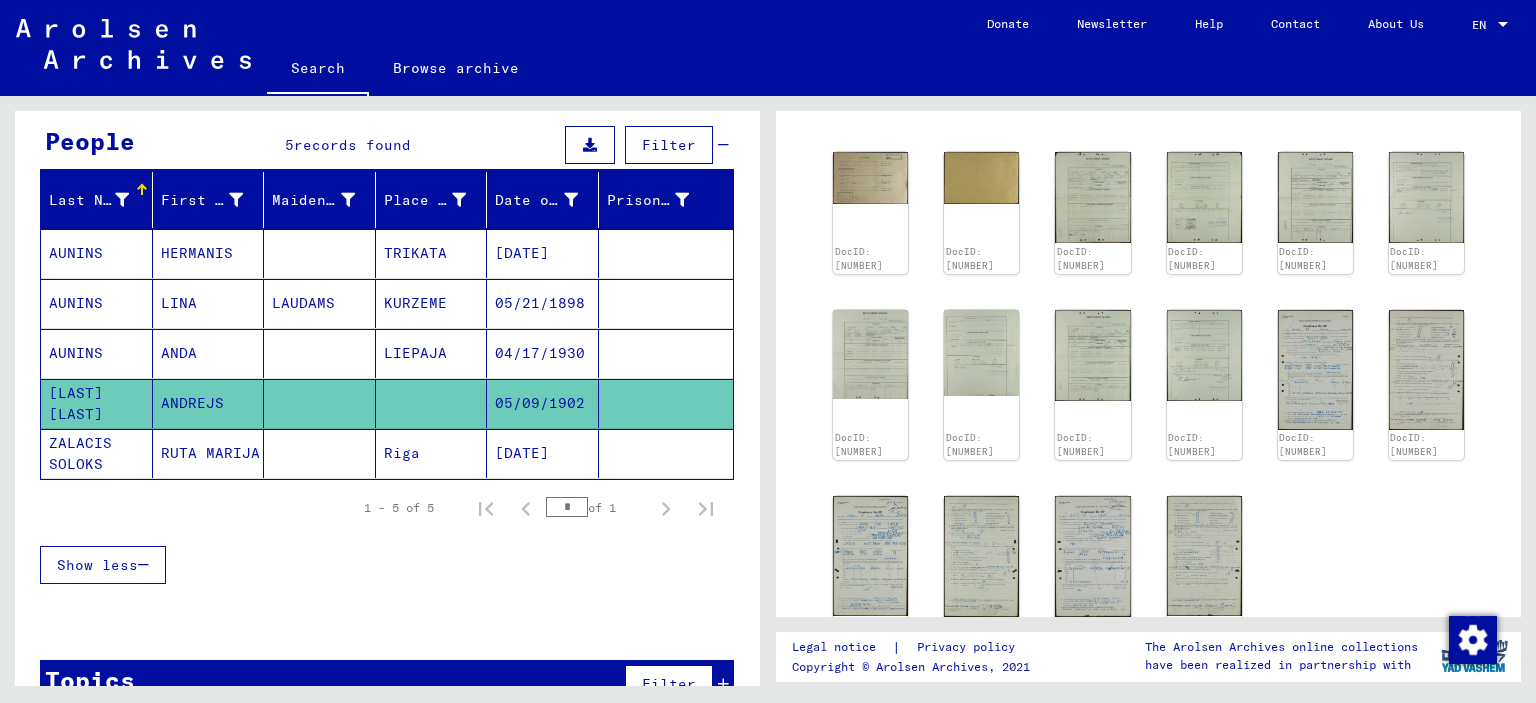 scroll, scrollTop: 272, scrollLeft: 0, axis: vertical 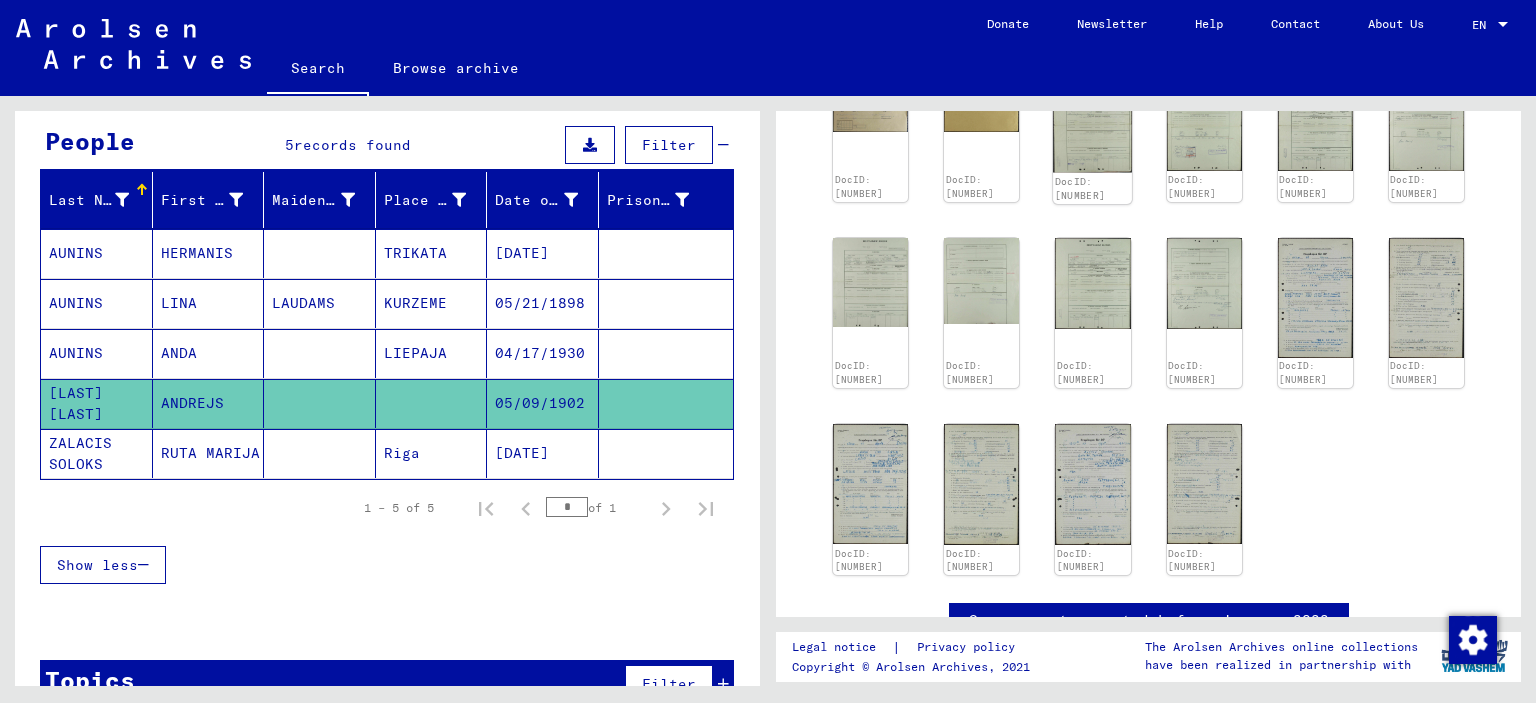click 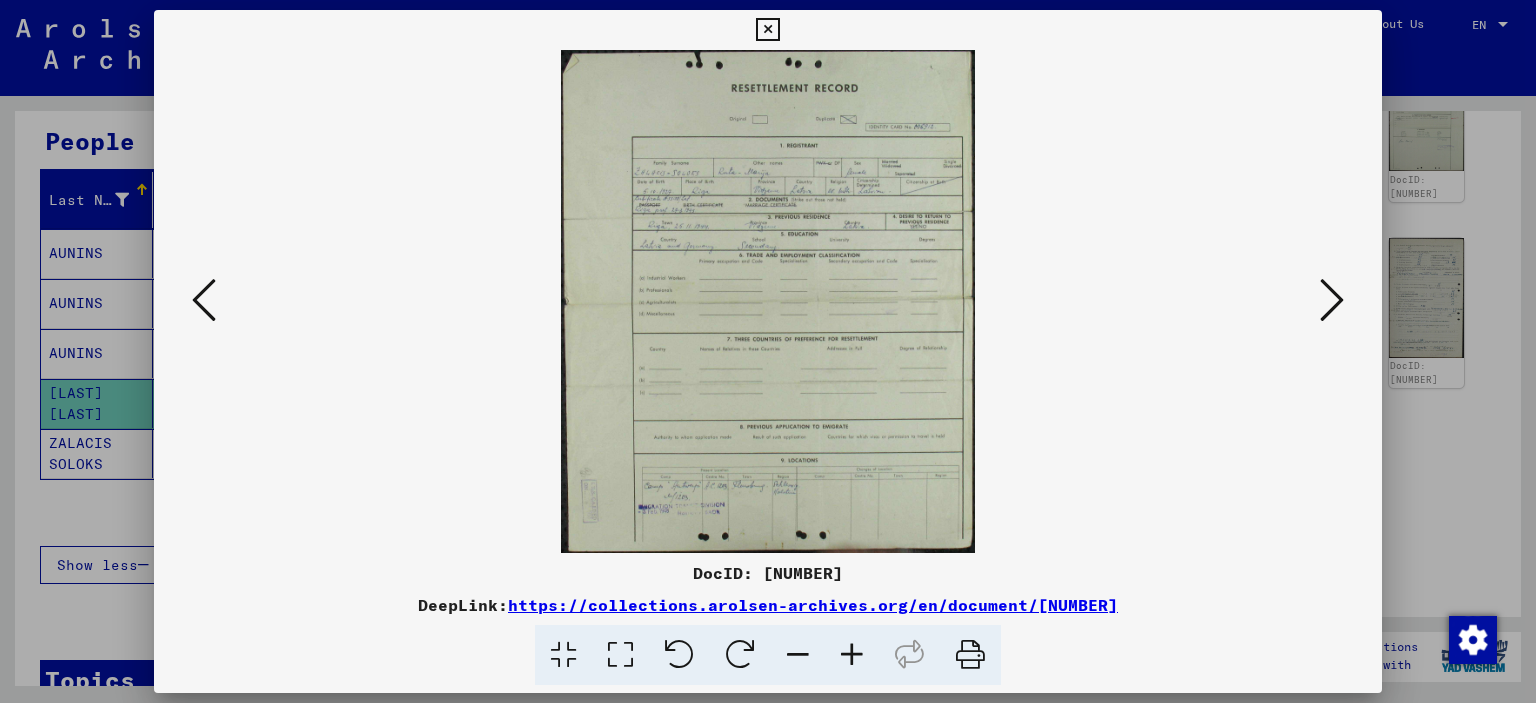 click at bounding box center (620, 655) 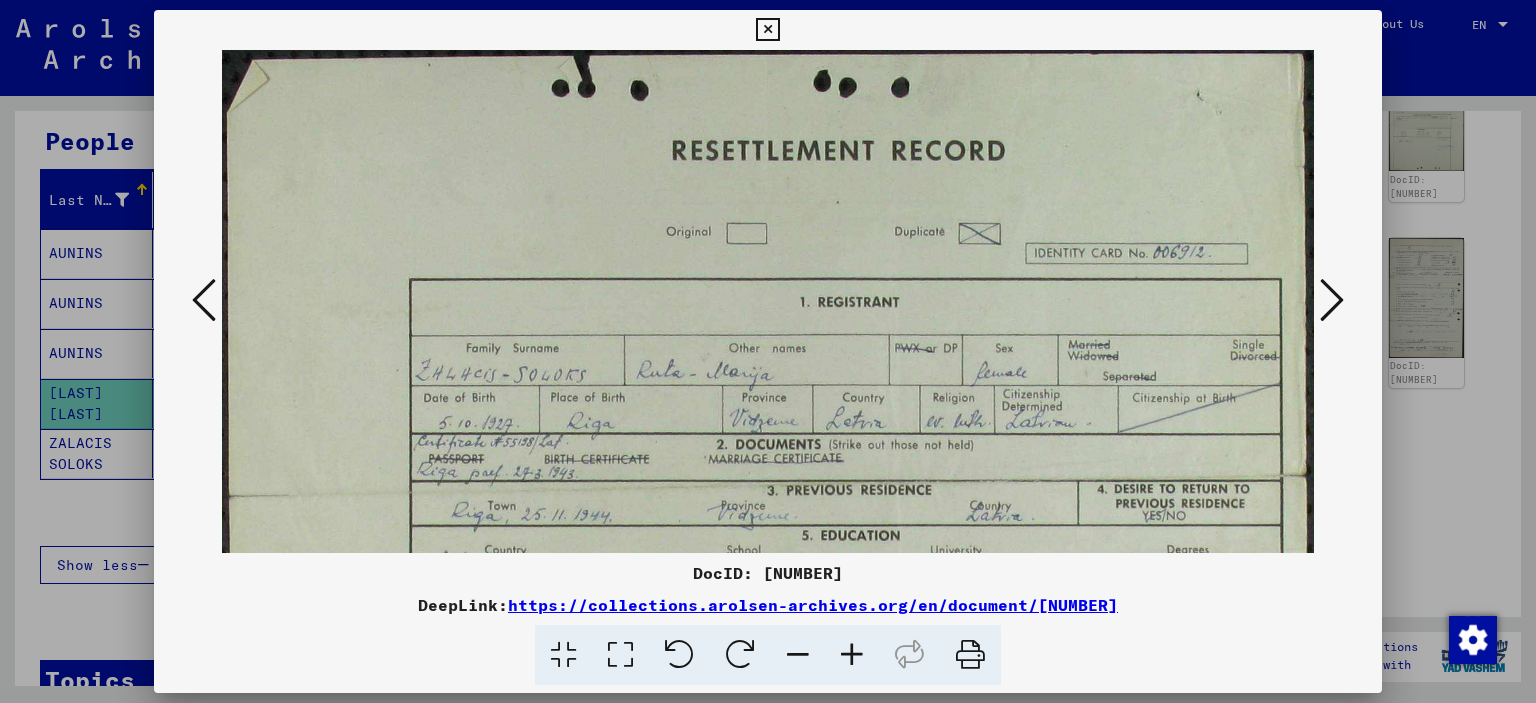 click at bounding box center (1332, 300) 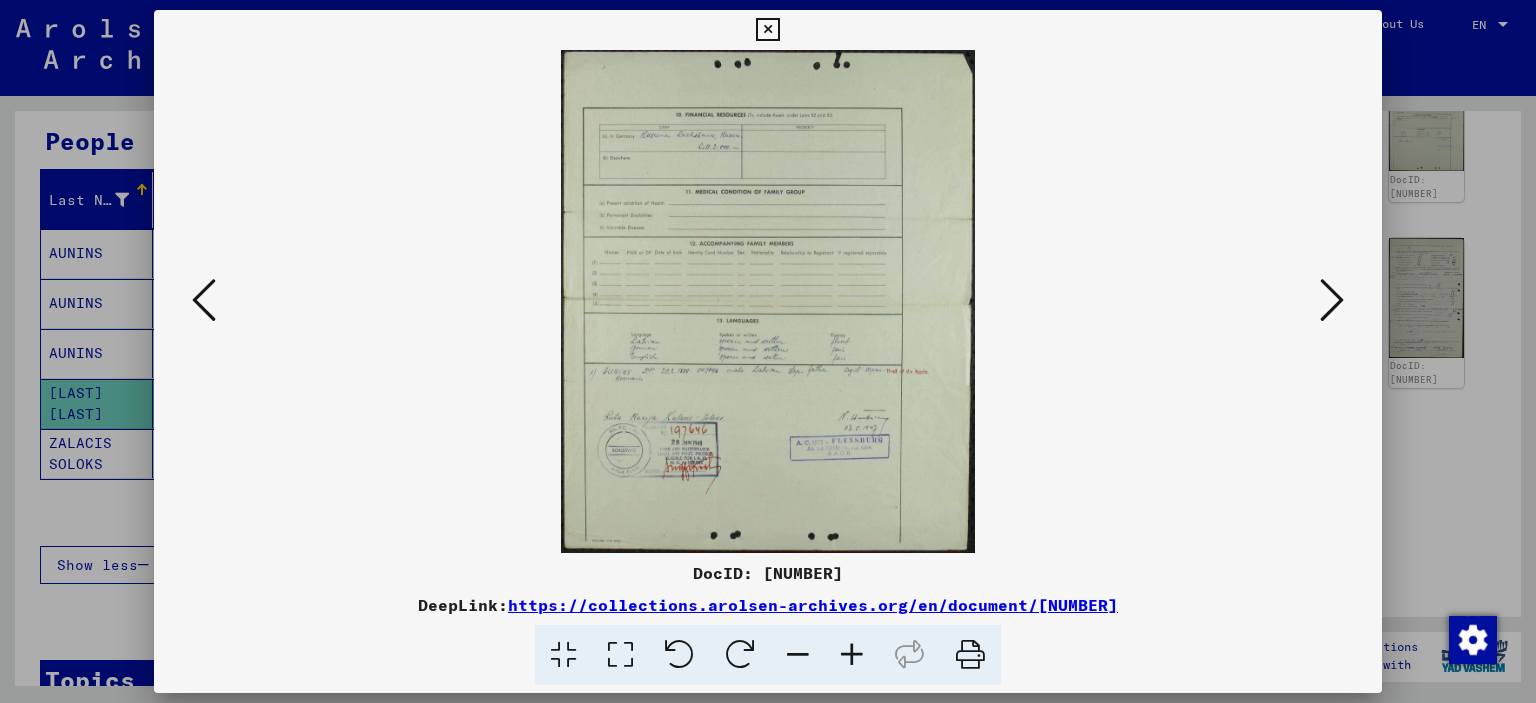 click at bounding box center [1332, 300] 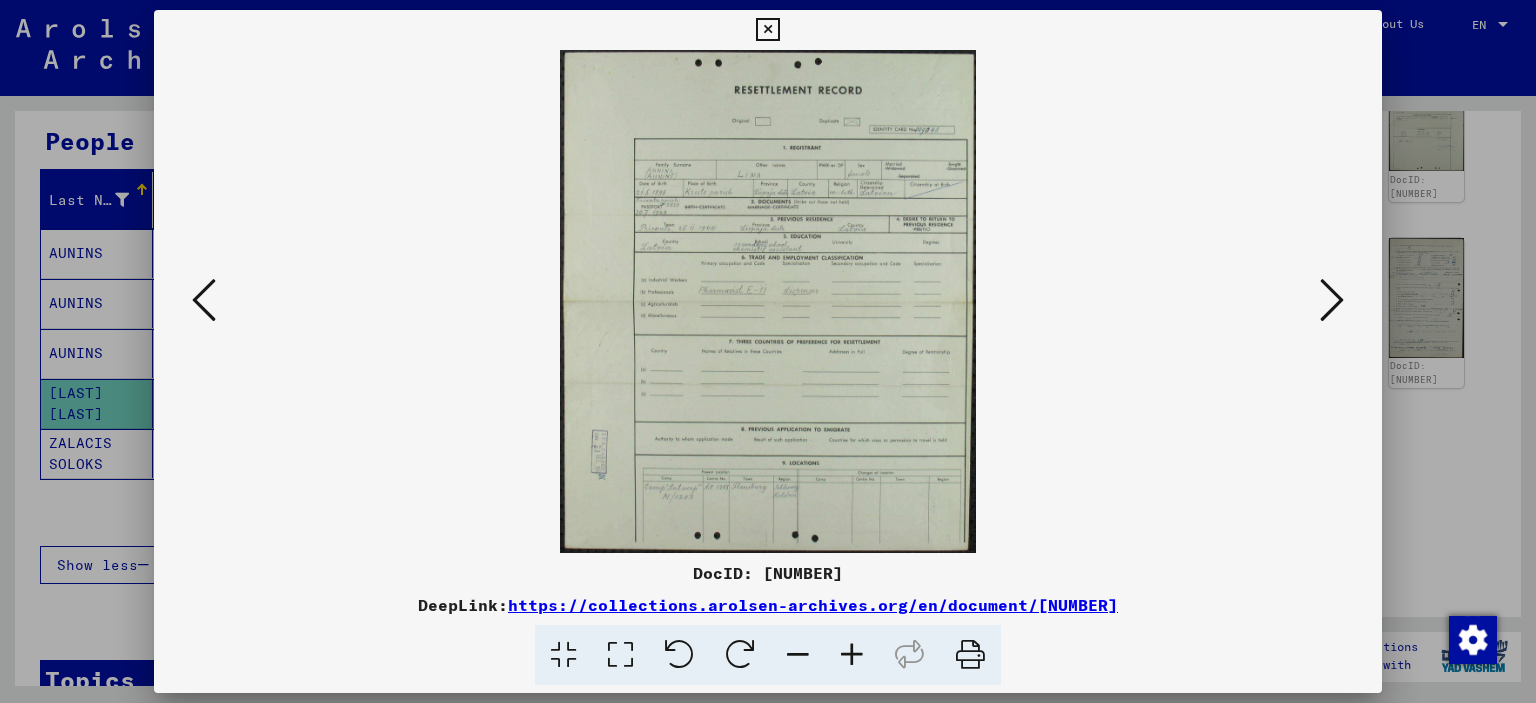 click at bounding box center [1332, 300] 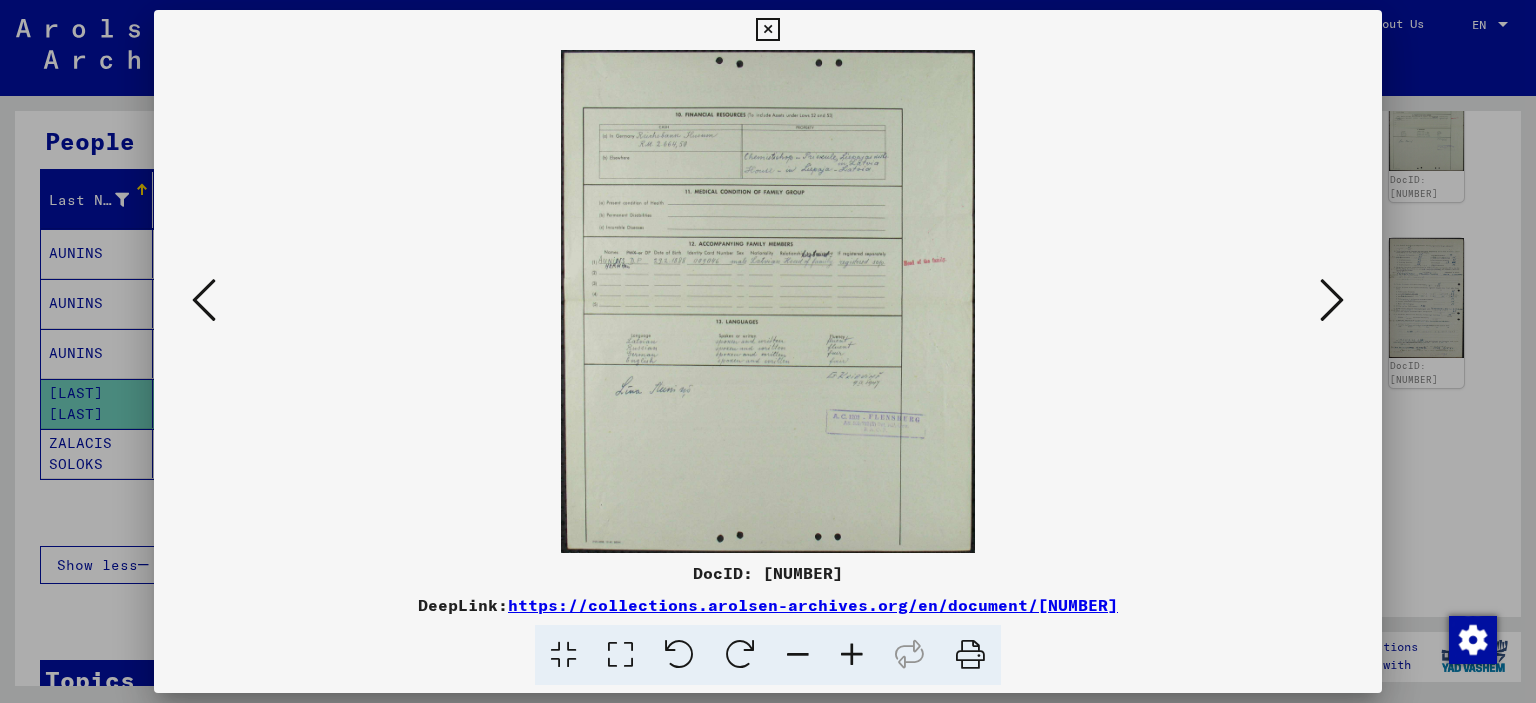 click at bounding box center [768, 301] 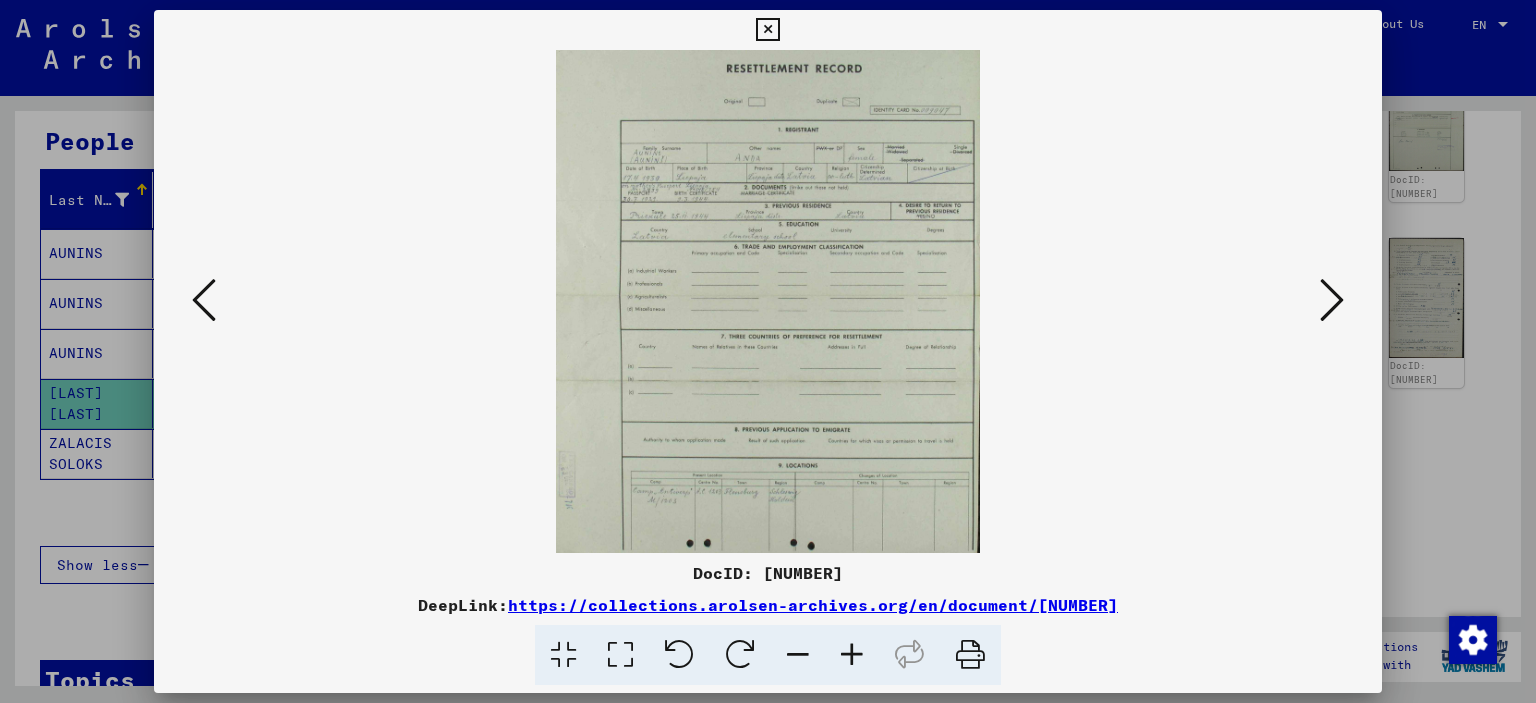 click at bounding box center (620, 655) 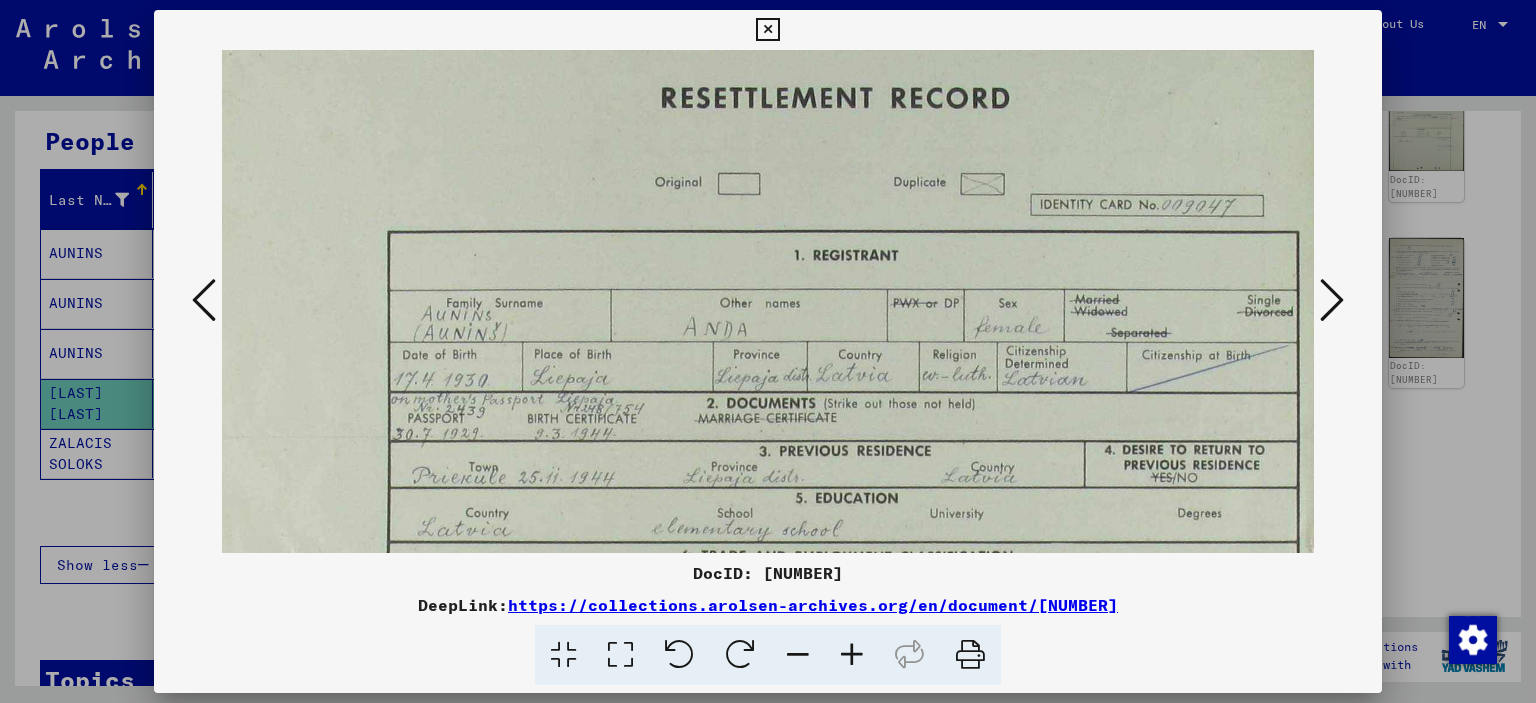 click at bounding box center (768, 351) 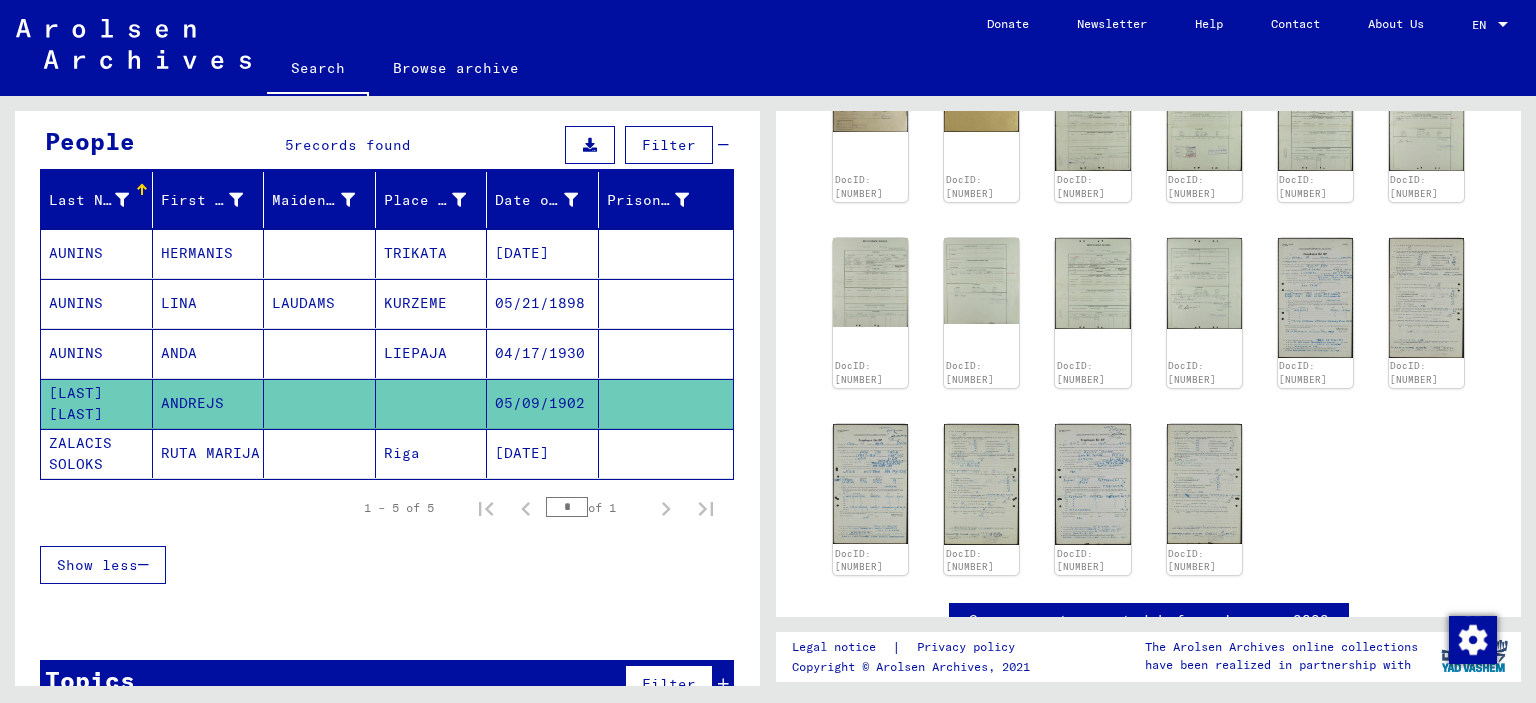 scroll, scrollTop: 0, scrollLeft: 0, axis: both 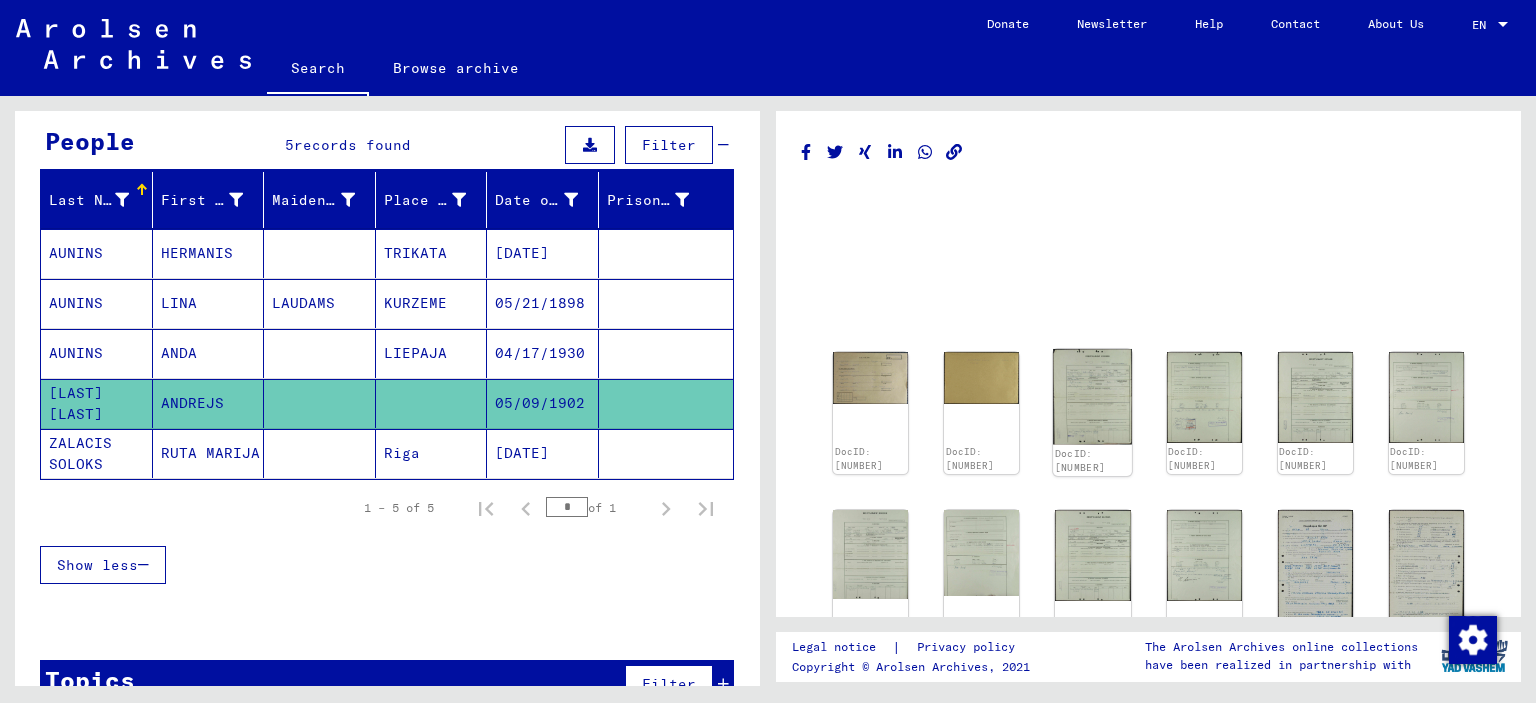 click 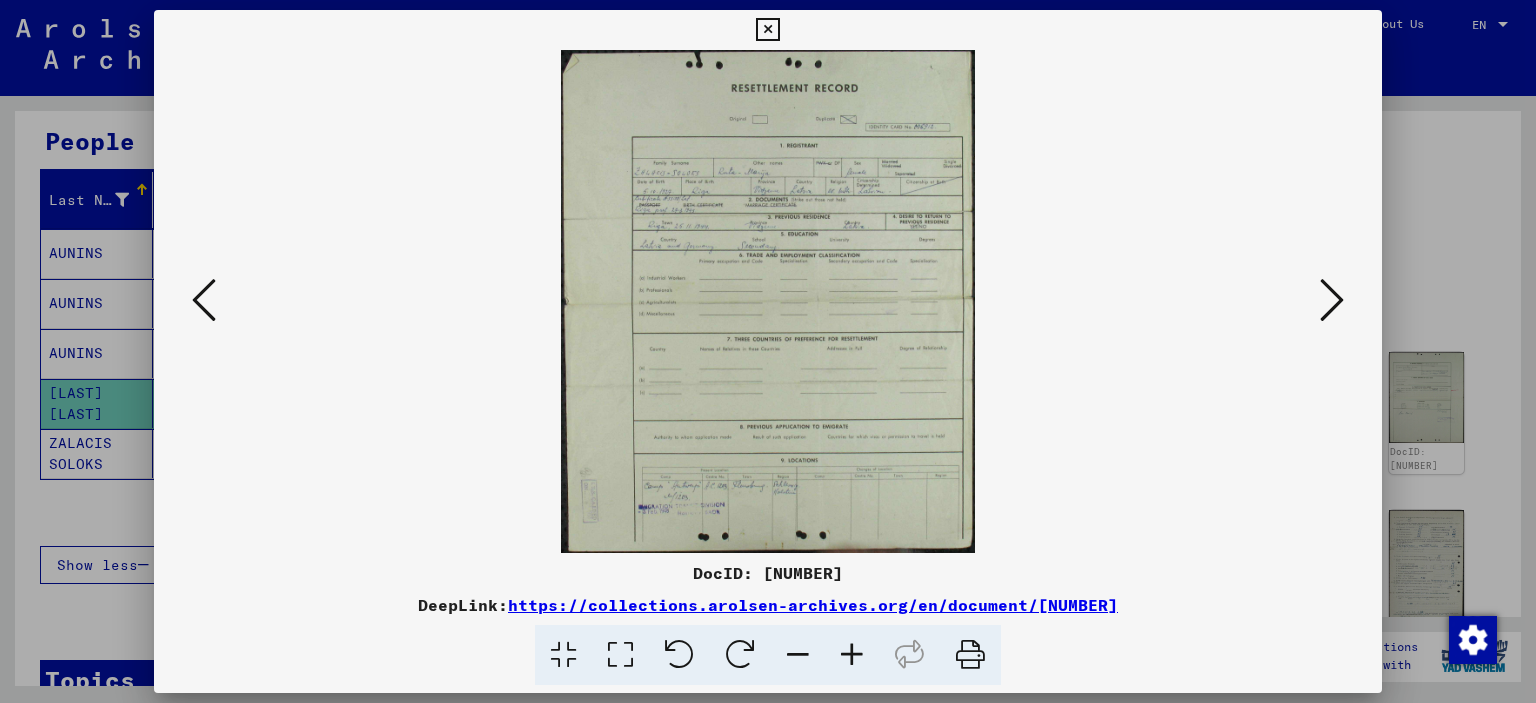 click at bounding box center [620, 655] 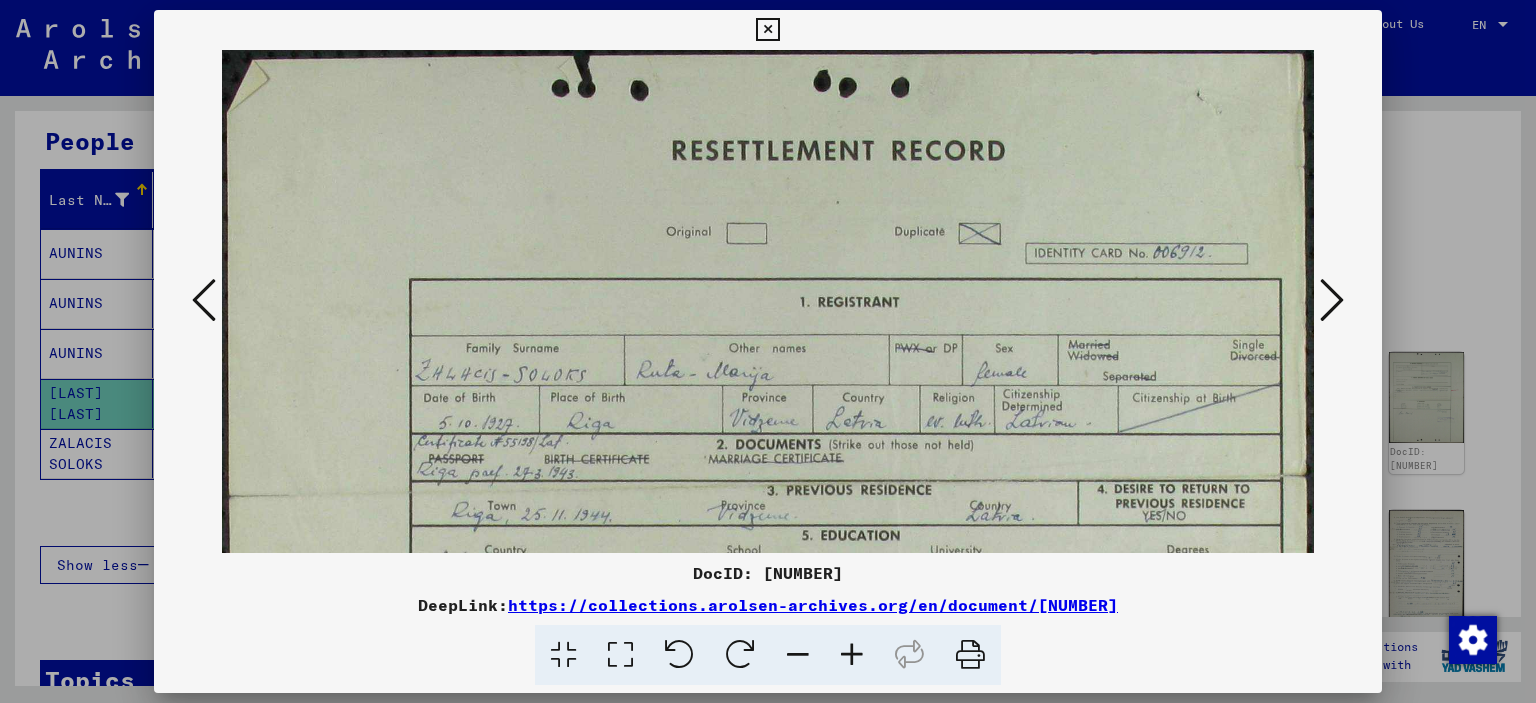 click at bounding box center [1332, 300] 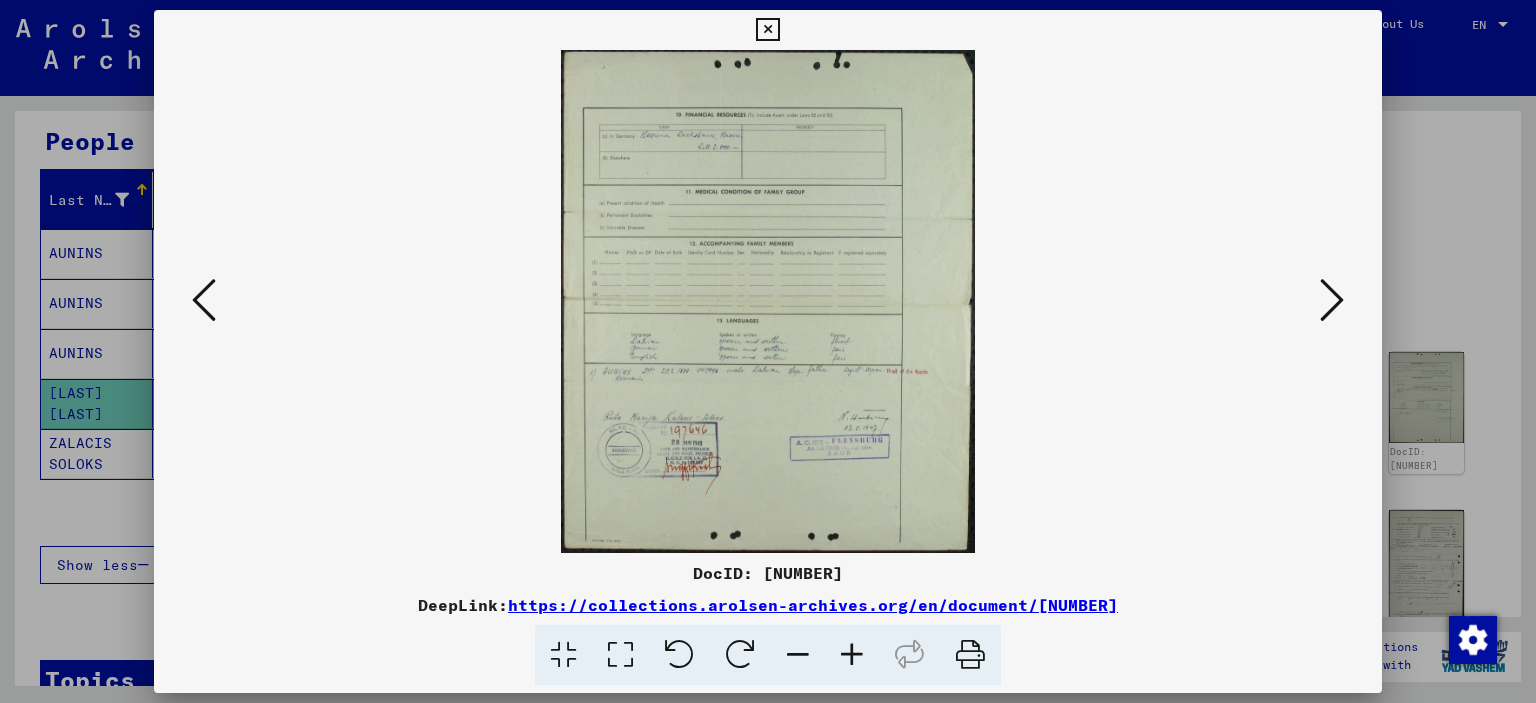 click at bounding box center (1332, 300) 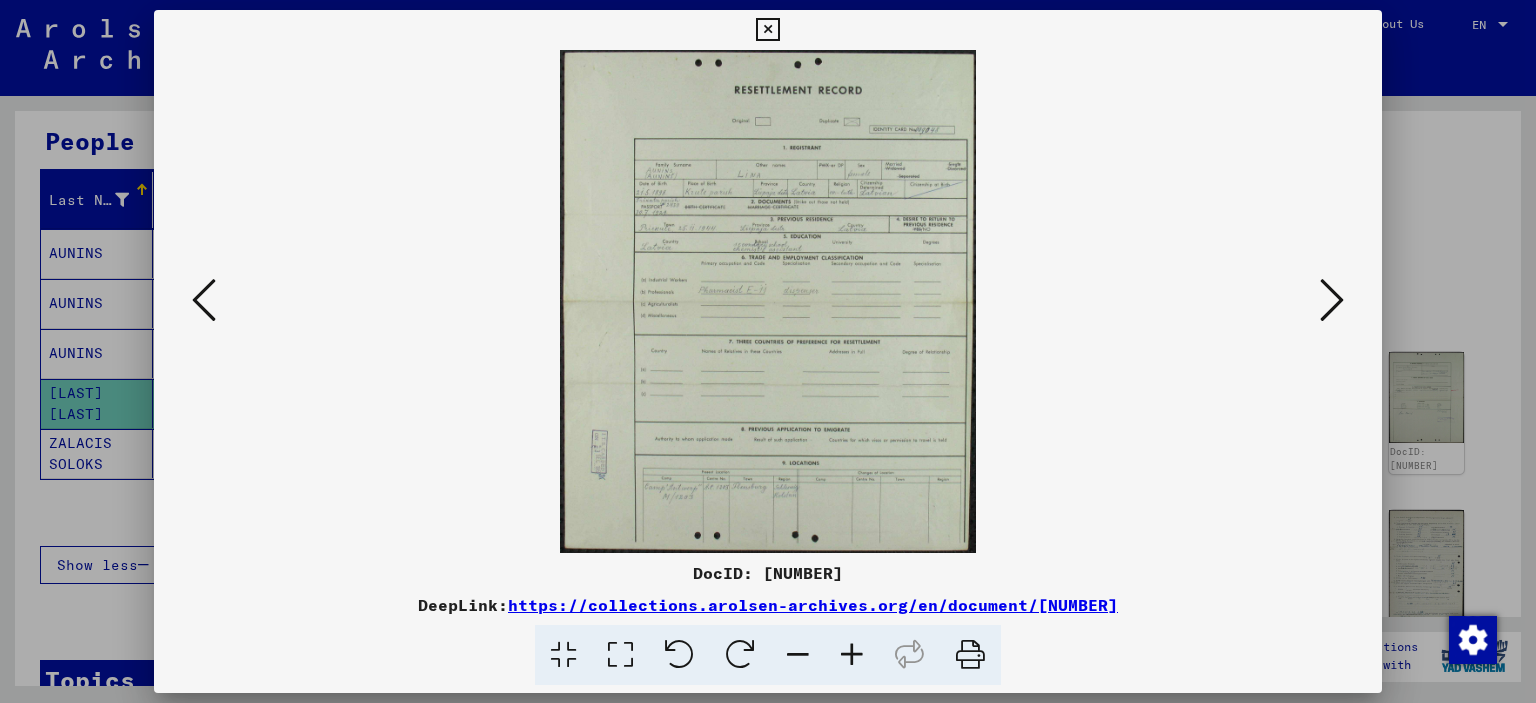 click at bounding box center (620, 655) 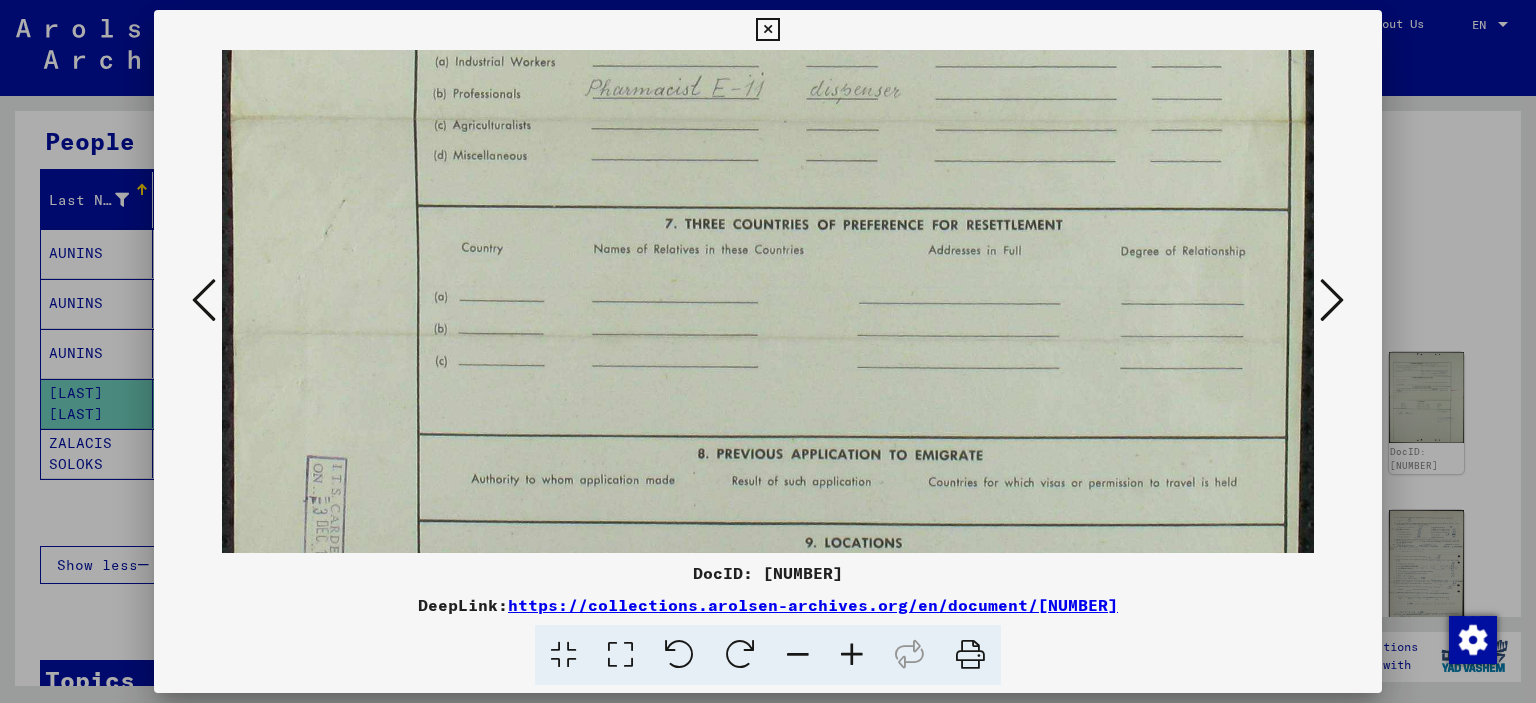 scroll, scrollTop: 600, scrollLeft: 0, axis: vertical 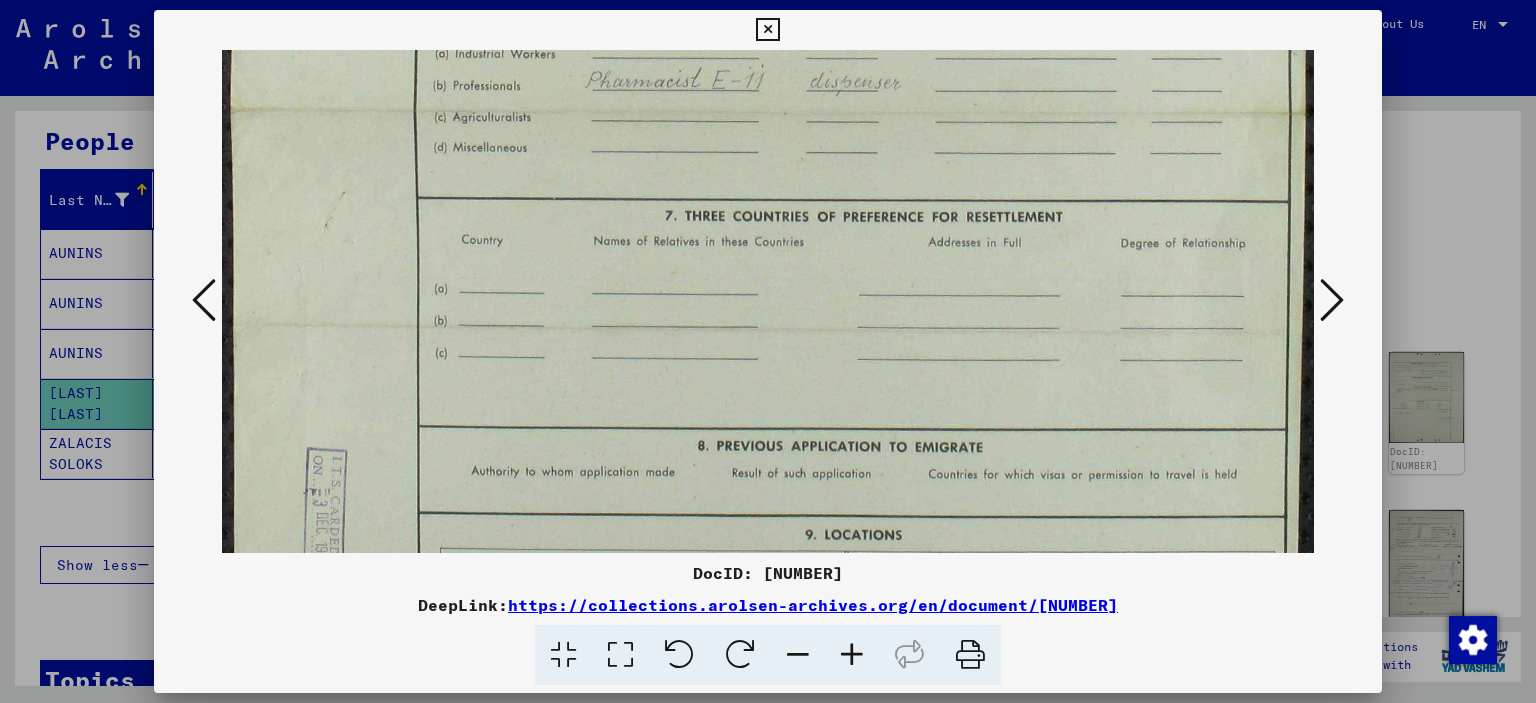 drag, startPoint x: 630, startPoint y: 474, endPoint x: 423, endPoint y: -121, distance: 629.9794 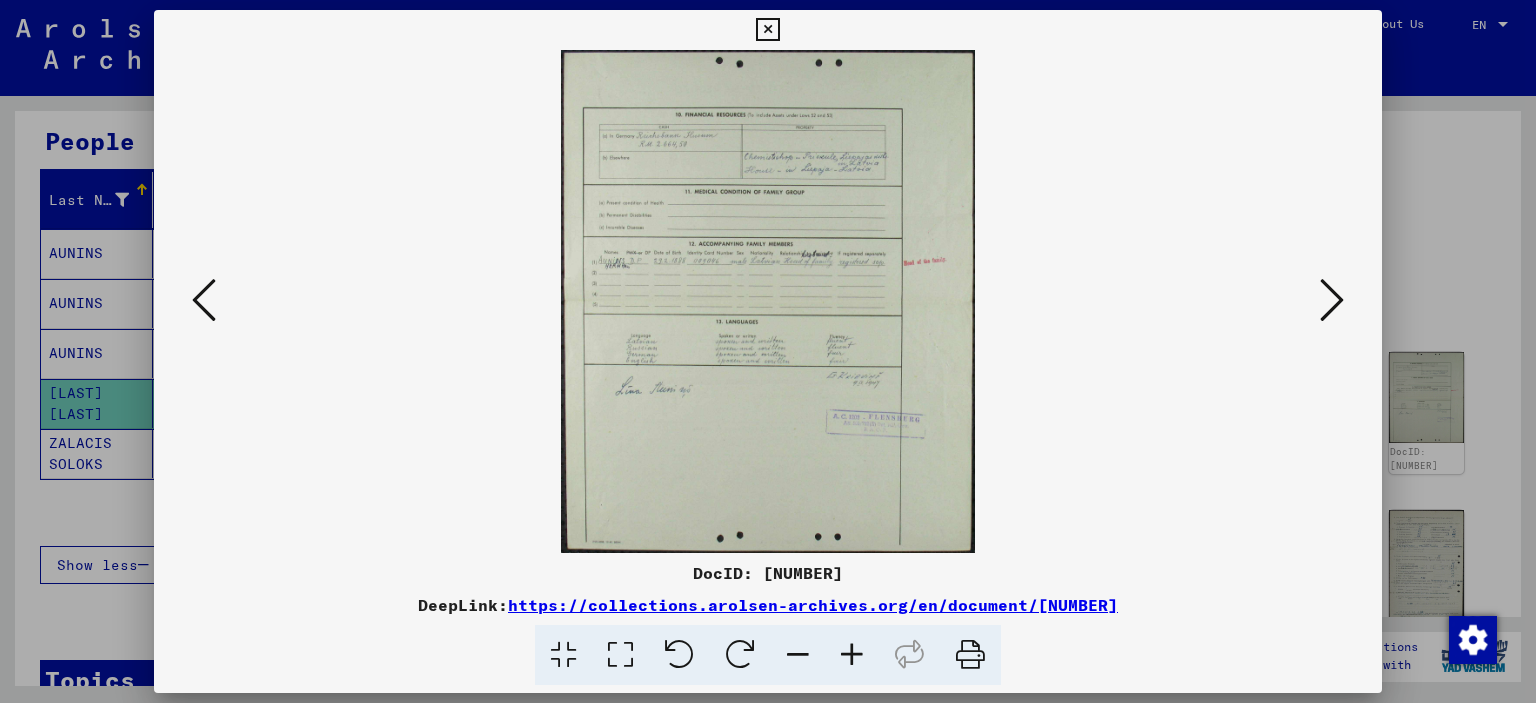 scroll, scrollTop: 0, scrollLeft: 0, axis: both 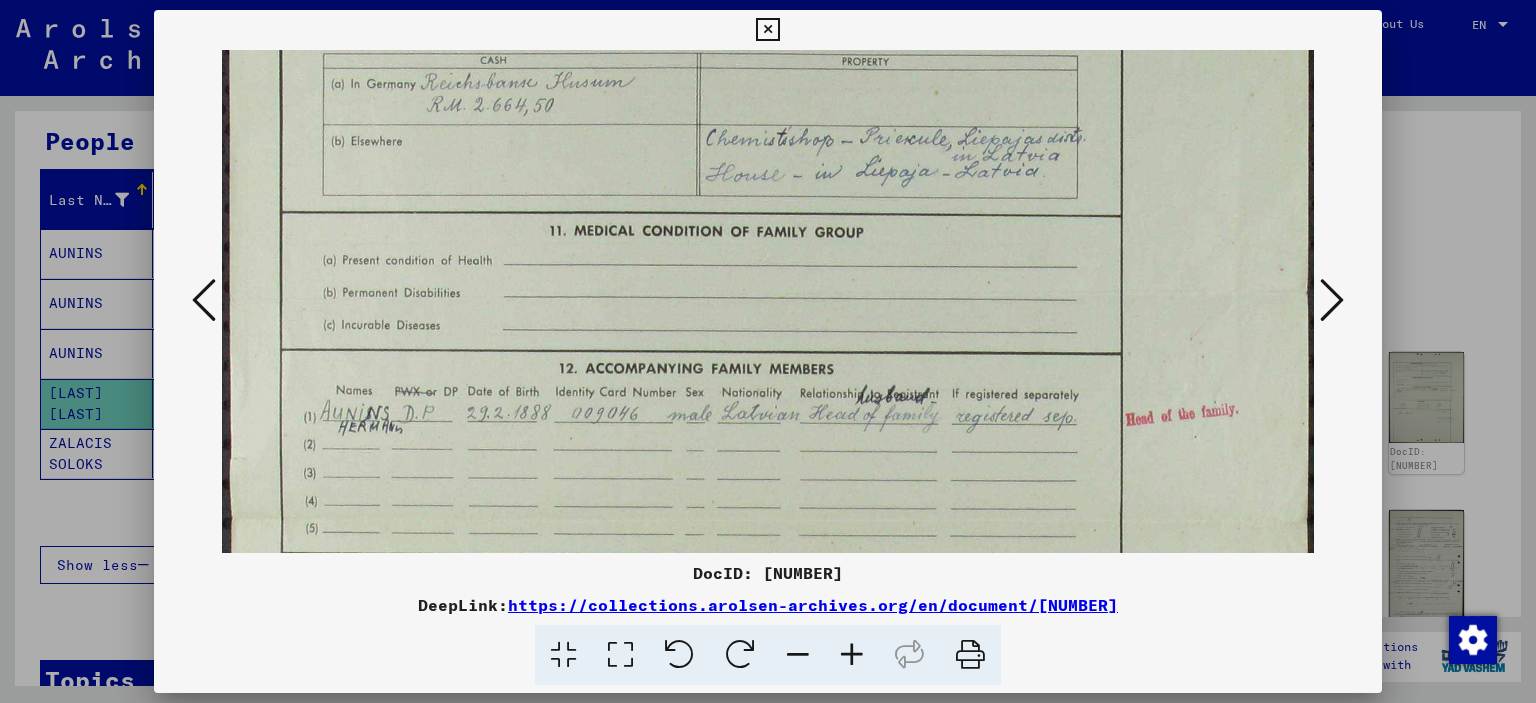 drag, startPoint x: 644, startPoint y: 453, endPoint x: 778, endPoint y: 267, distance: 229.24223 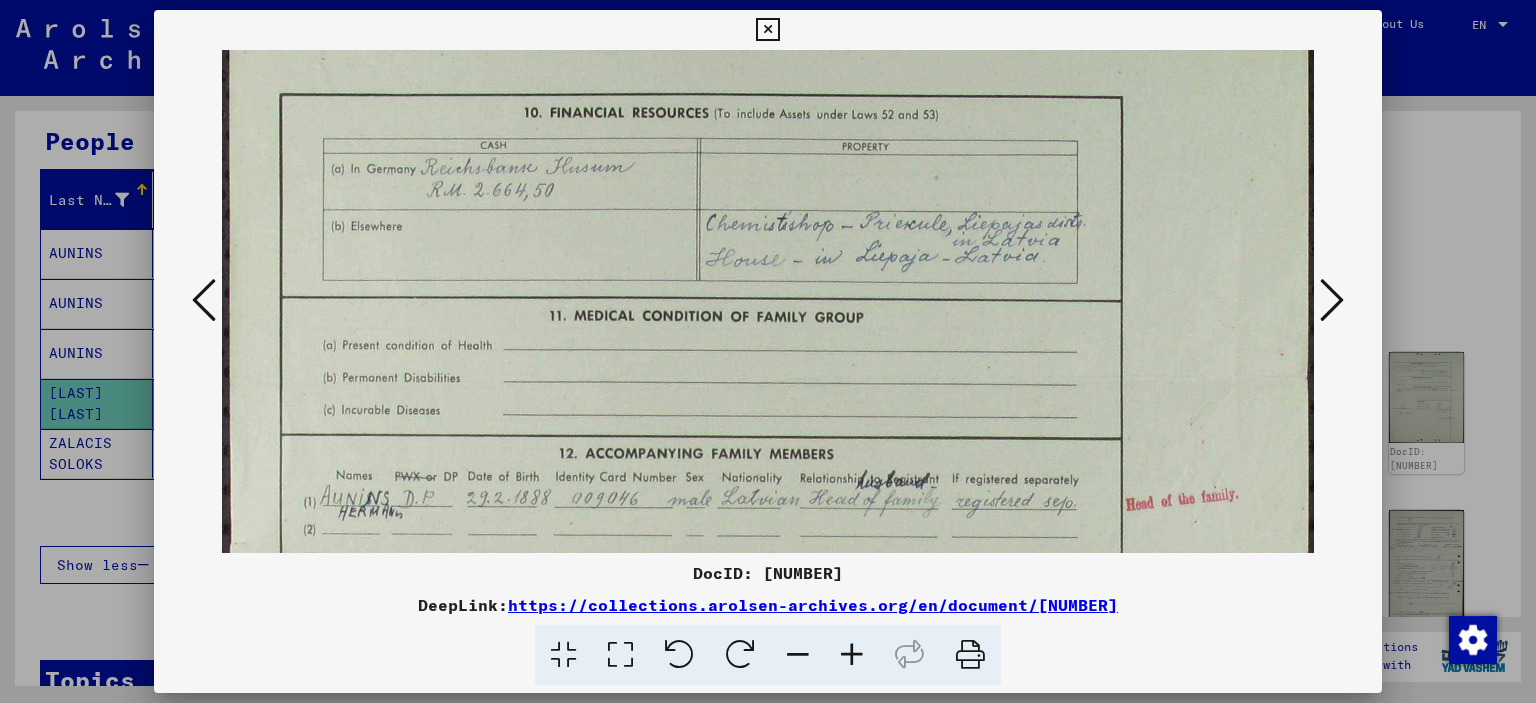 scroll, scrollTop: 108, scrollLeft: 0, axis: vertical 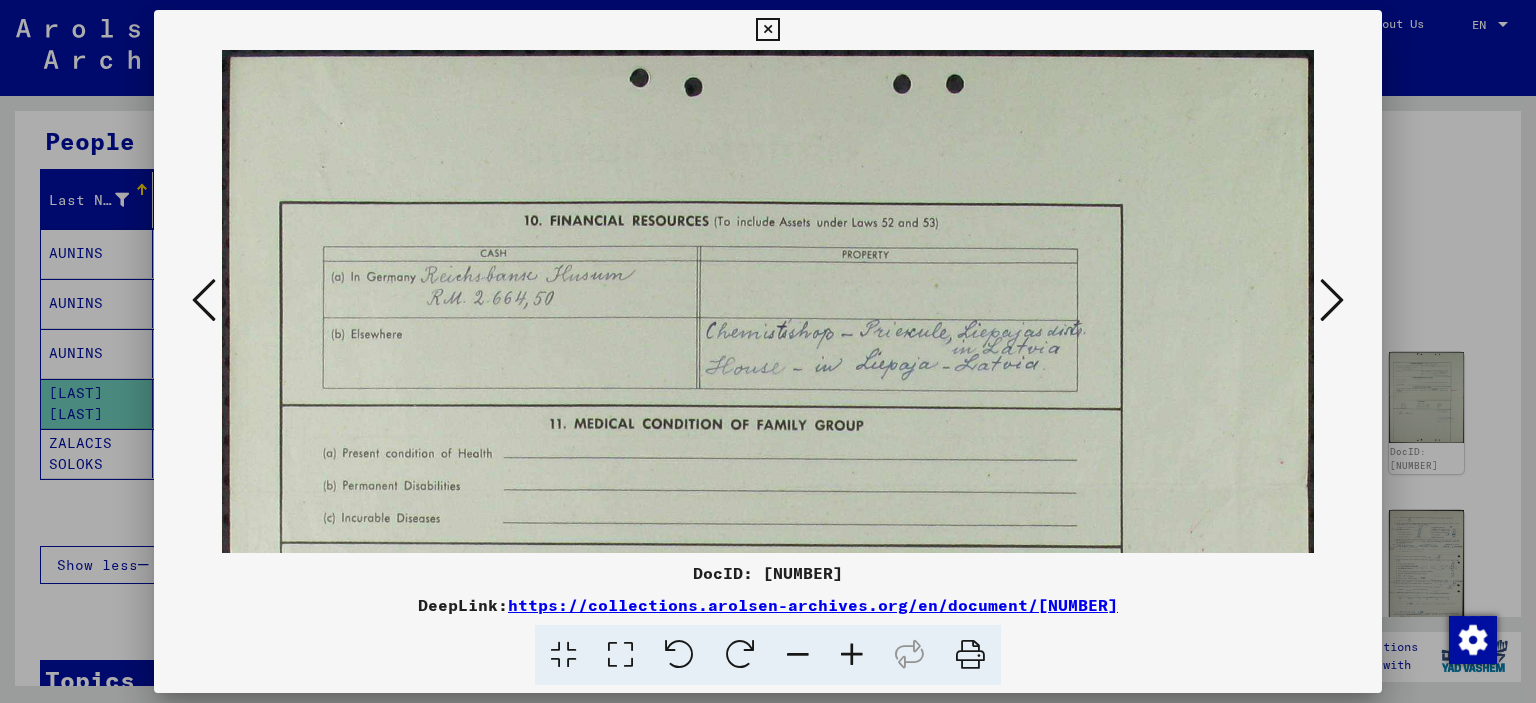 drag, startPoint x: 644, startPoint y: 238, endPoint x: 598, endPoint y: 513, distance: 278.82074 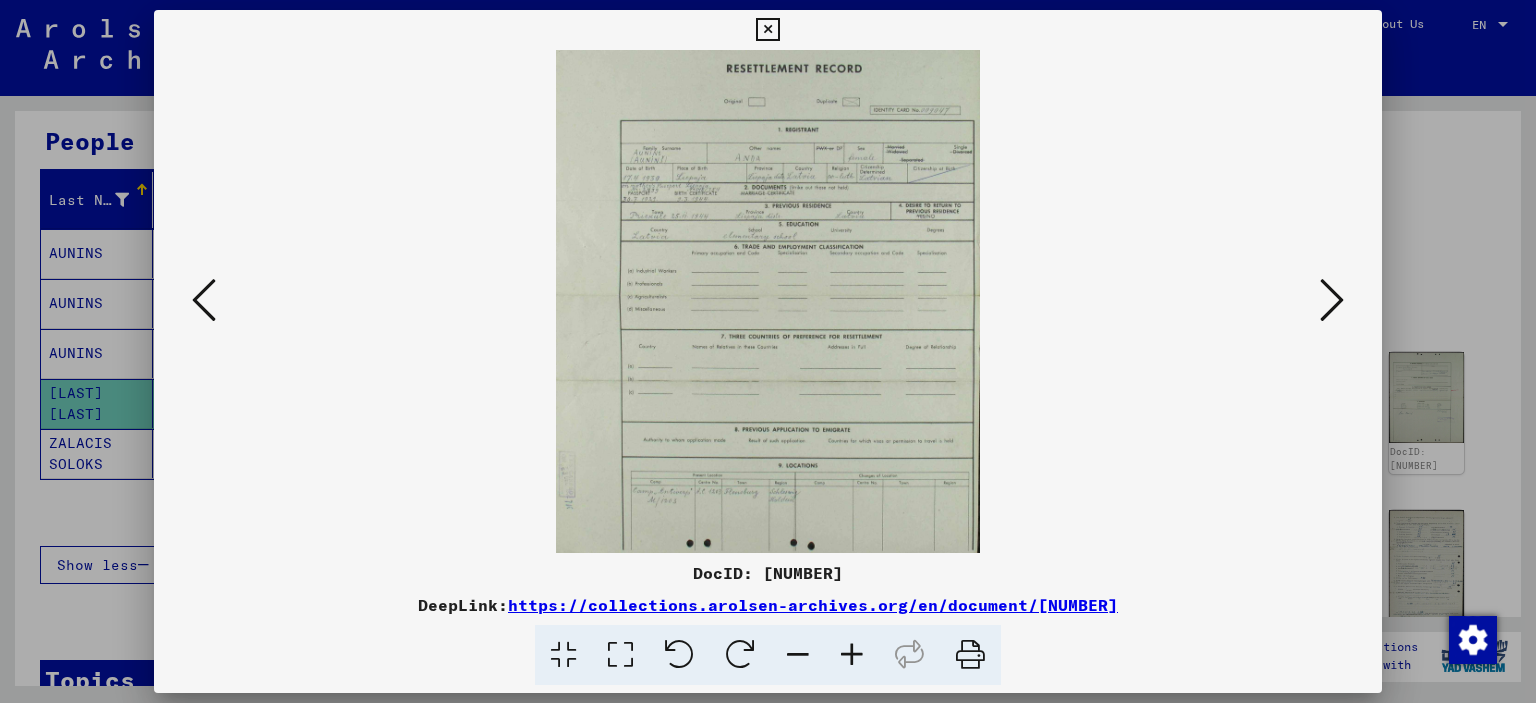 click at bounding box center (620, 655) 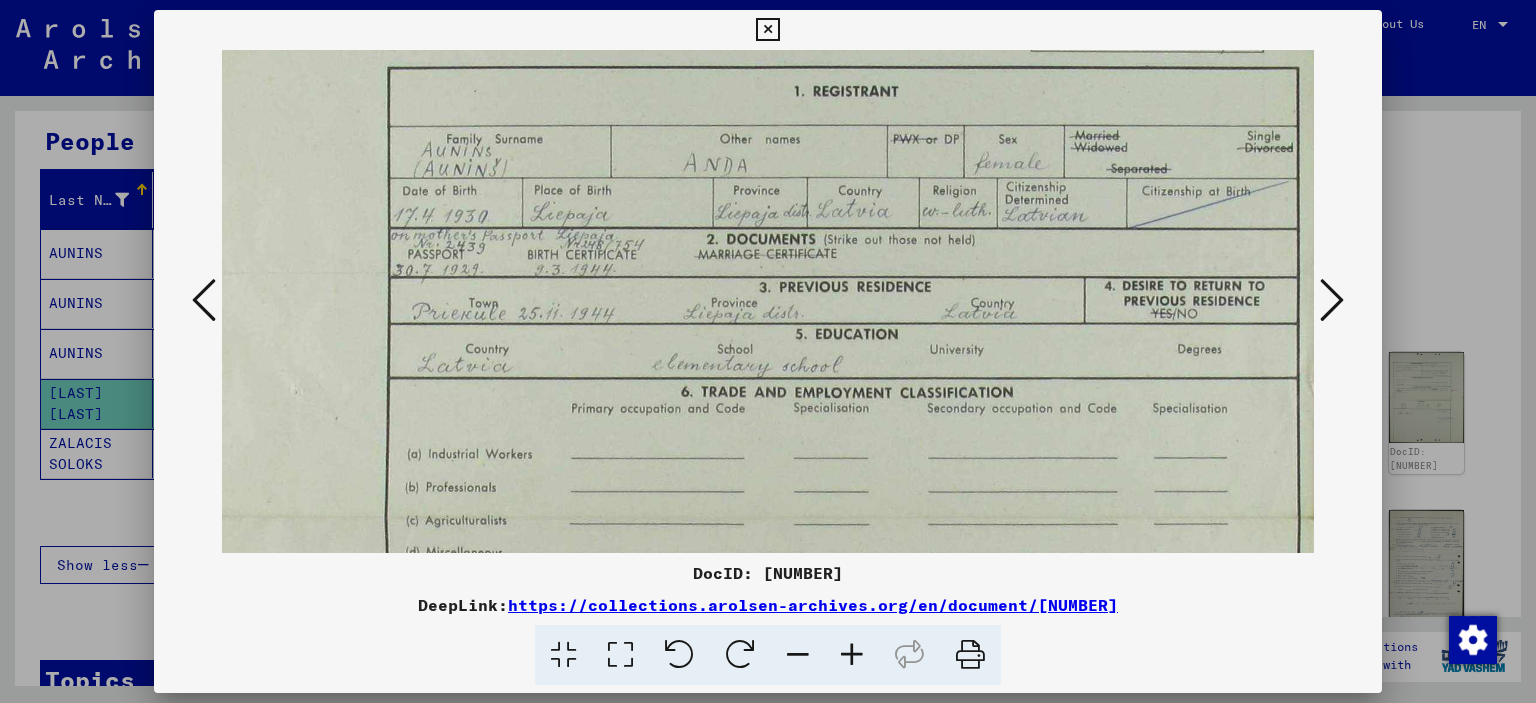 scroll, scrollTop: 168, scrollLeft: 0, axis: vertical 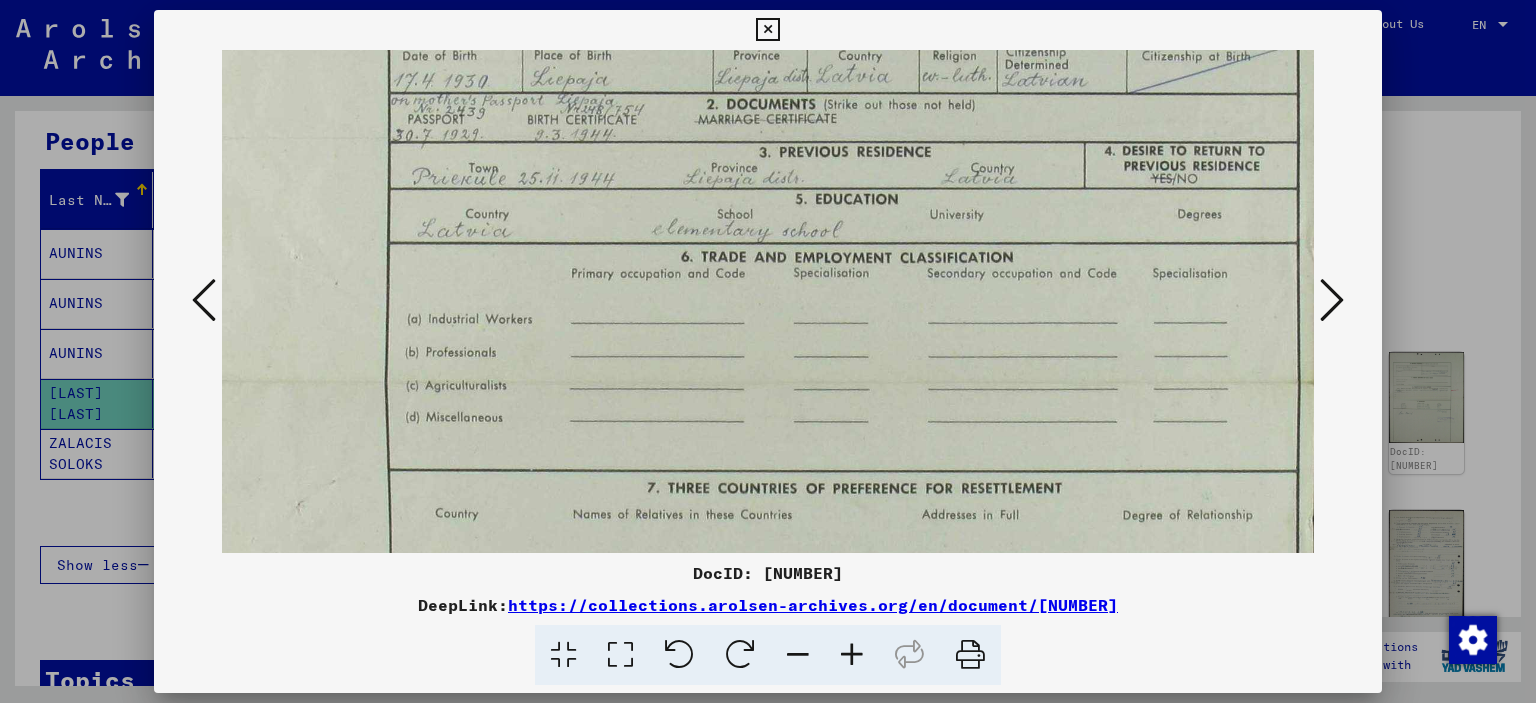 drag, startPoint x: 777, startPoint y: 469, endPoint x: 760, endPoint y: 179, distance: 290.49786 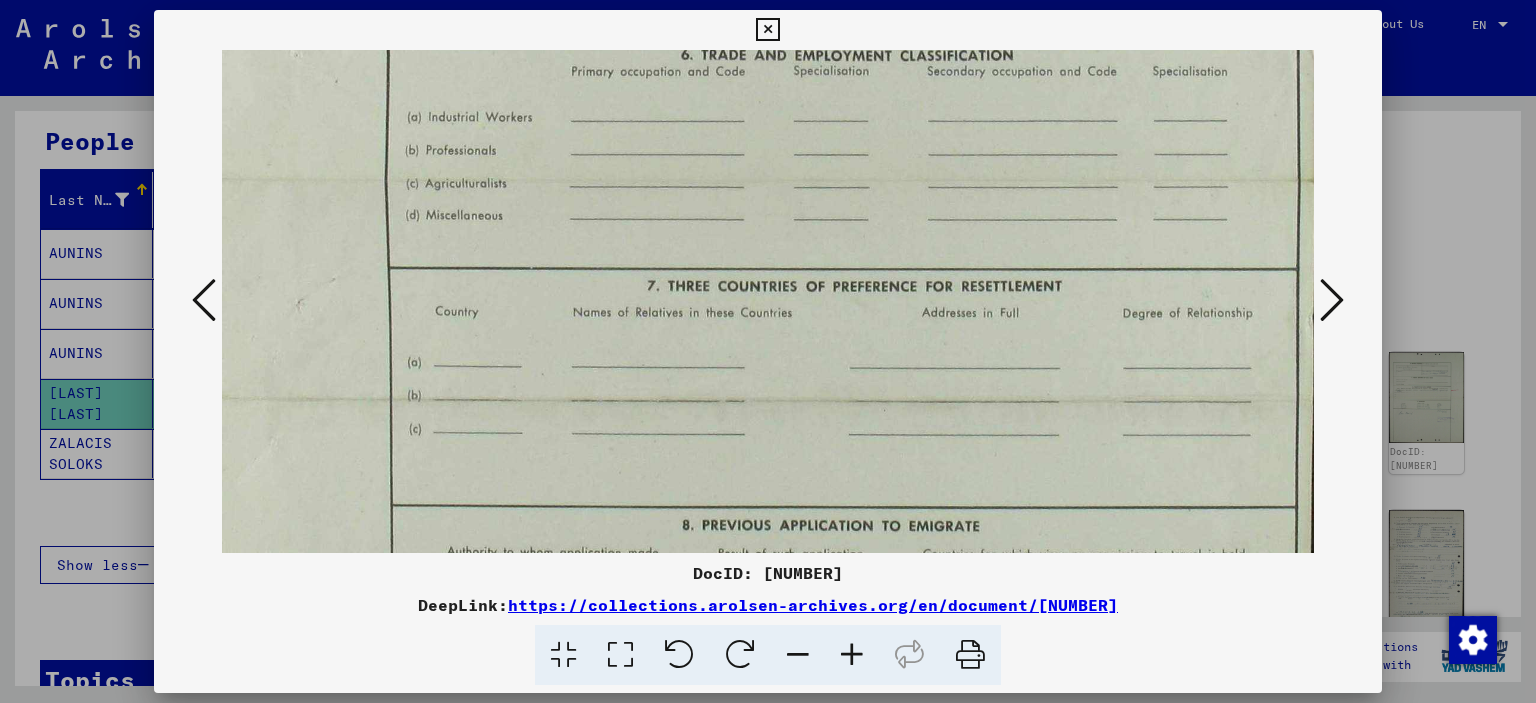 drag, startPoint x: 760, startPoint y: 179, endPoint x: 739, endPoint y: -23, distance: 203.08865 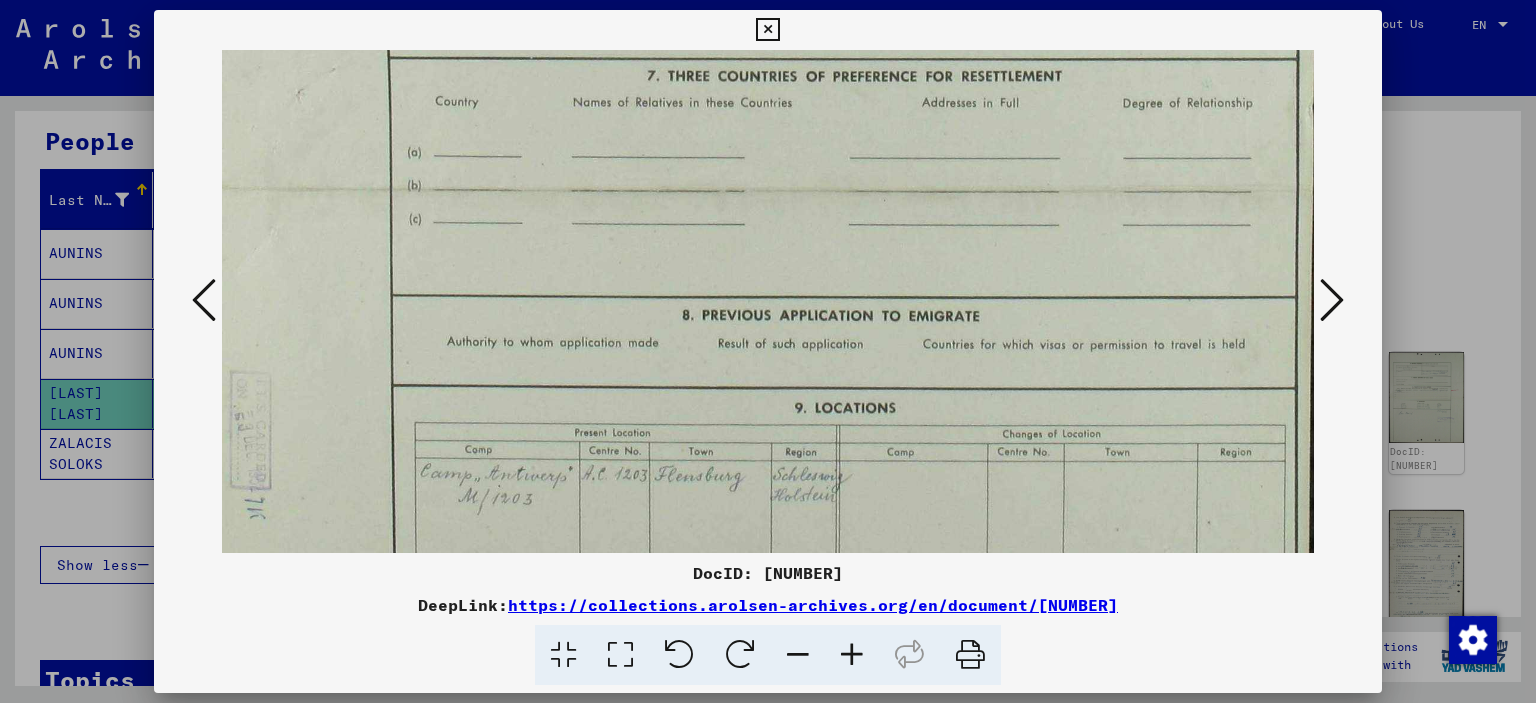 scroll, scrollTop: 791, scrollLeft: 0, axis: vertical 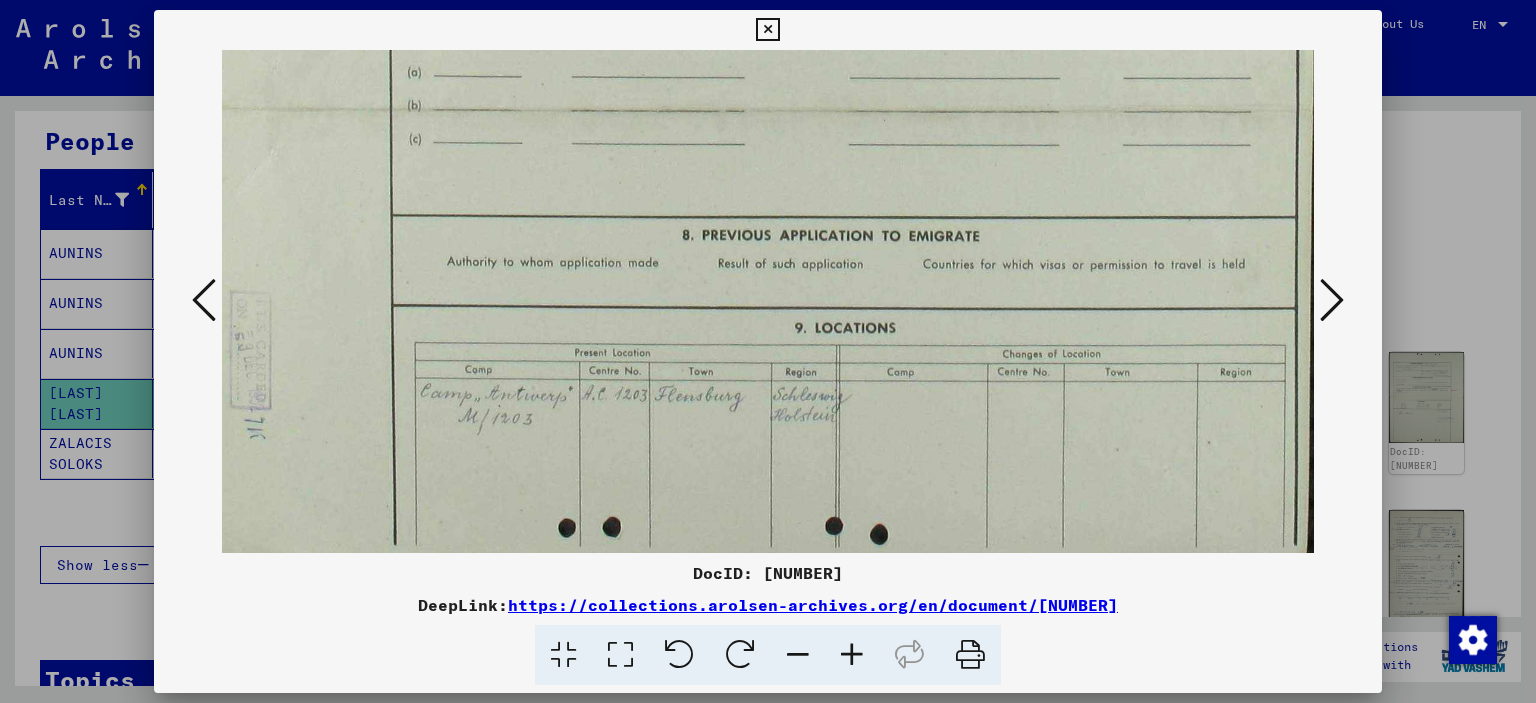 drag, startPoint x: 713, startPoint y: 403, endPoint x: 739, endPoint y: -10, distance: 413.8176 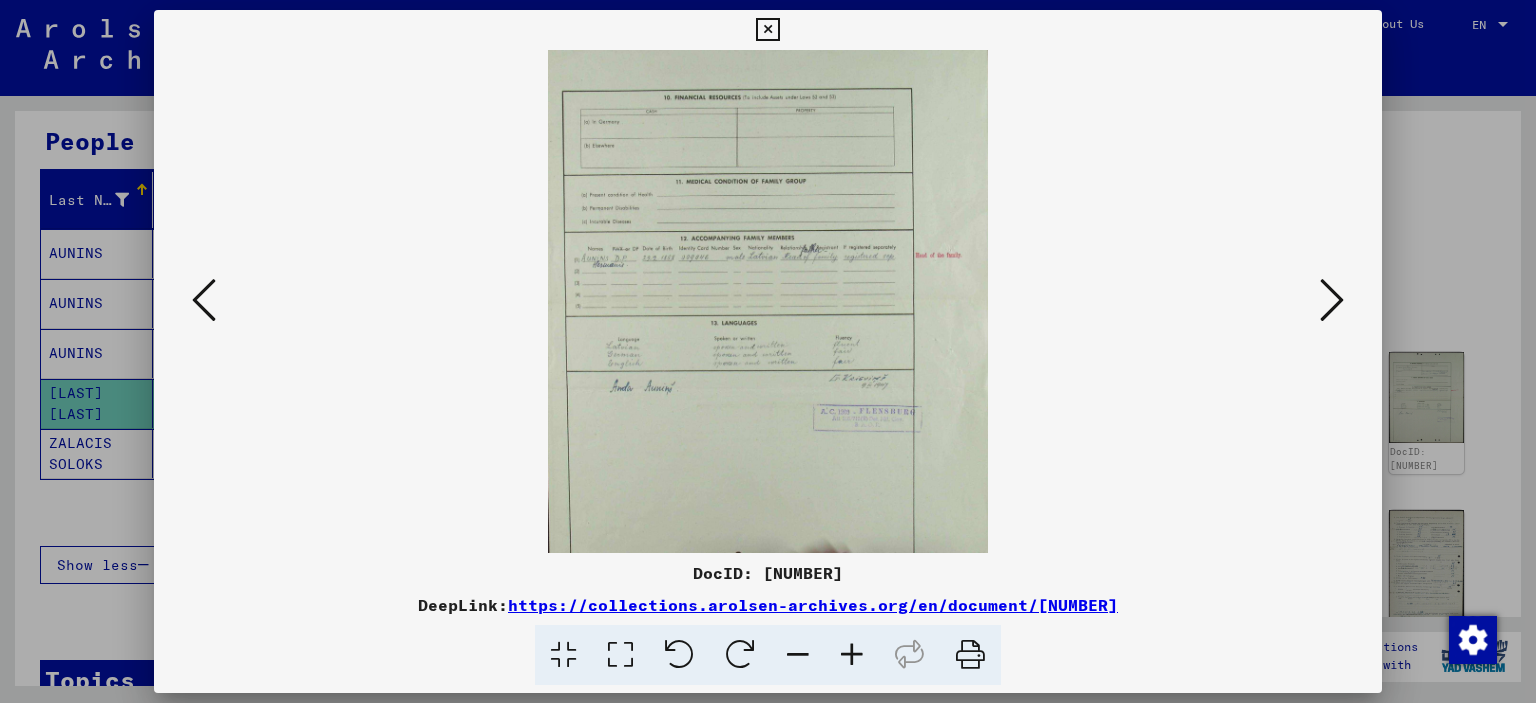 click at bounding box center [620, 655] 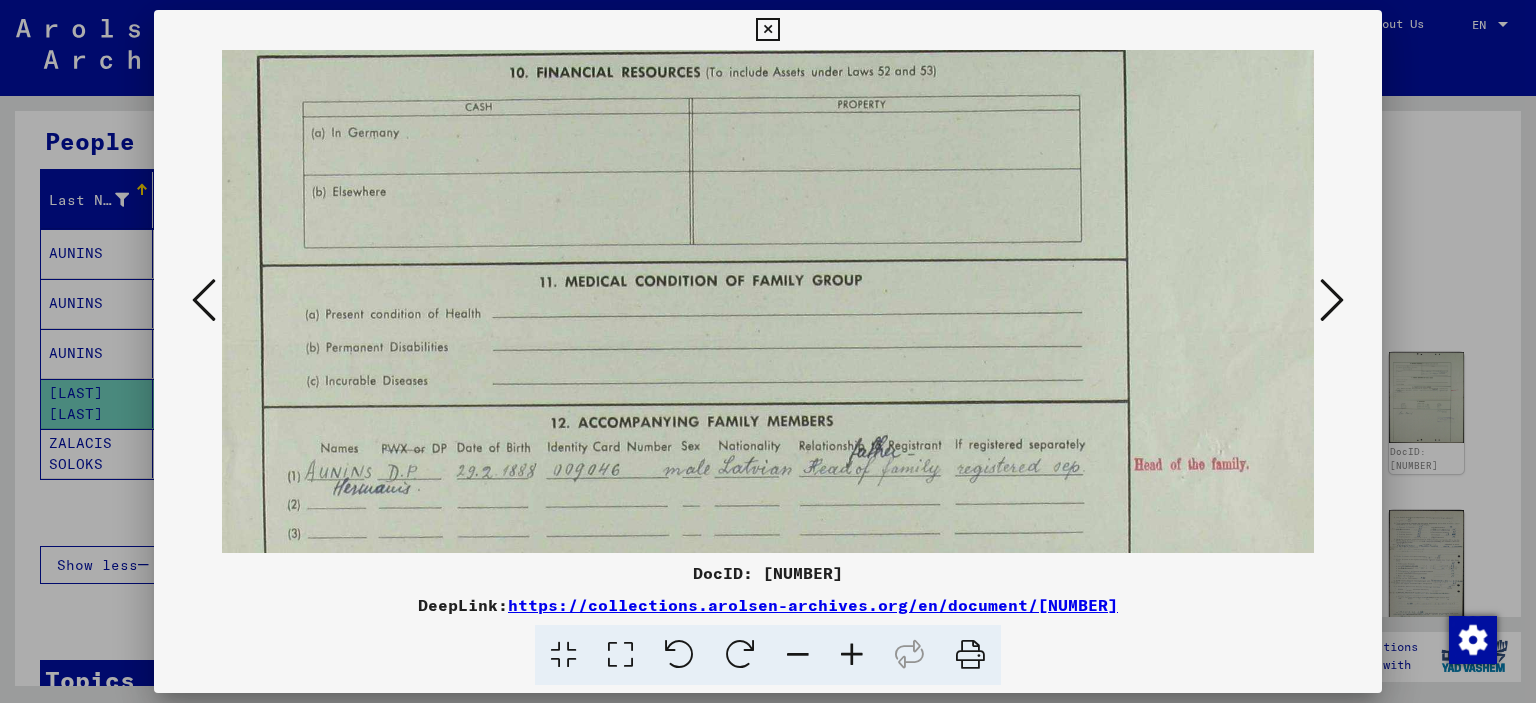 scroll, scrollTop: 0, scrollLeft: 0, axis: both 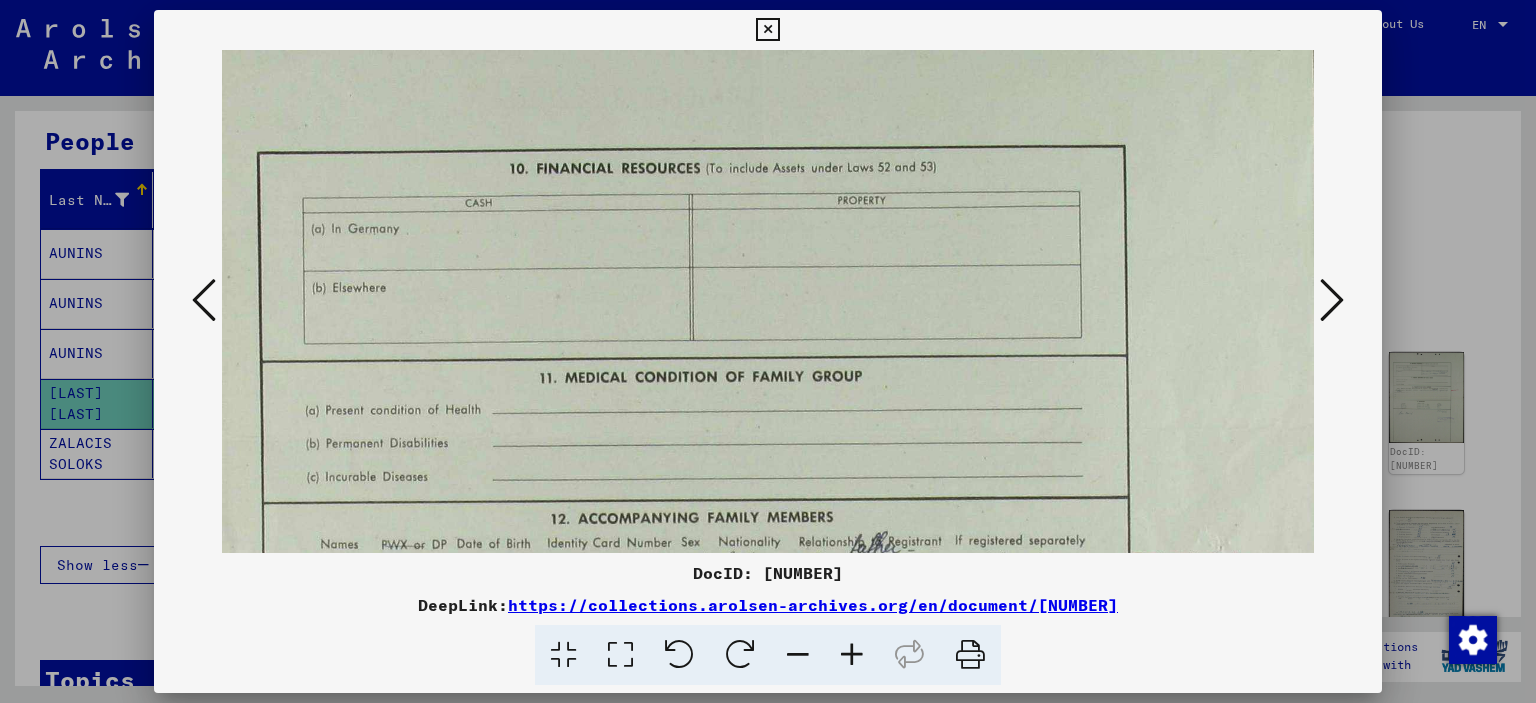 drag, startPoint x: 684, startPoint y: 498, endPoint x: 625, endPoint y: 576, distance: 97.80082 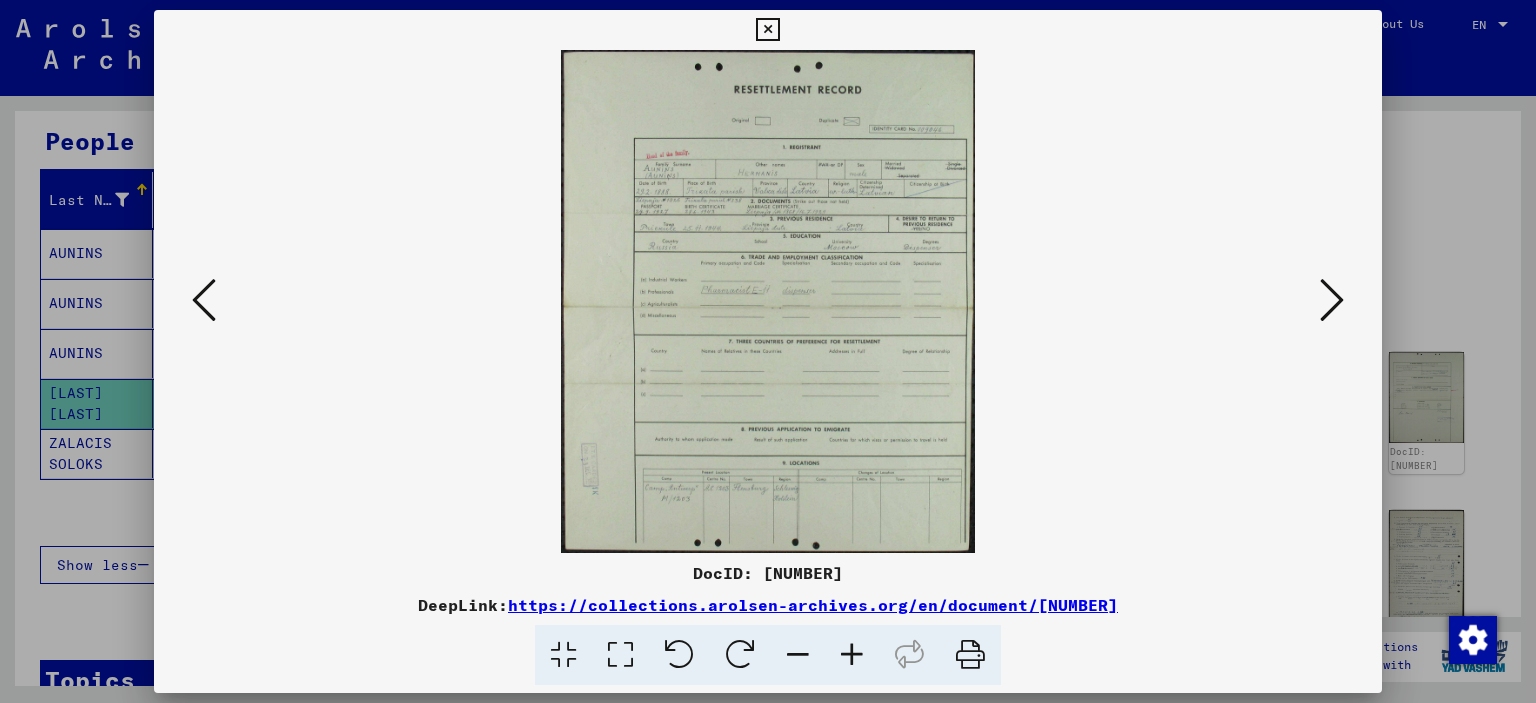 click at bounding box center (620, 655) 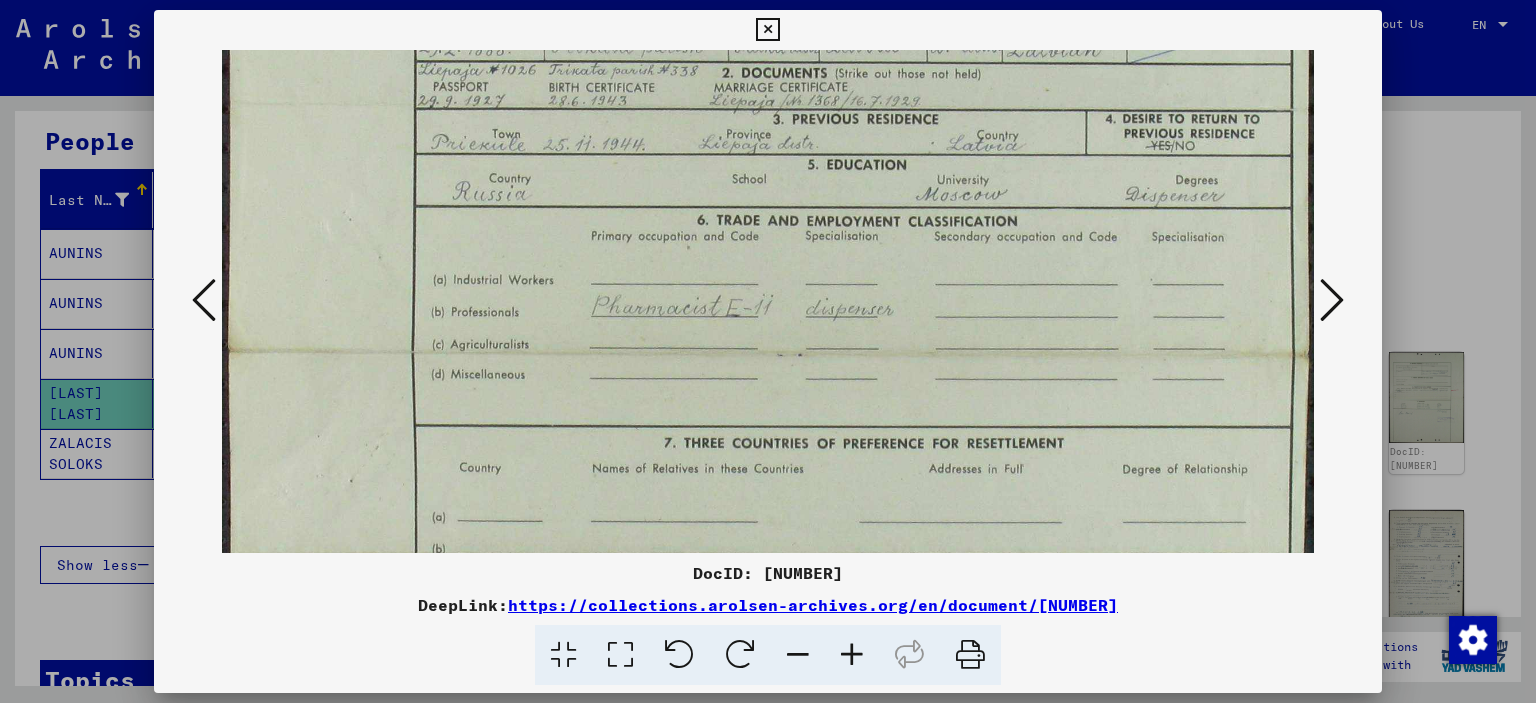scroll, scrollTop: 380, scrollLeft: 0, axis: vertical 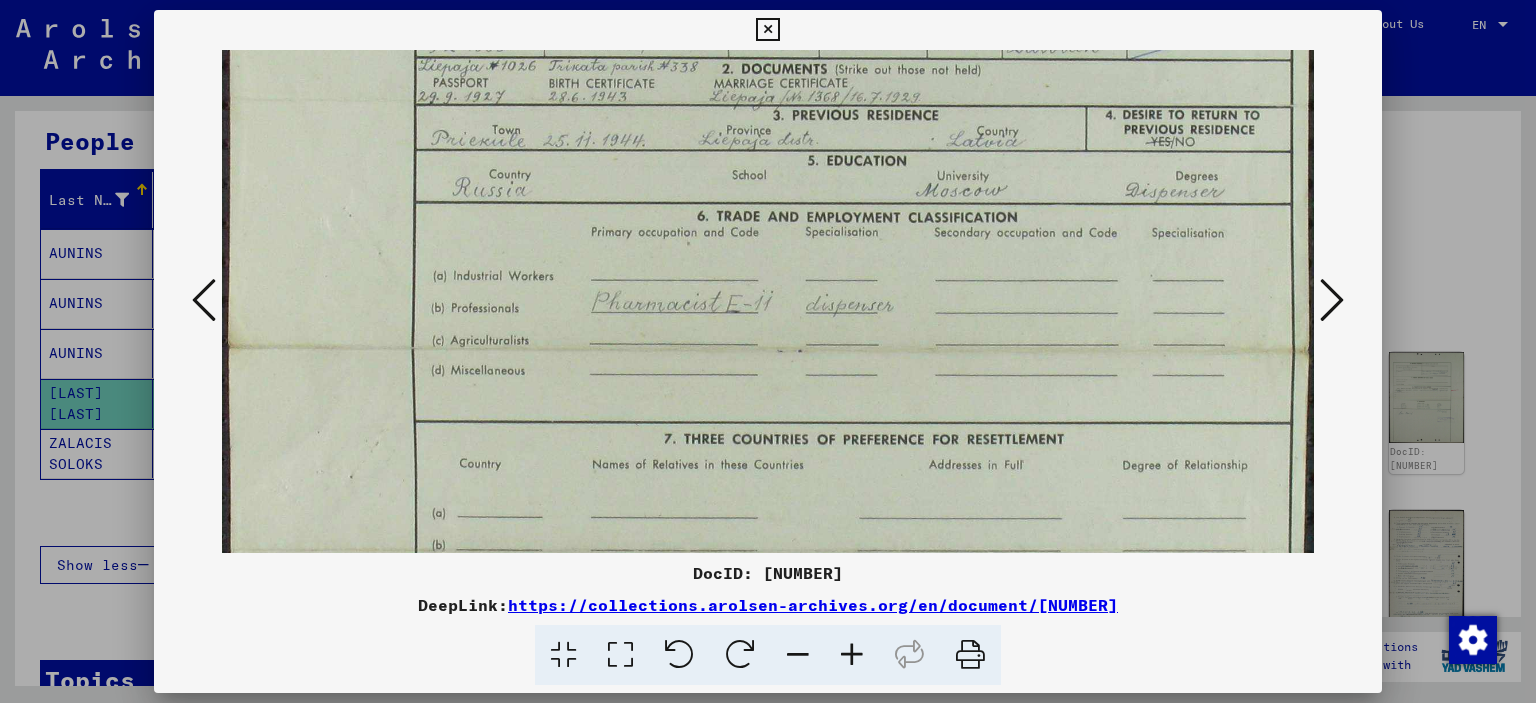 drag, startPoint x: 761, startPoint y: 498, endPoint x: 673, endPoint y: 122, distance: 386.16058 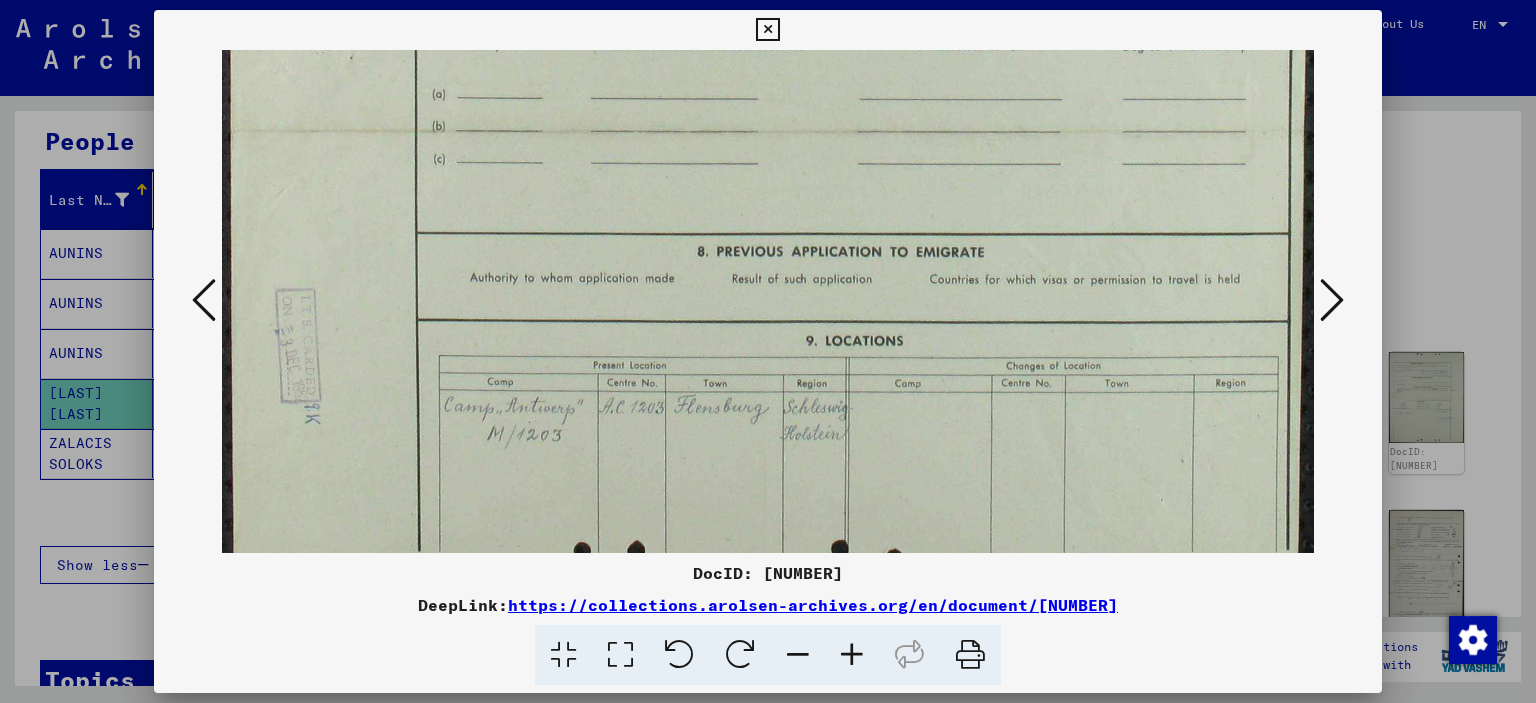 scroll, scrollTop: 824, scrollLeft: 0, axis: vertical 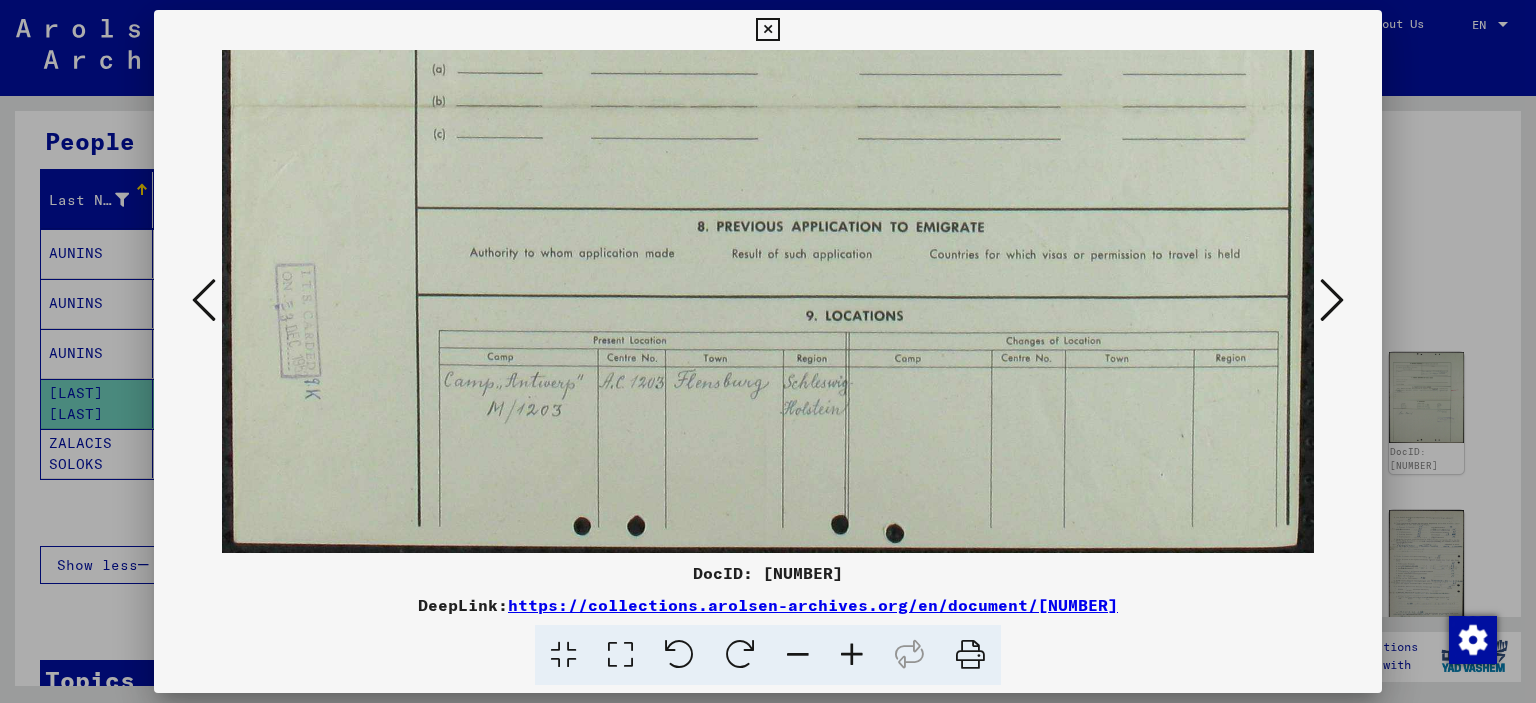 drag, startPoint x: 657, startPoint y: 488, endPoint x: 678, endPoint y: -121, distance: 609.36194 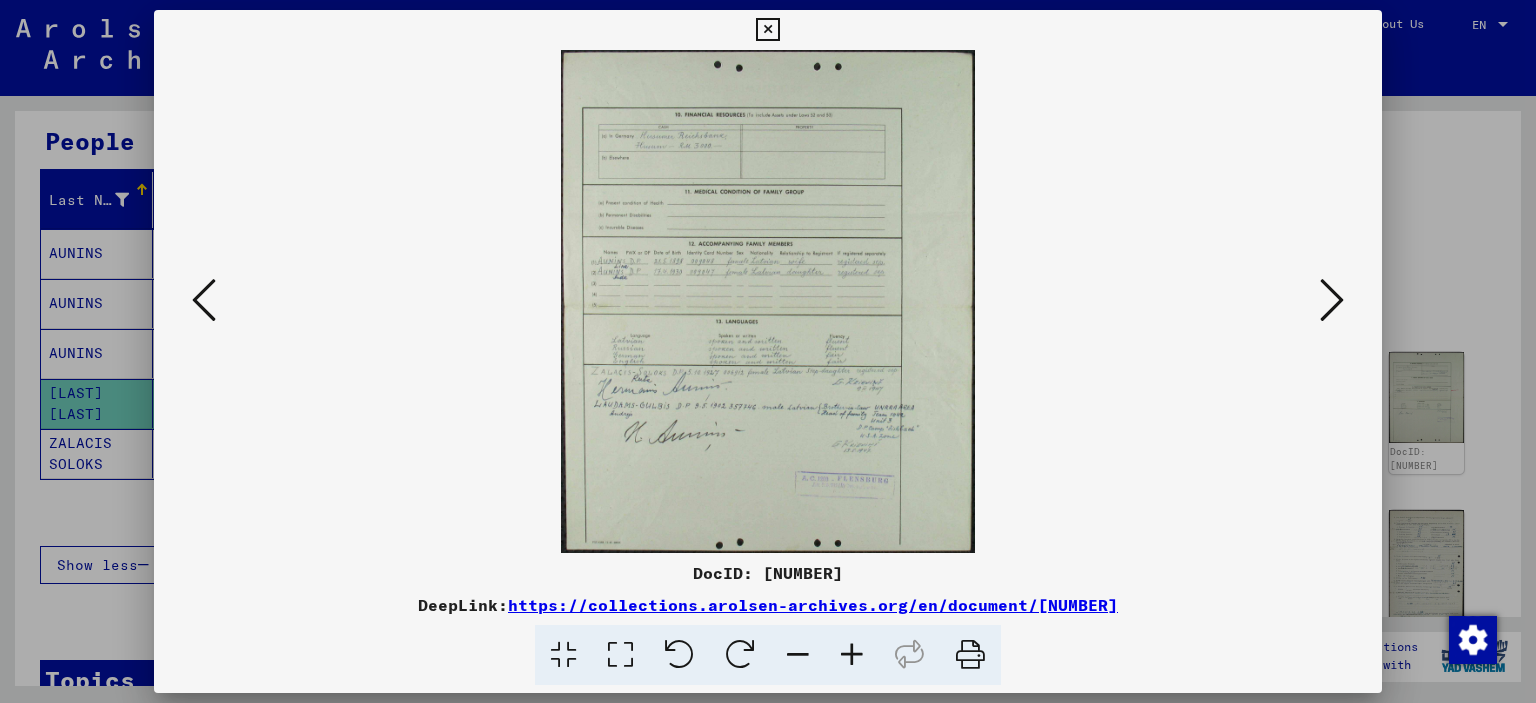 click at bounding box center [620, 655] 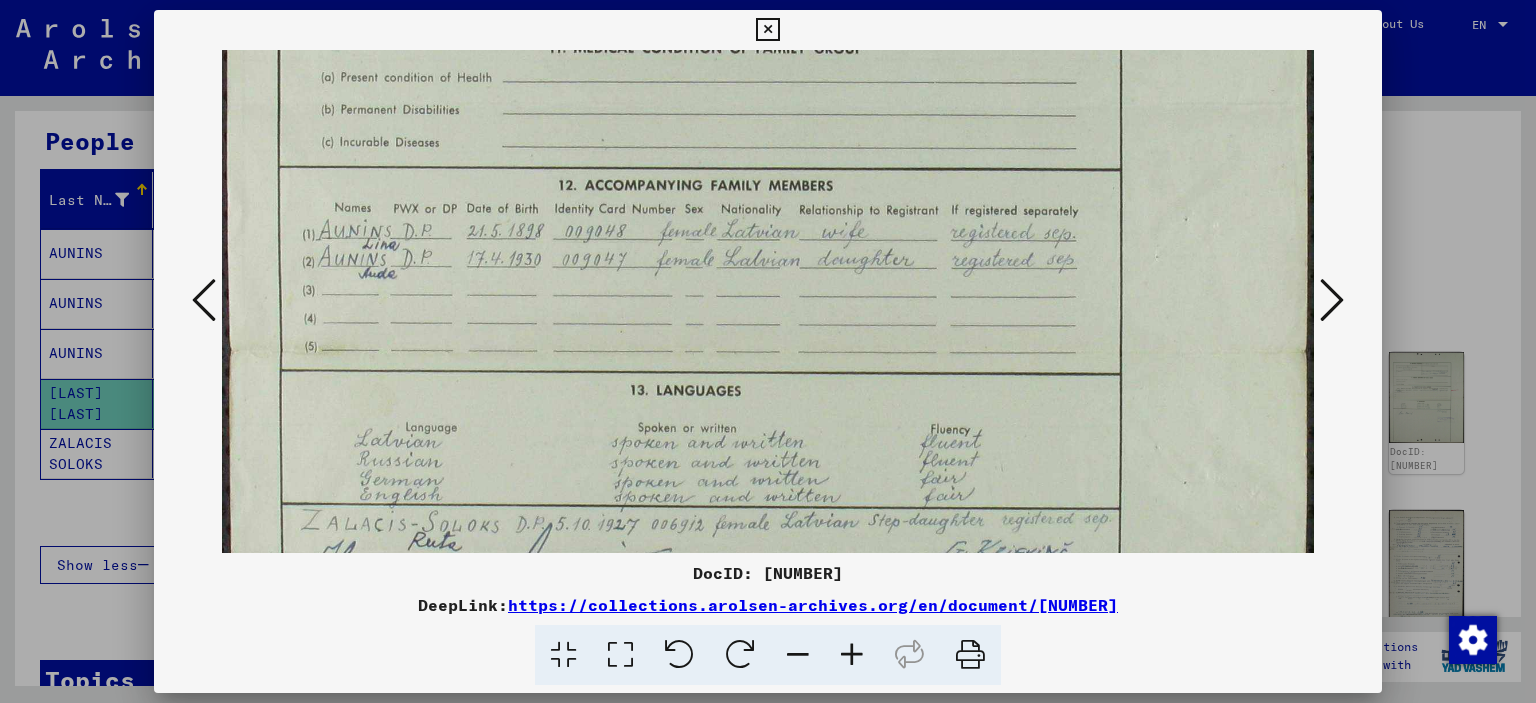 scroll, scrollTop: 415, scrollLeft: 0, axis: vertical 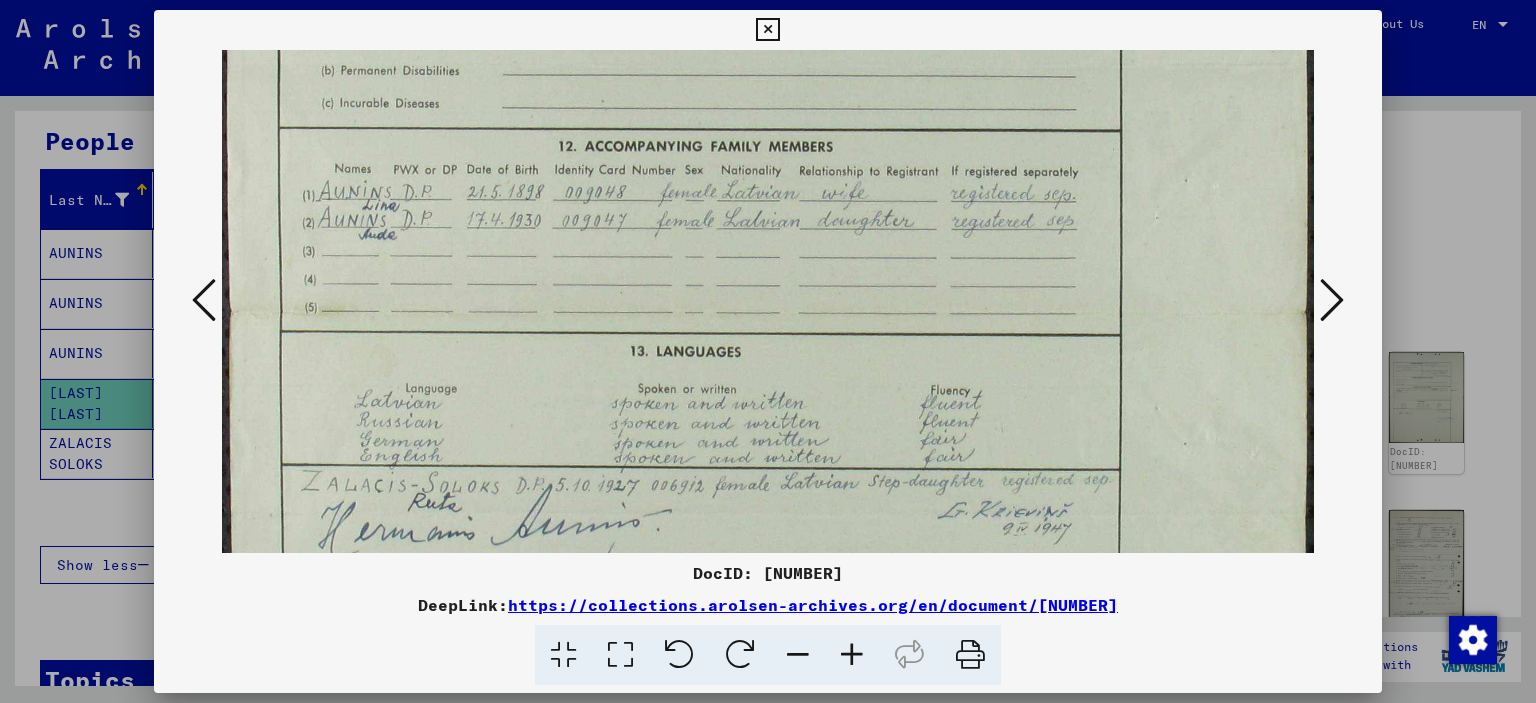 drag, startPoint x: 658, startPoint y: 505, endPoint x: 684, endPoint y: 93, distance: 412.81958 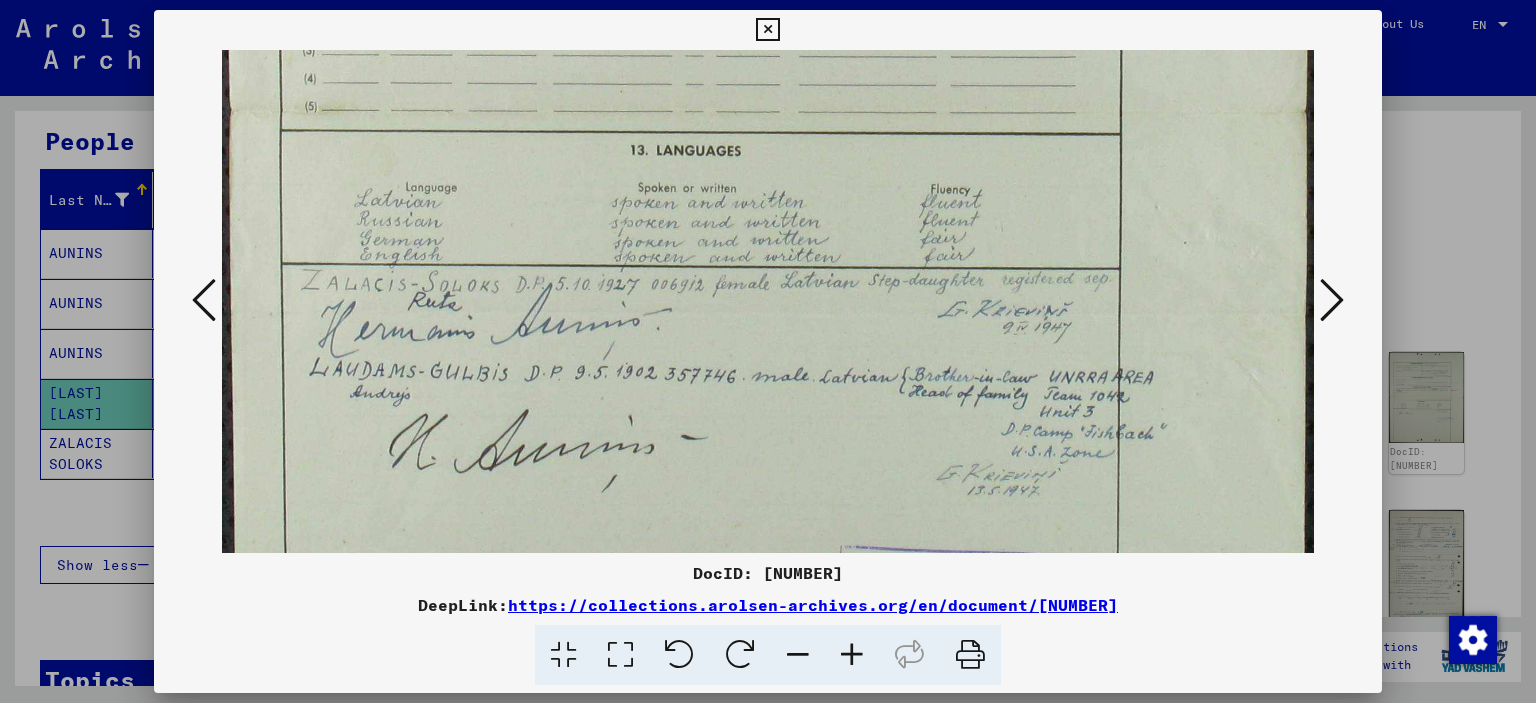 scroll, scrollTop: 626, scrollLeft: 0, axis: vertical 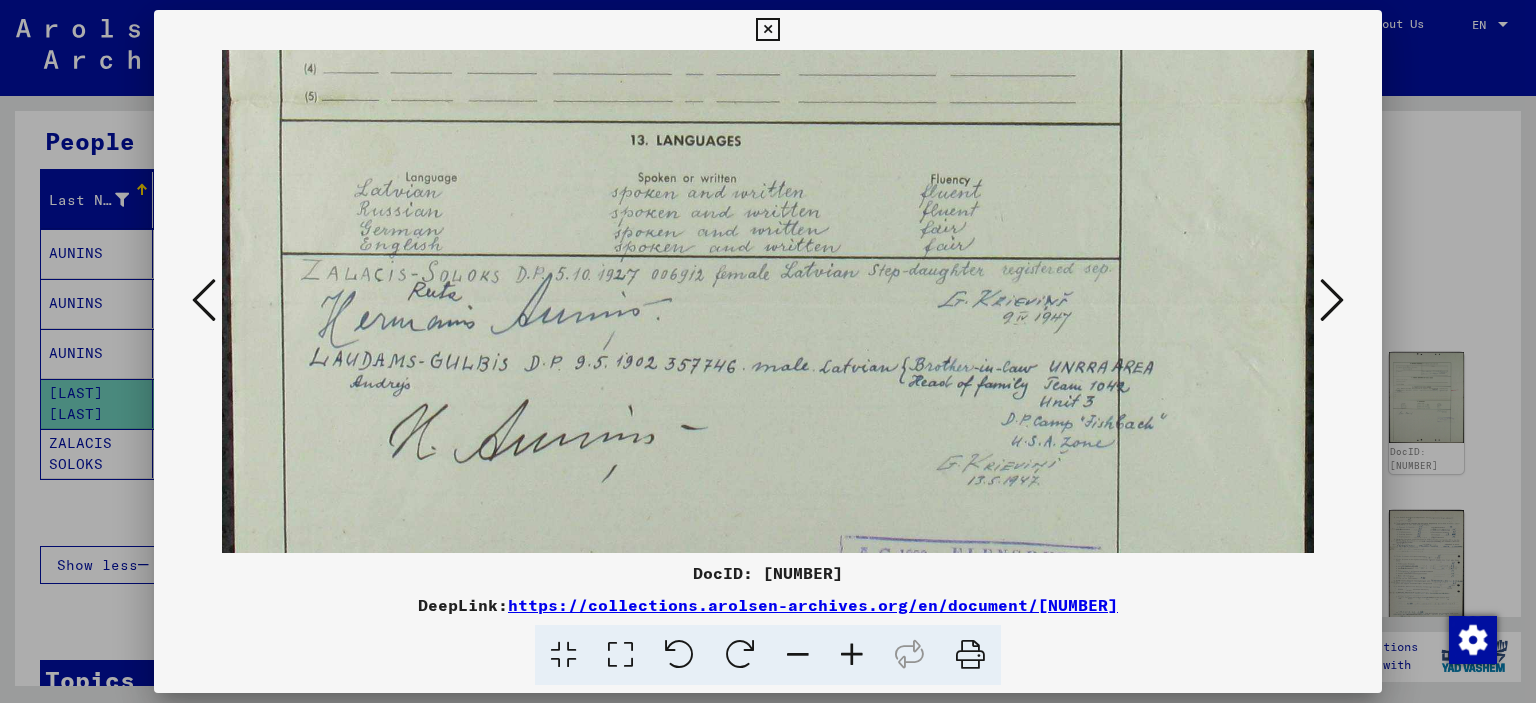 drag, startPoint x: 608, startPoint y: 433, endPoint x: 627, endPoint y: 226, distance: 207.87015 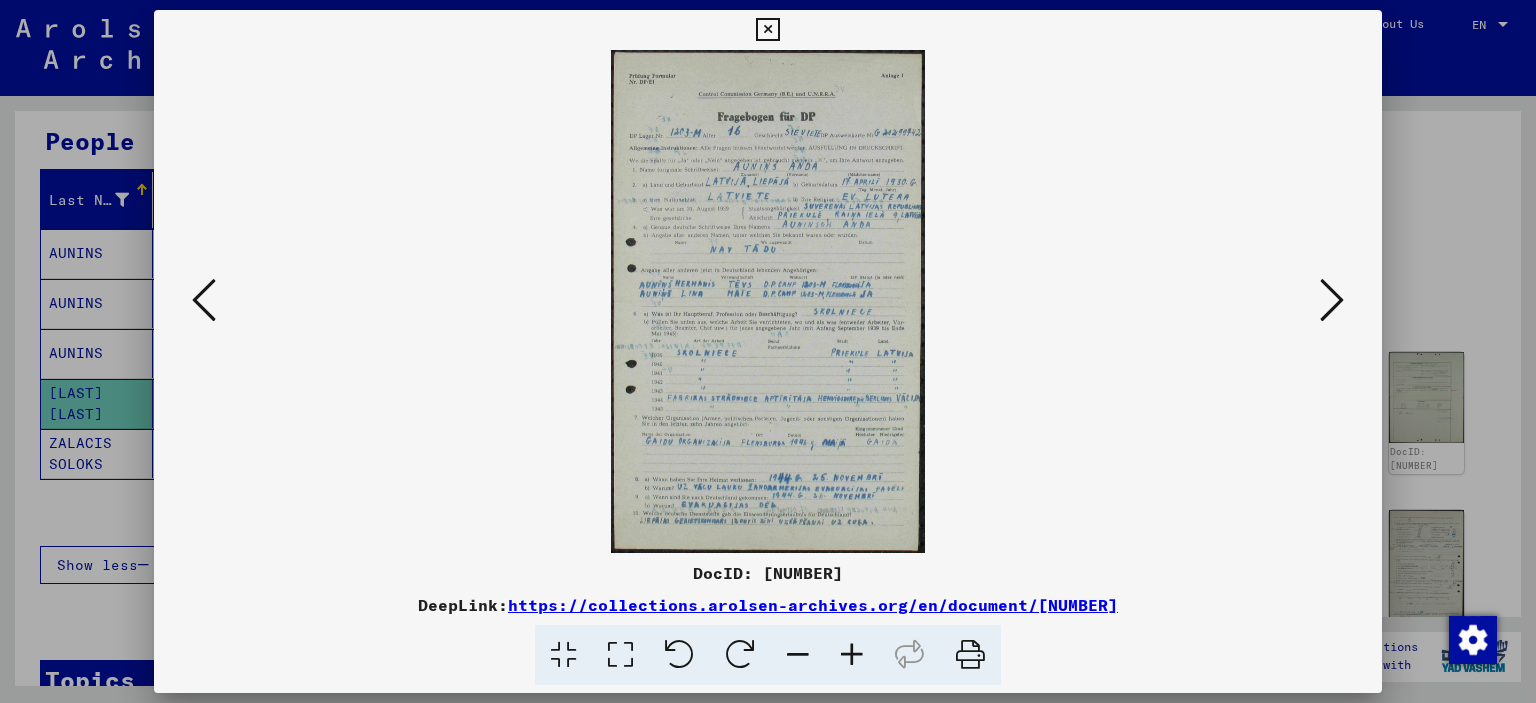scroll, scrollTop: 0, scrollLeft: 0, axis: both 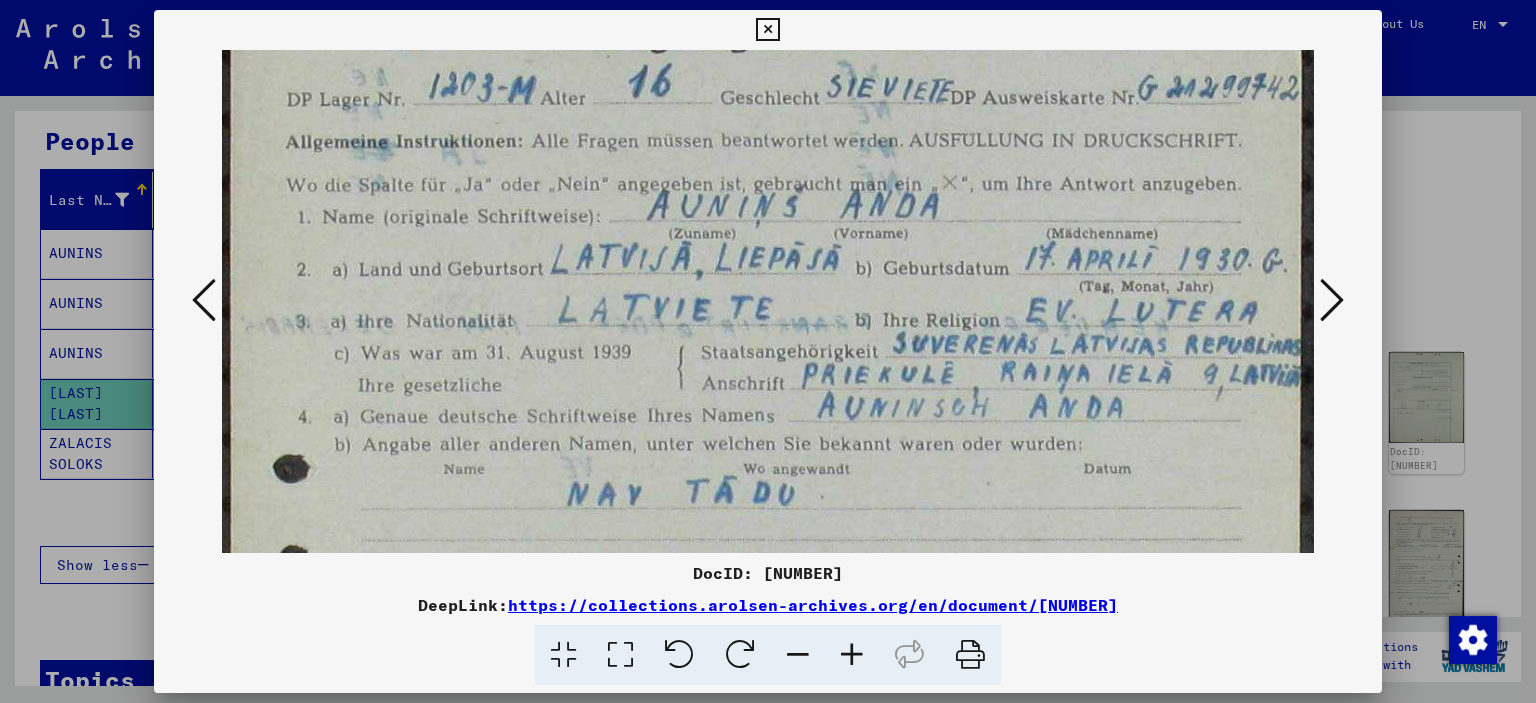 drag, startPoint x: 858, startPoint y: 385, endPoint x: 873, endPoint y: 240, distance: 145.7738 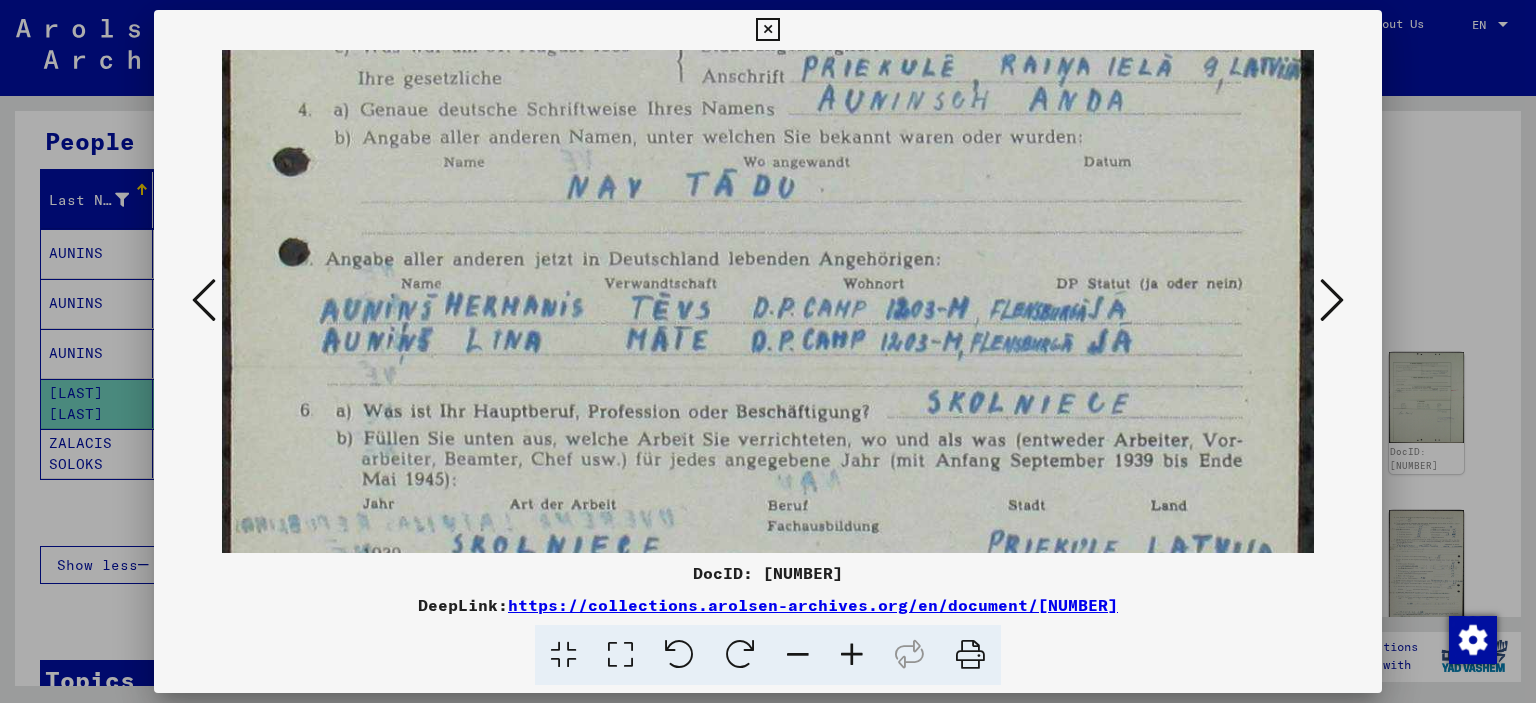 scroll, scrollTop: 556, scrollLeft: 0, axis: vertical 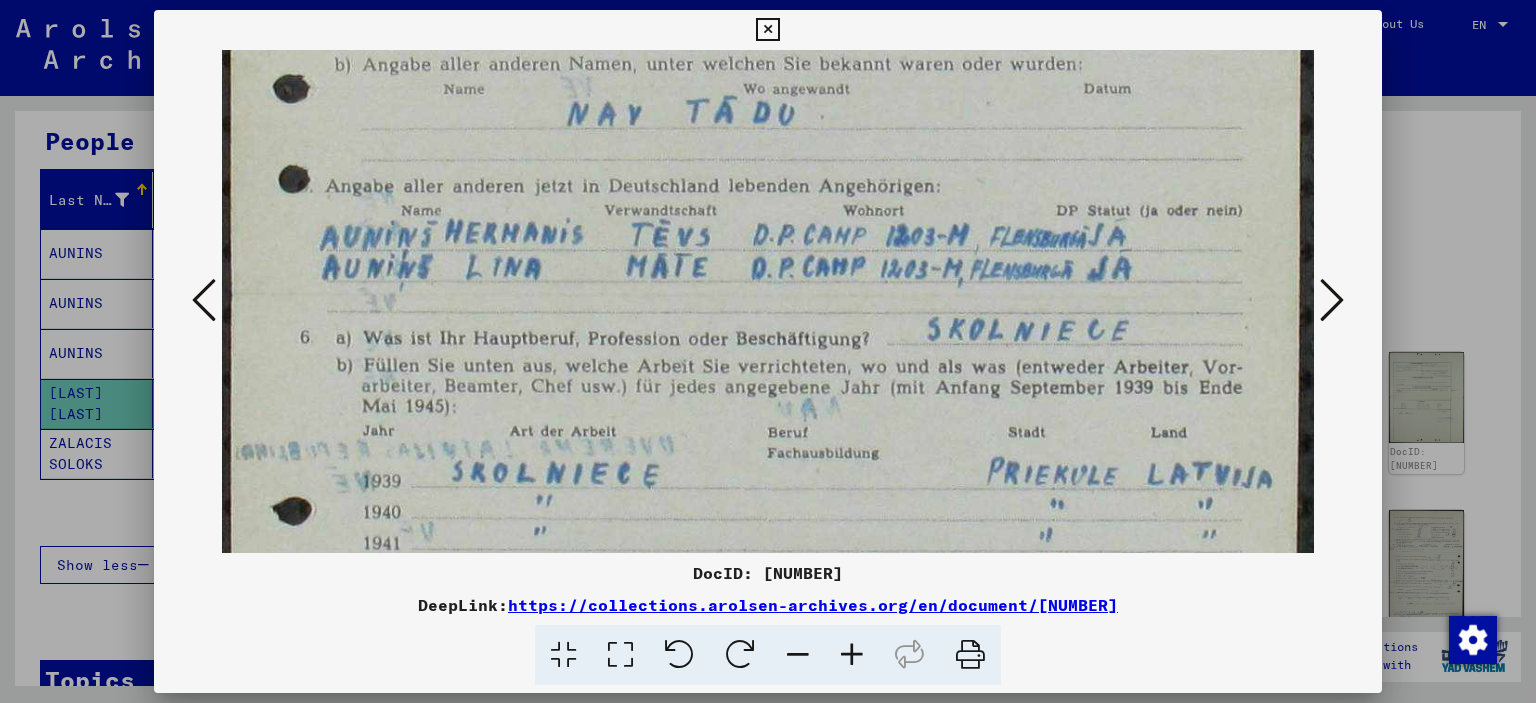 drag, startPoint x: 844, startPoint y: 457, endPoint x: 803, endPoint y: 96, distance: 363.3208 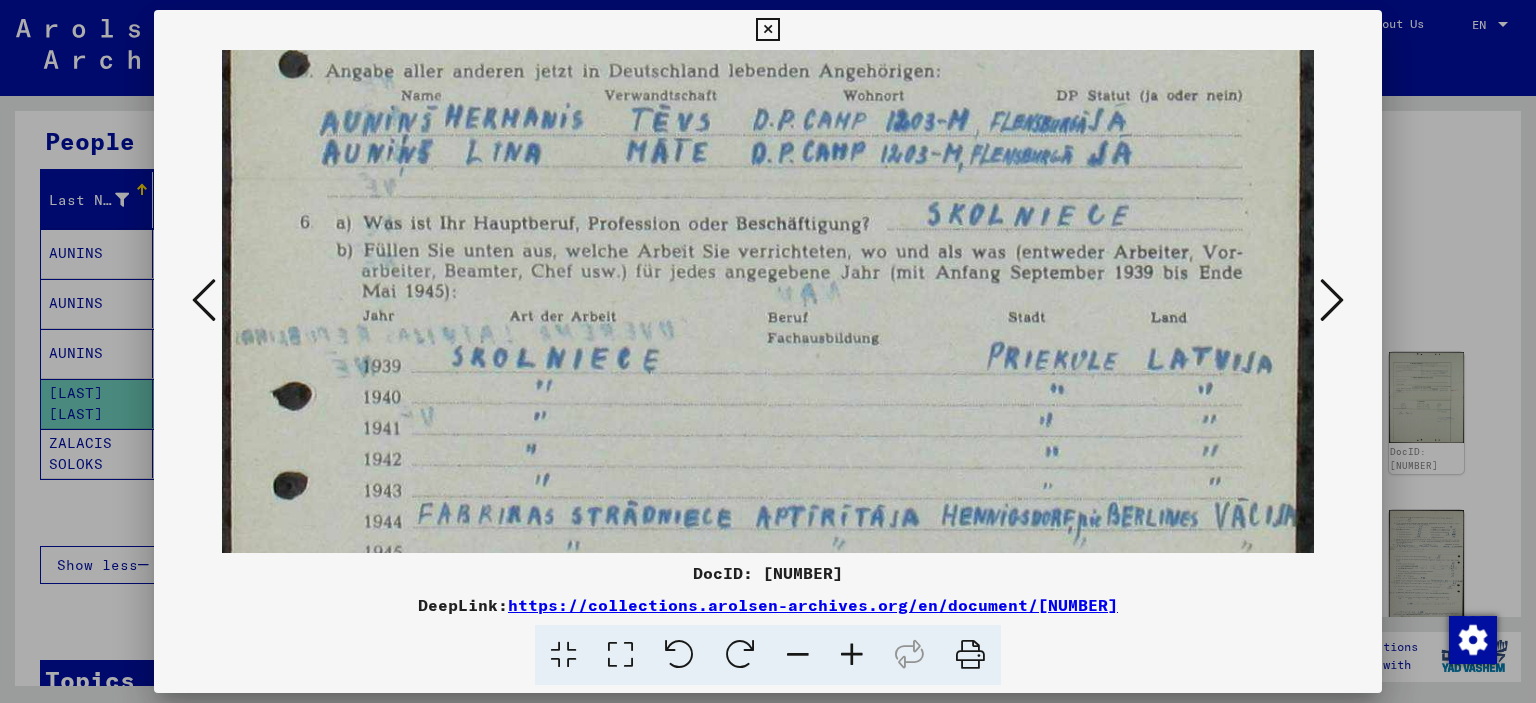 scroll, scrollTop: 759, scrollLeft: 0, axis: vertical 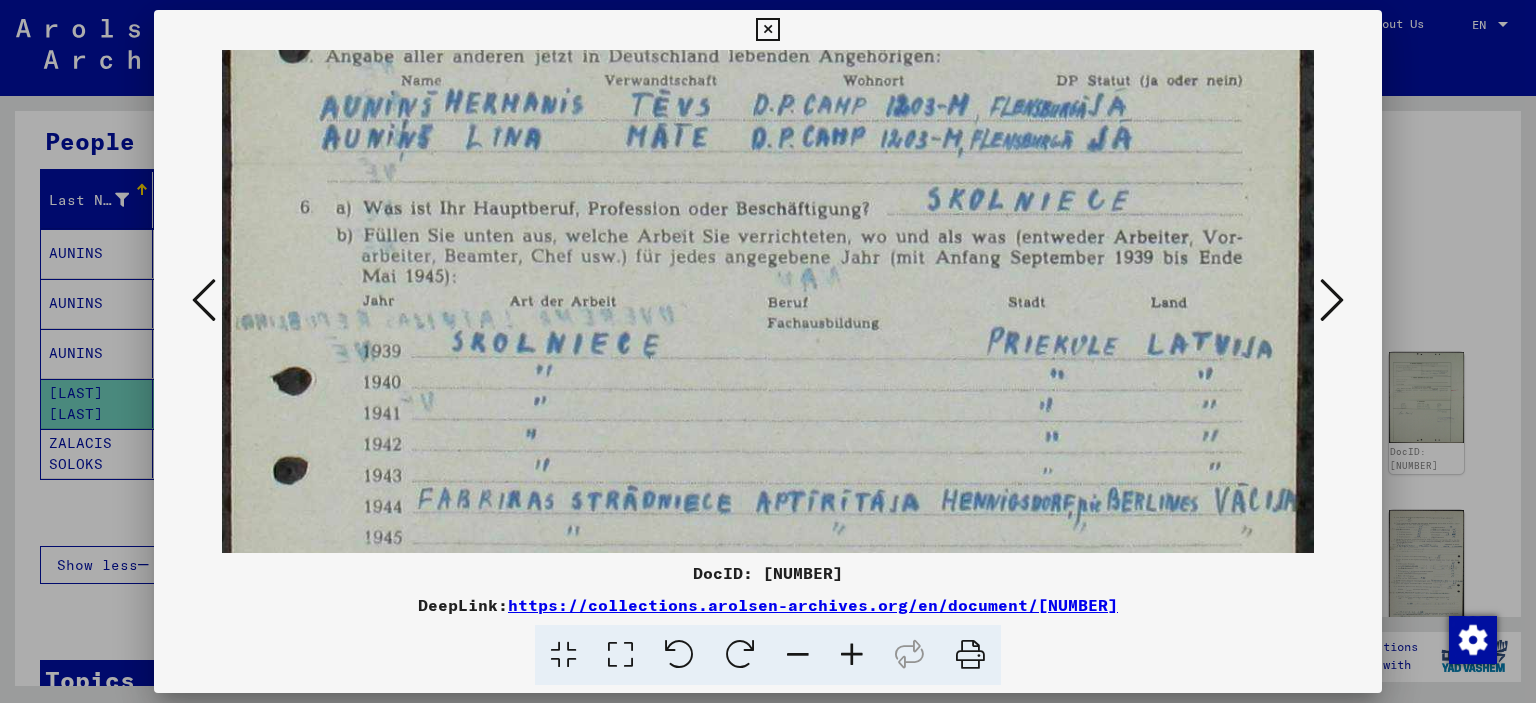 drag, startPoint x: 739, startPoint y: 479, endPoint x: 760, endPoint y: 351, distance: 129.71121 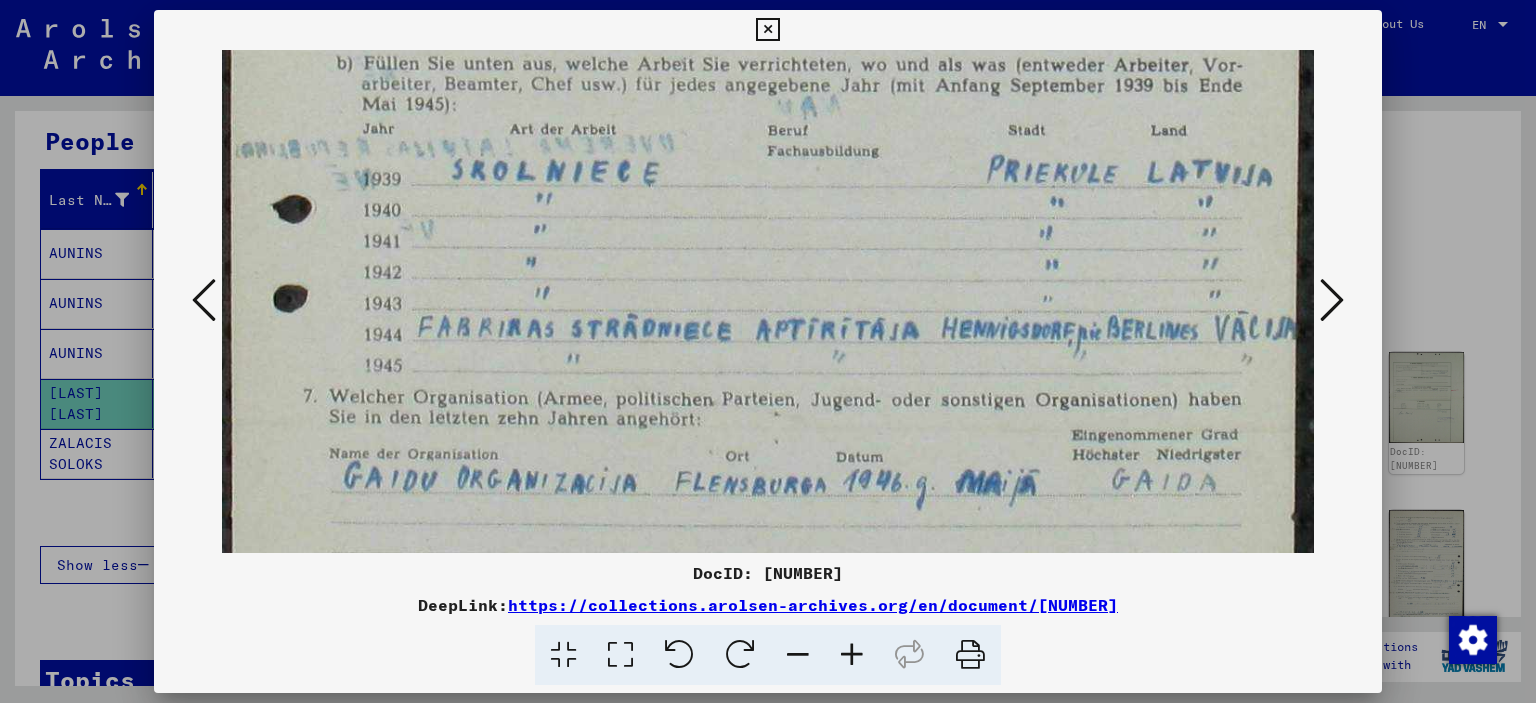 scroll, scrollTop: 925, scrollLeft: 0, axis: vertical 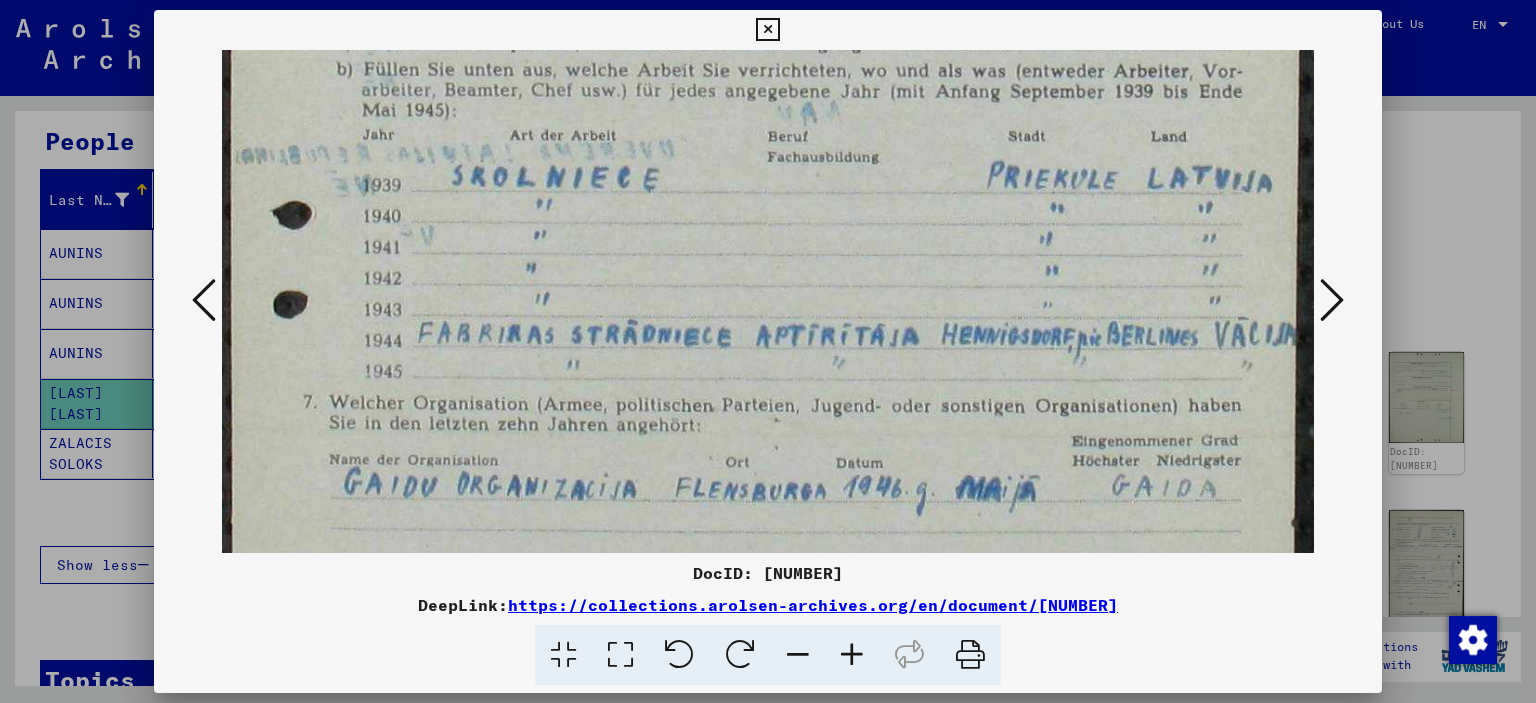 drag, startPoint x: 744, startPoint y: 412, endPoint x: 772, endPoint y: 245, distance: 169.33104 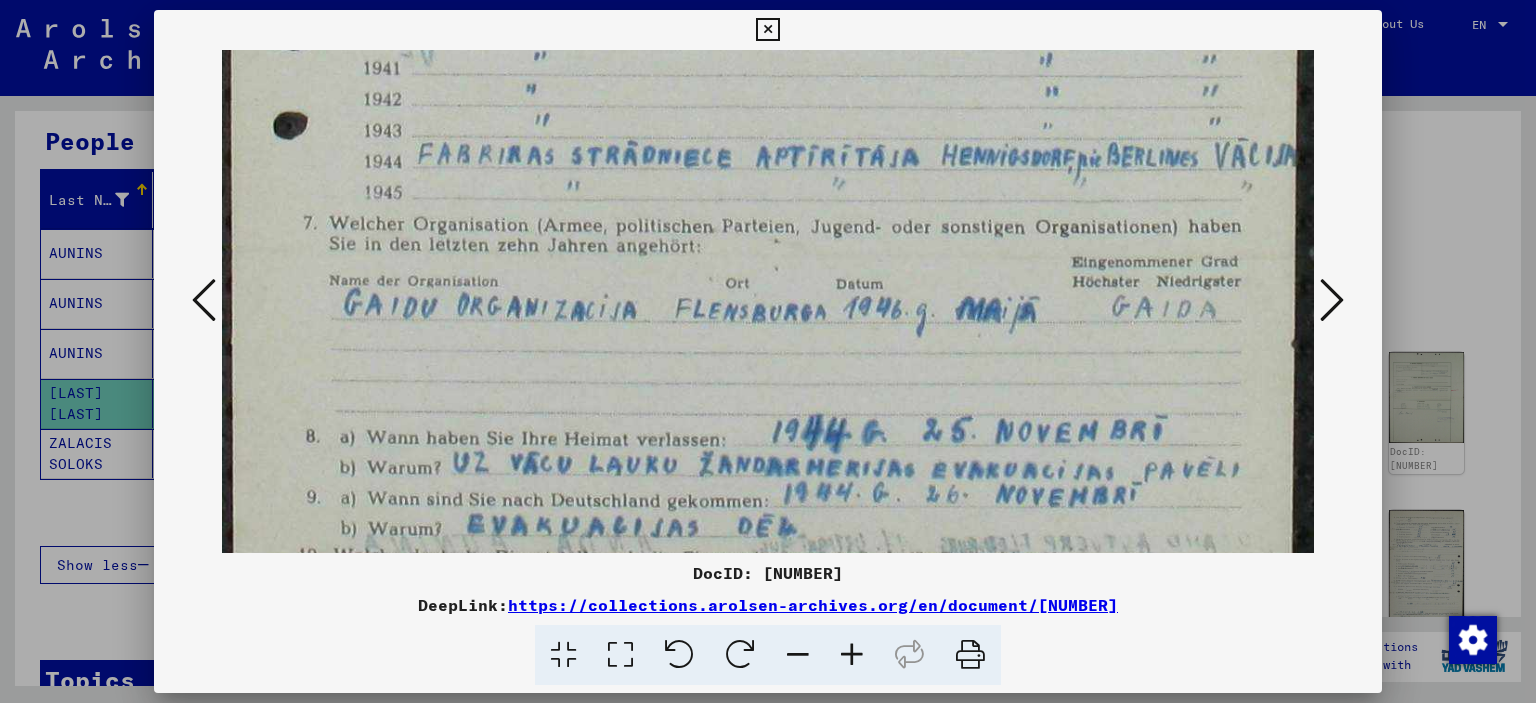 scroll, scrollTop: 1128, scrollLeft: 0, axis: vertical 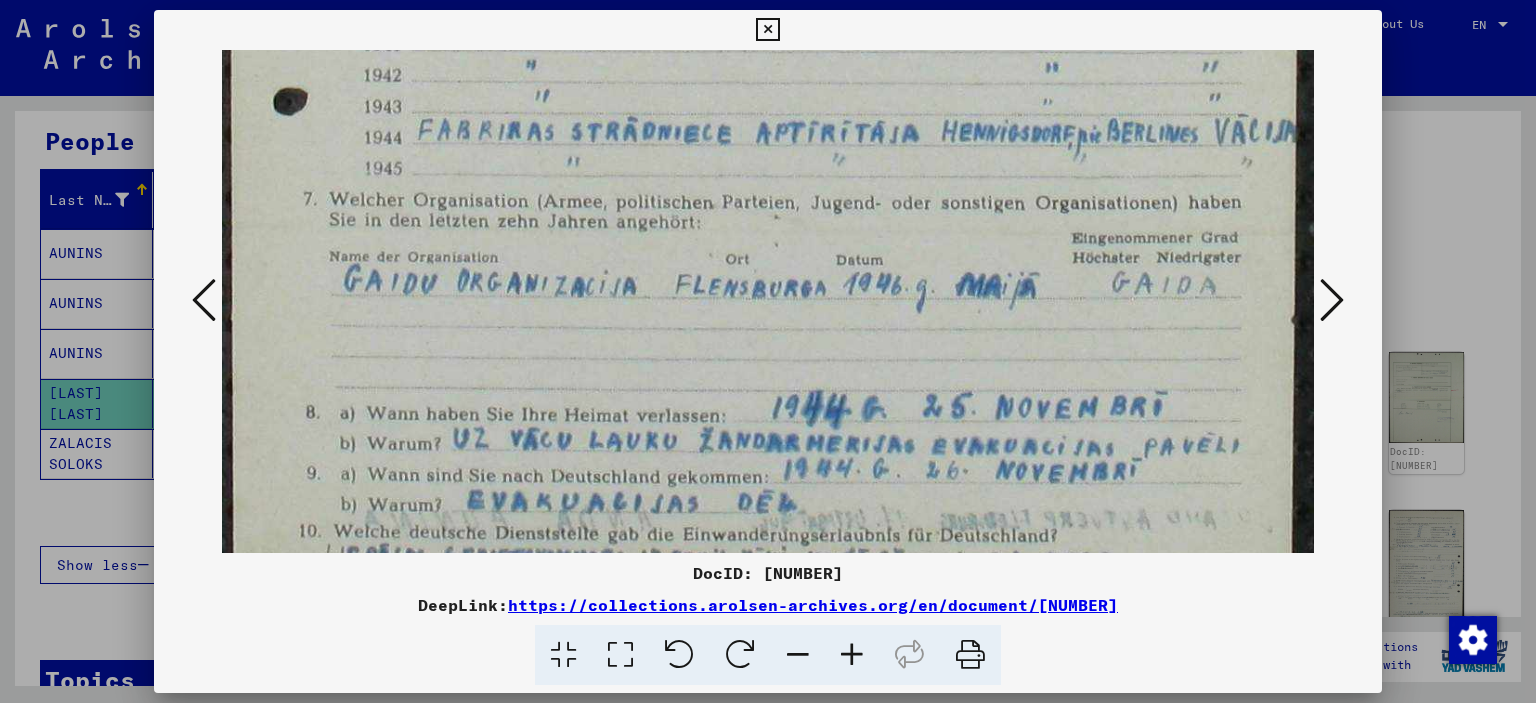 drag, startPoint x: 651, startPoint y: 431, endPoint x: 660, endPoint y: 233, distance: 198.20444 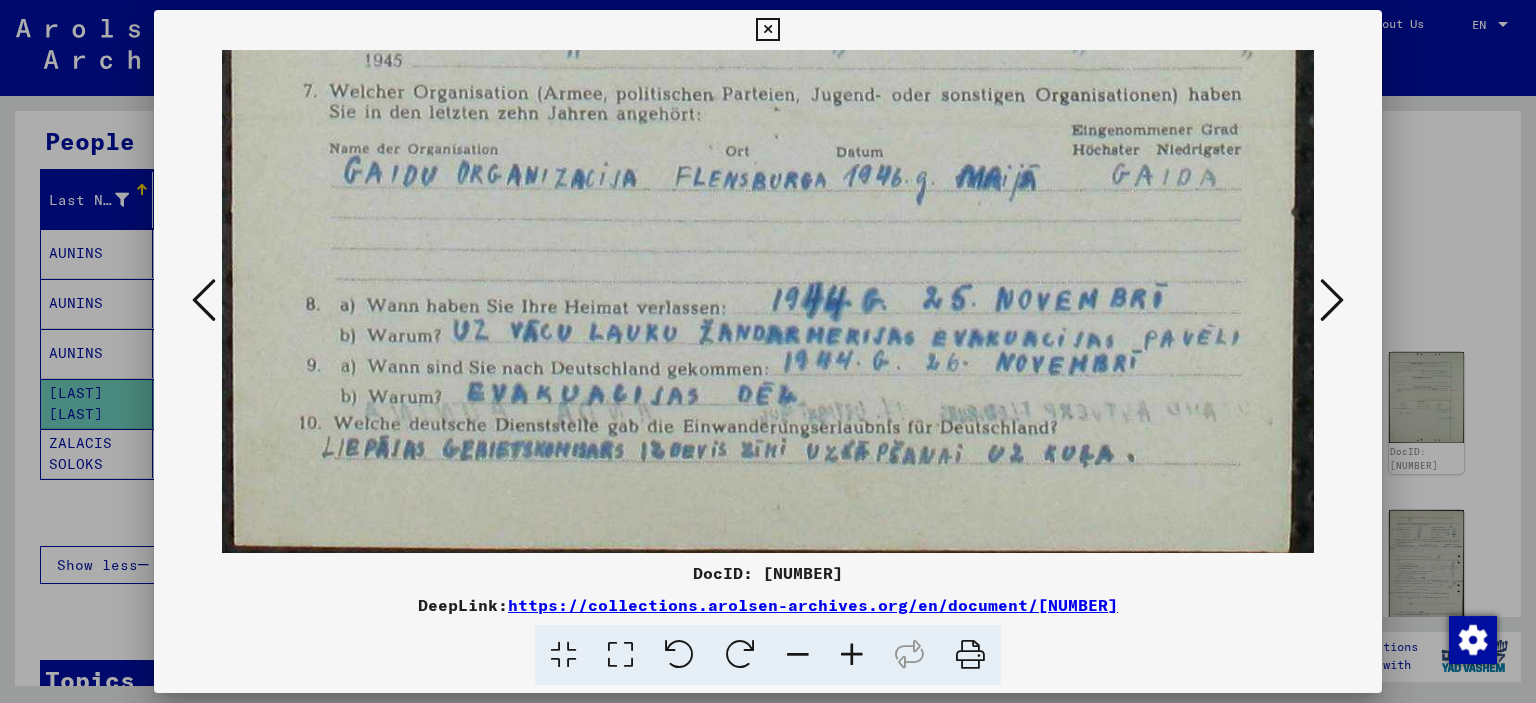 scroll, scrollTop: 1244, scrollLeft: 0, axis: vertical 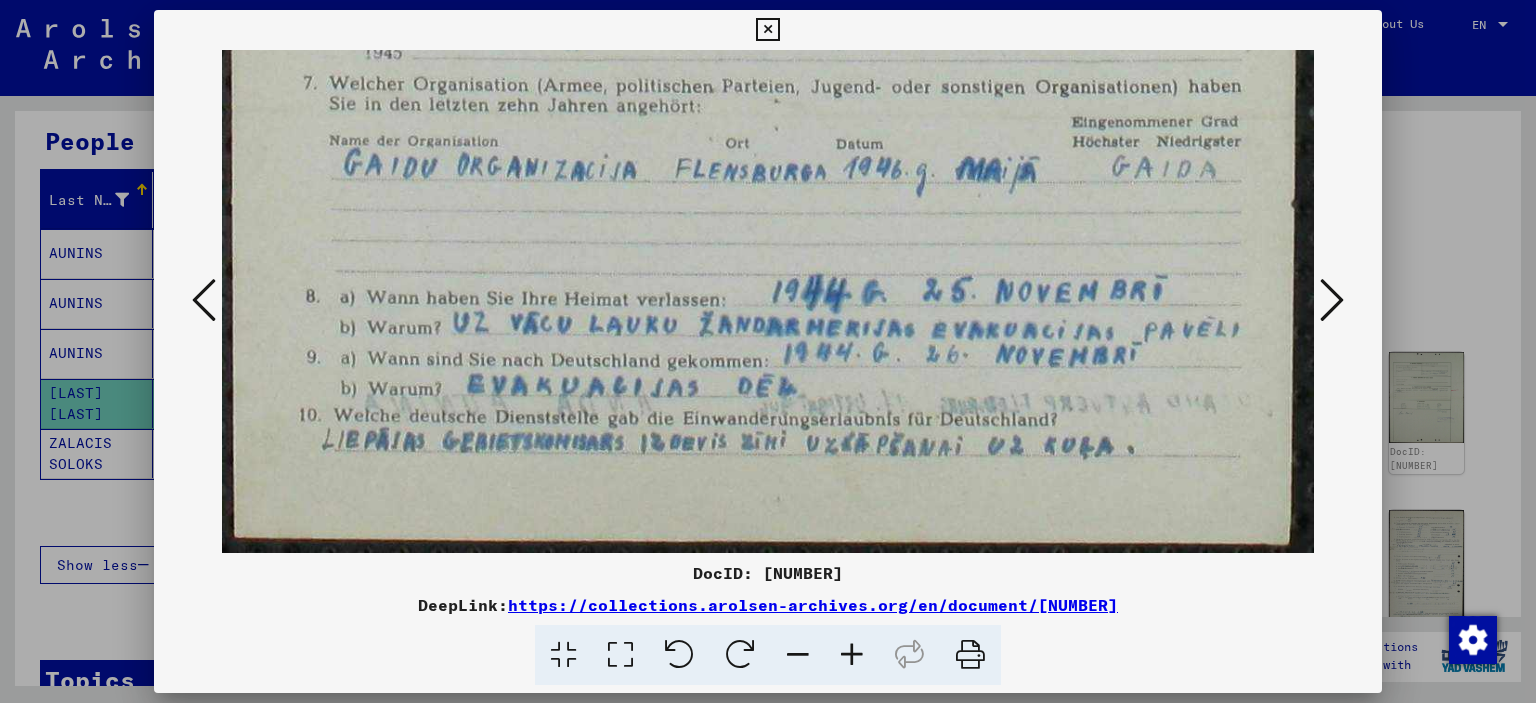 drag, startPoint x: 528, startPoint y: 471, endPoint x: 554, endPoint y: 285, distance: 187.80841 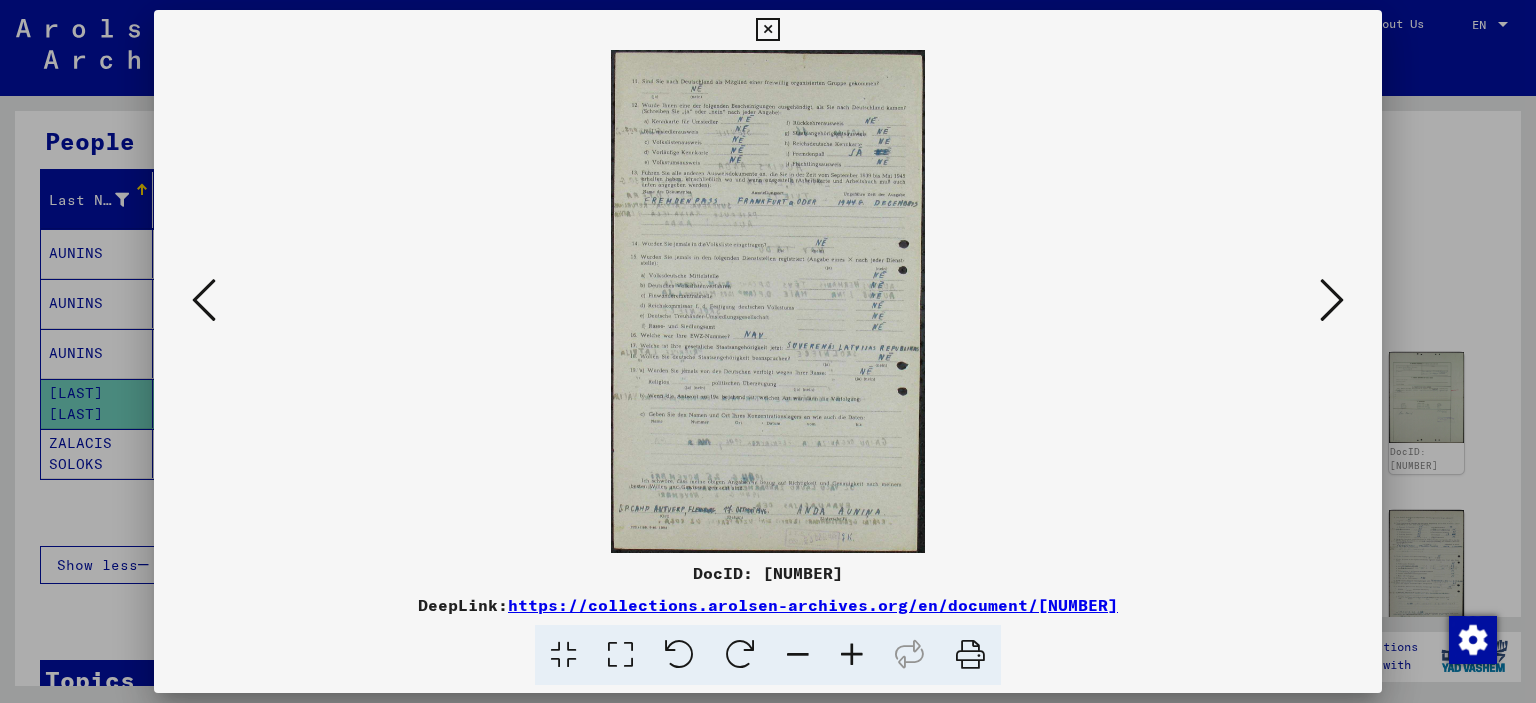 scroll, scrollTop: 0, scrollLeft: 0, axis: both 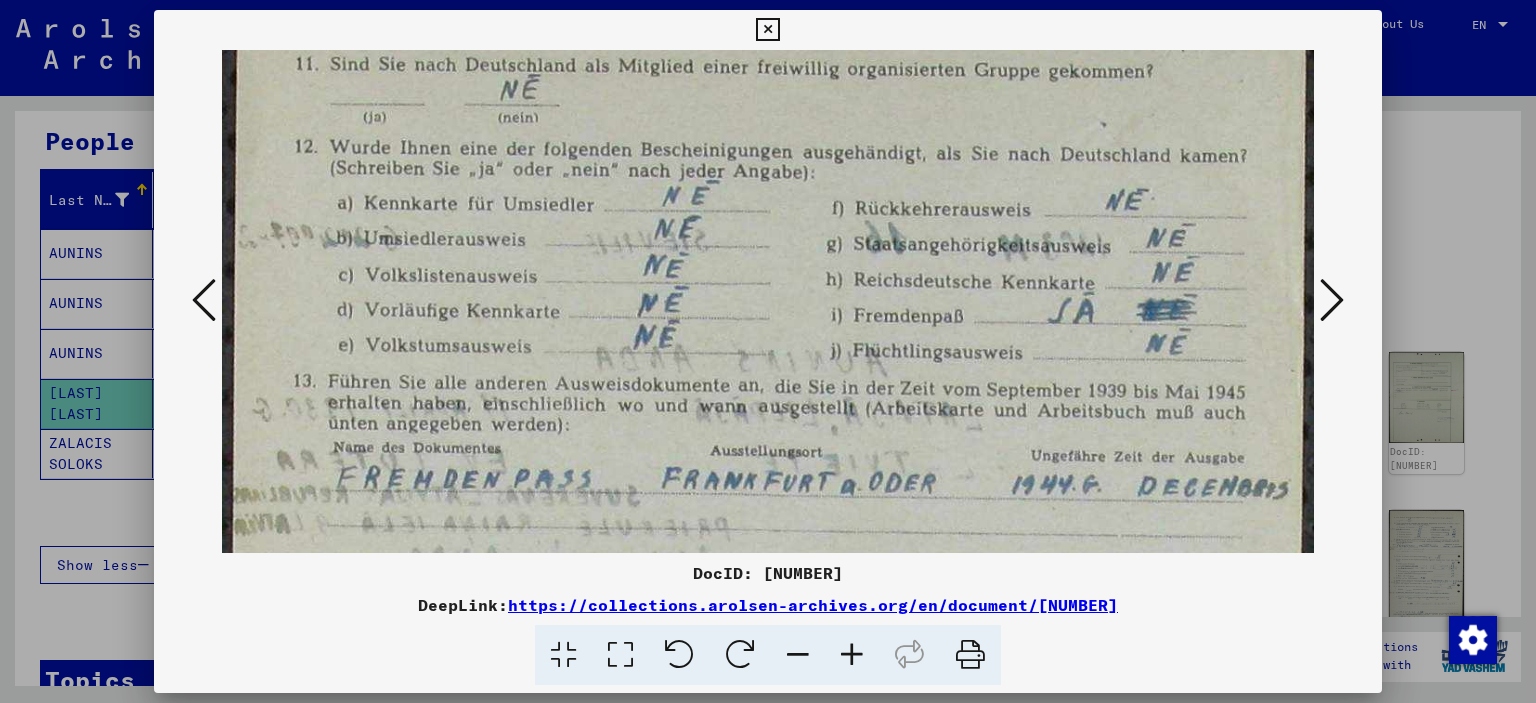 drag, startPoint x: 730, startPoint y: 403, endPoint x: 730, endPoint y: 309, distance: 94 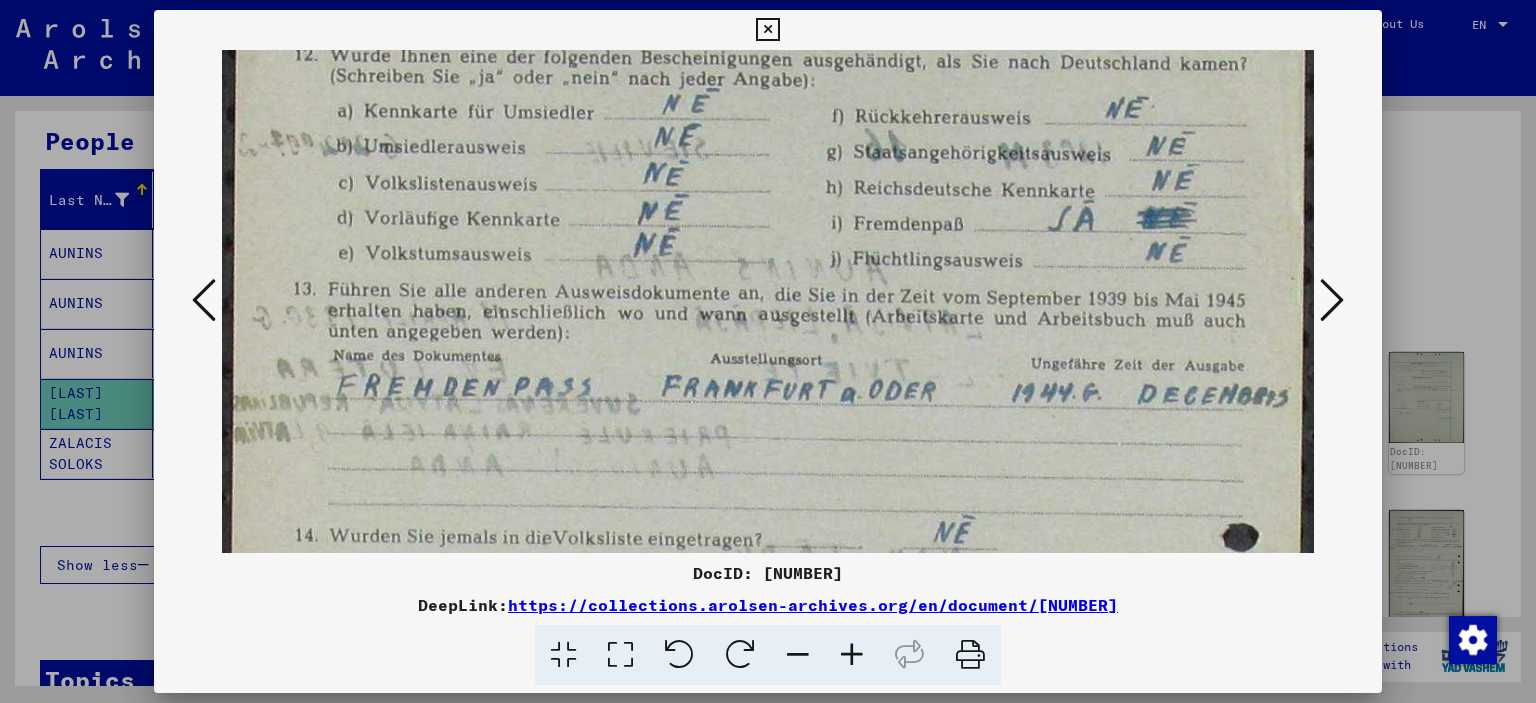 scroll, scrollTop: 205, scrollLeft: 0, axis: vertical 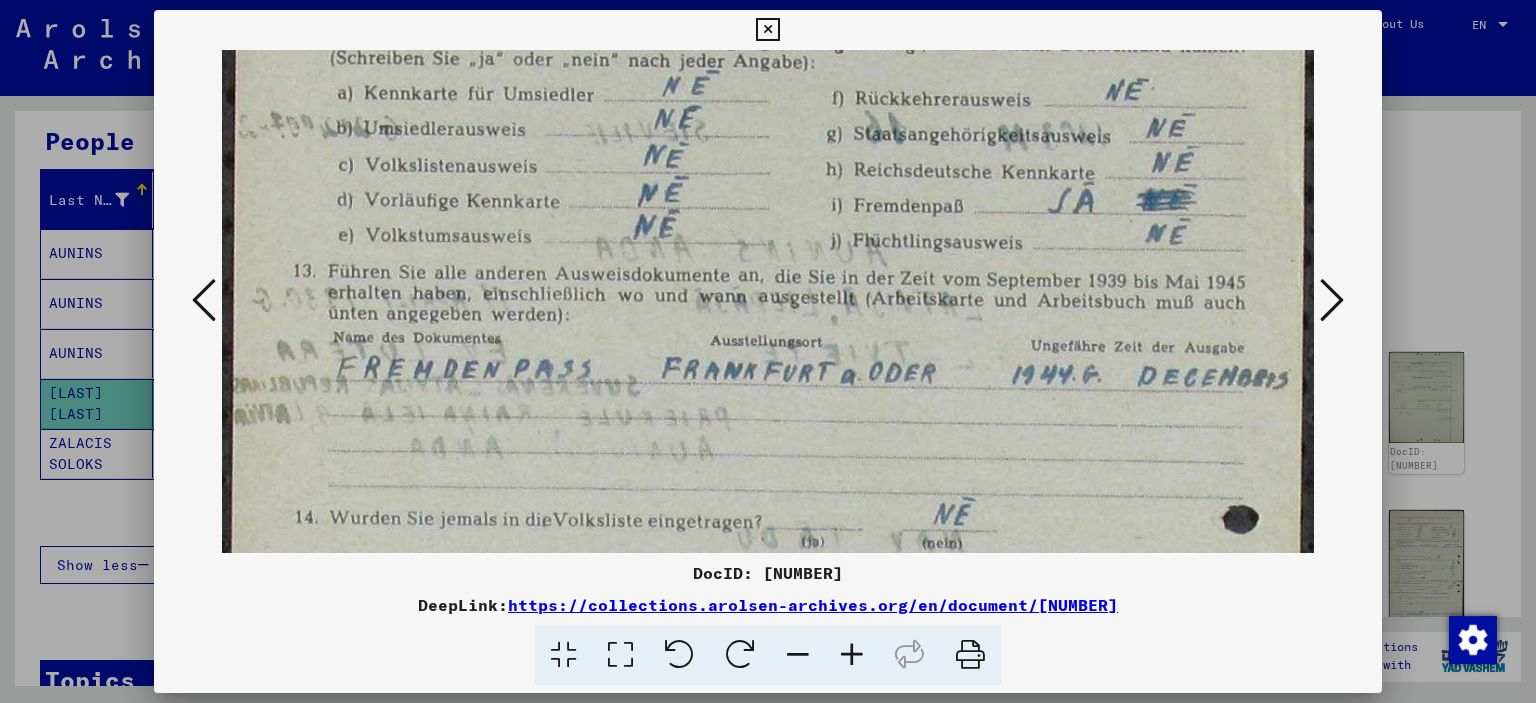 drag, startPoint x: 736, startPoint y: 360, endPoint x: 744, endPoint y: 251, distance: 109.29318 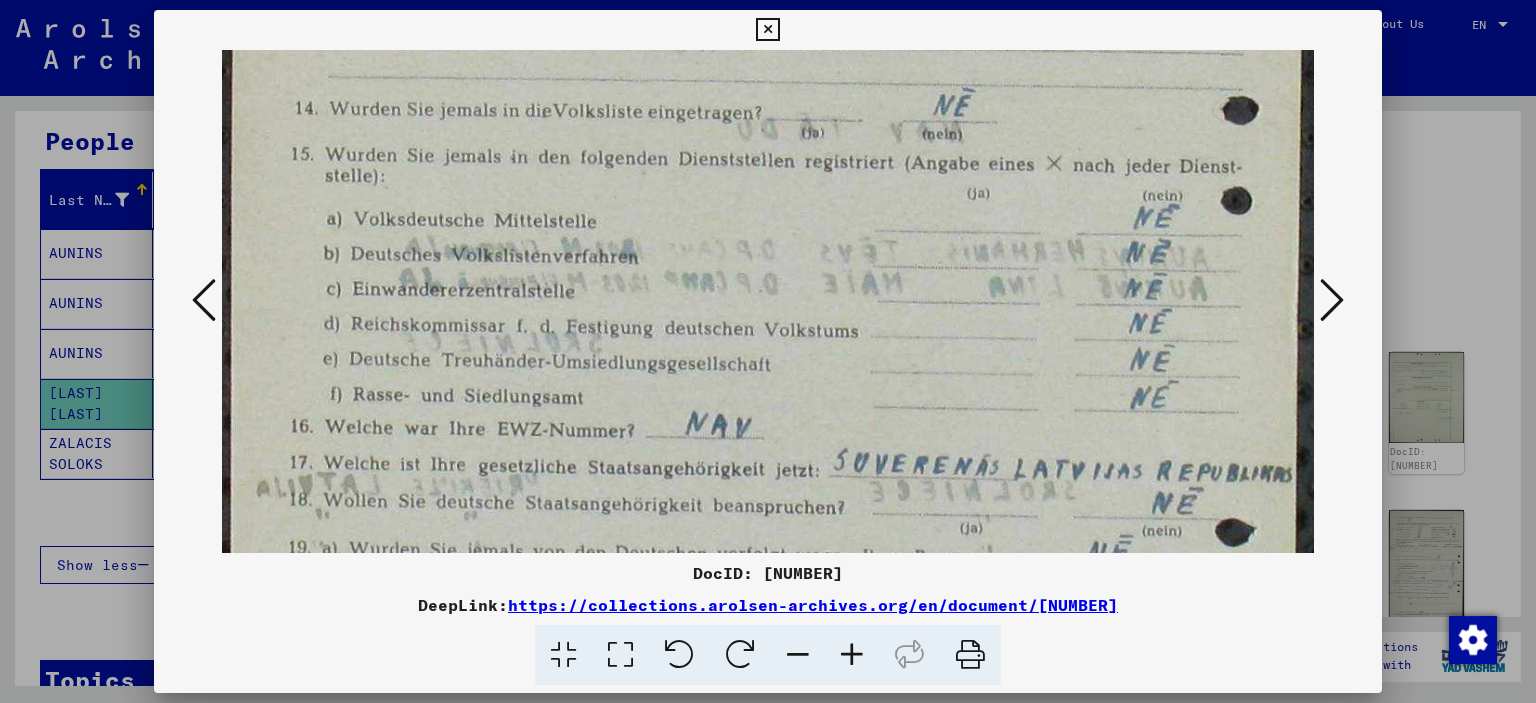 scroll, scrollTop: 617, scrollLeft: 0, axis: vertical 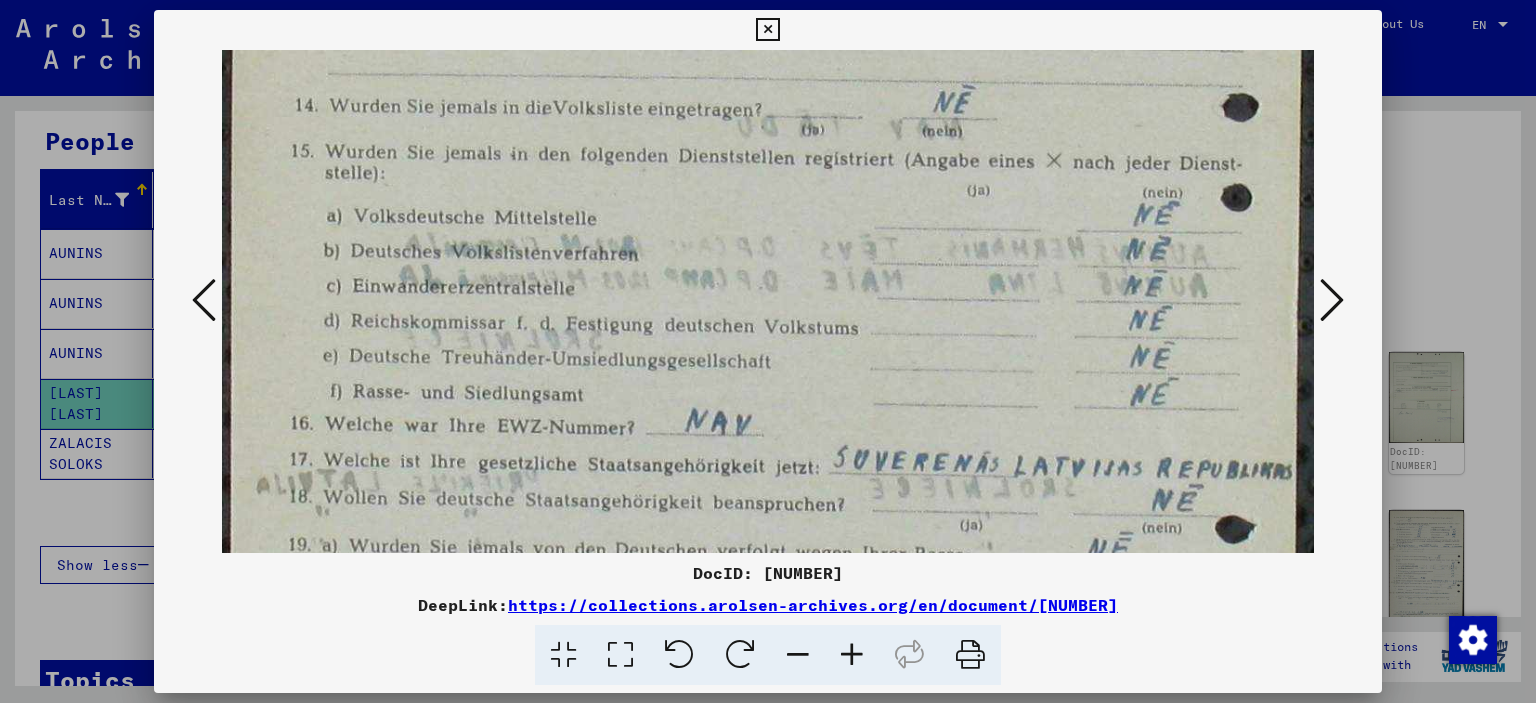 drag, startPoint x: 735, startPoint y: 347, endPoint x: 790, endPoint y: -61, distance: 411.69043 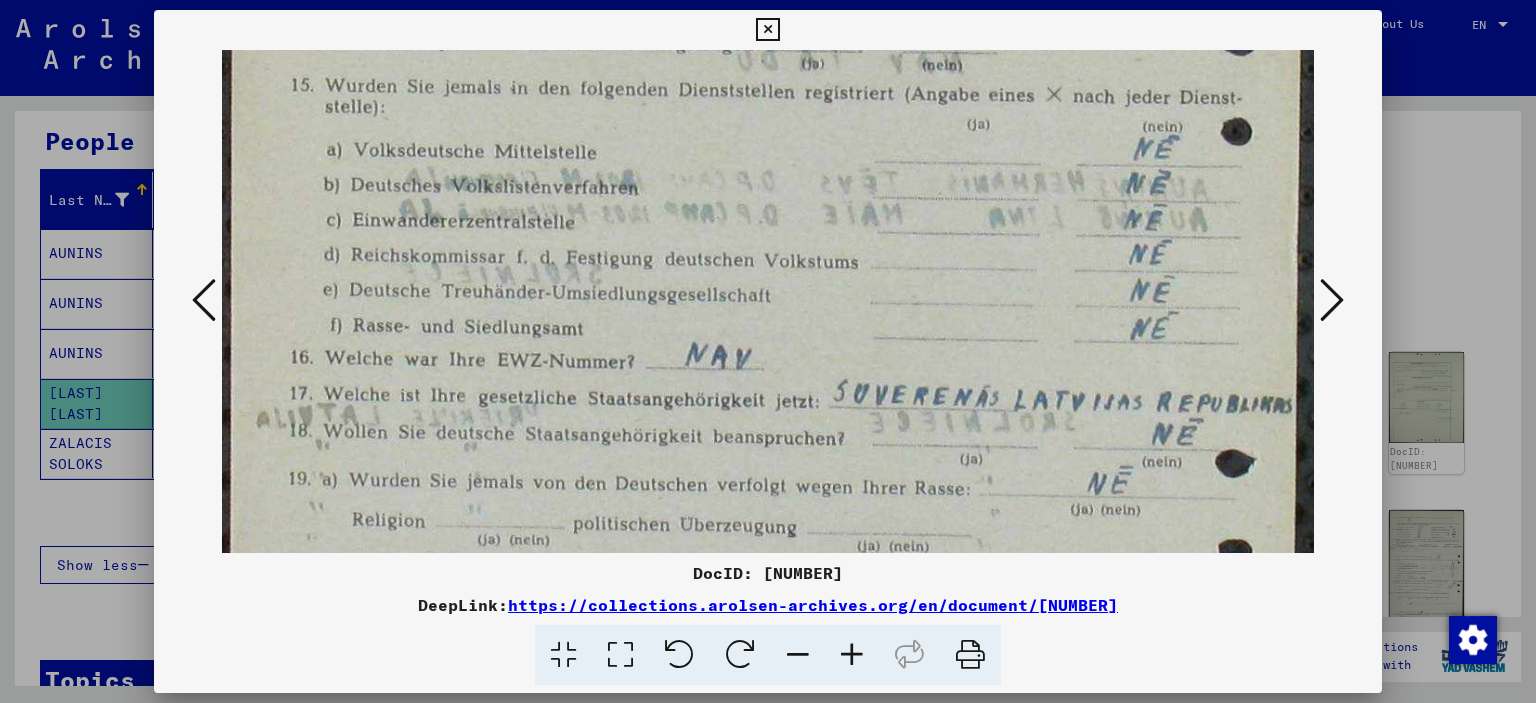 scroll, scrollTop: 723, scrollLeft: 0, axis: vertical 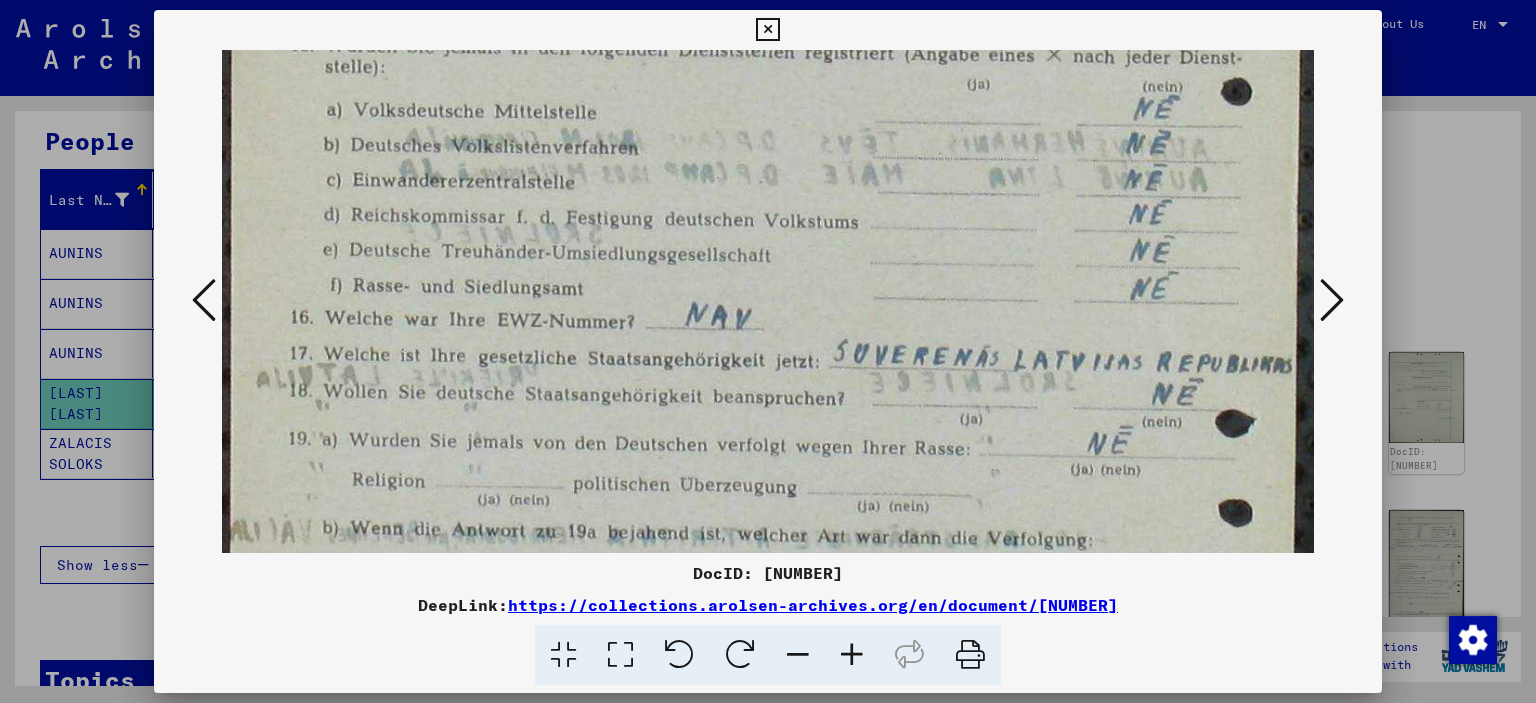 drag, startPoint x: 711, startPoint y: 387, endPoint x: 714, endPoint y: 283, distance: 104.04326 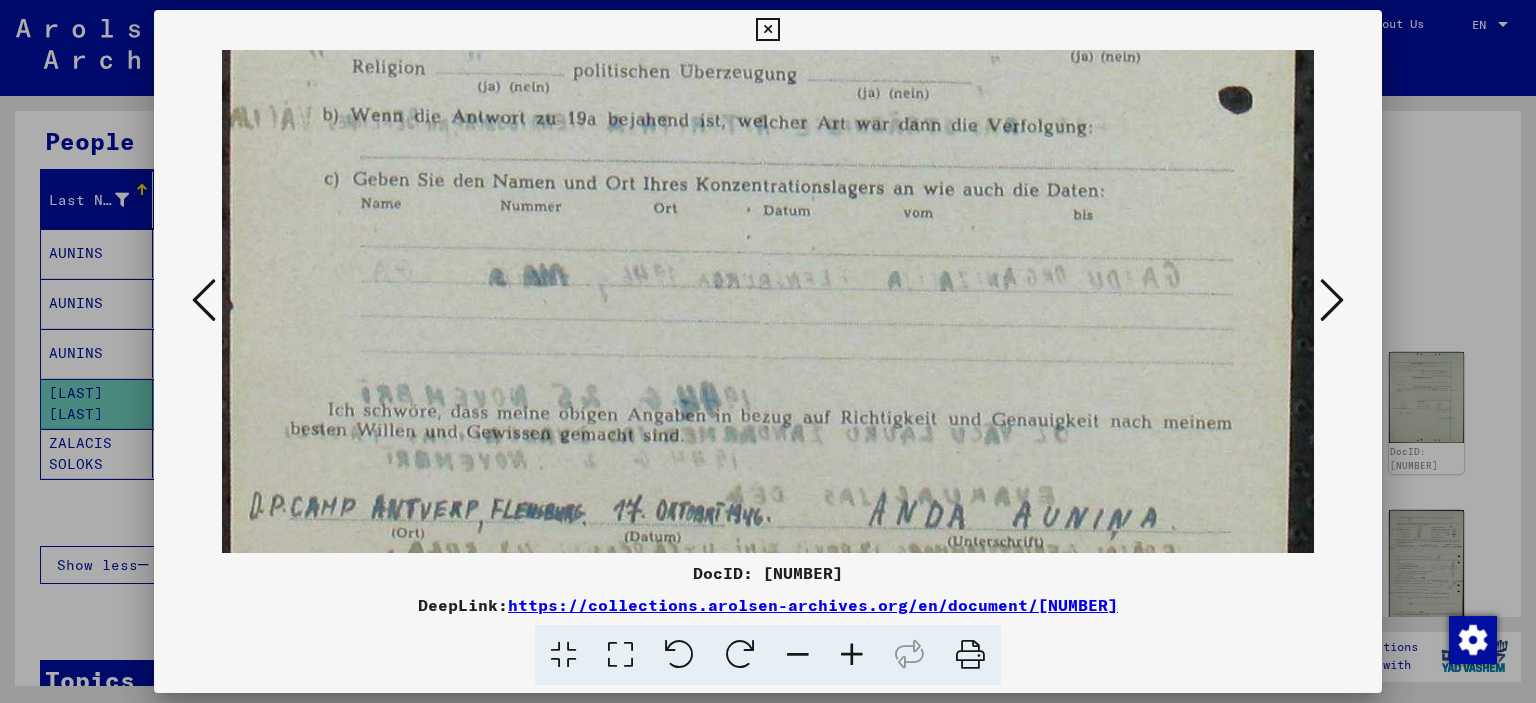 scroll, scrollTop: 1244, scrollLeft: 0, axis: vertical 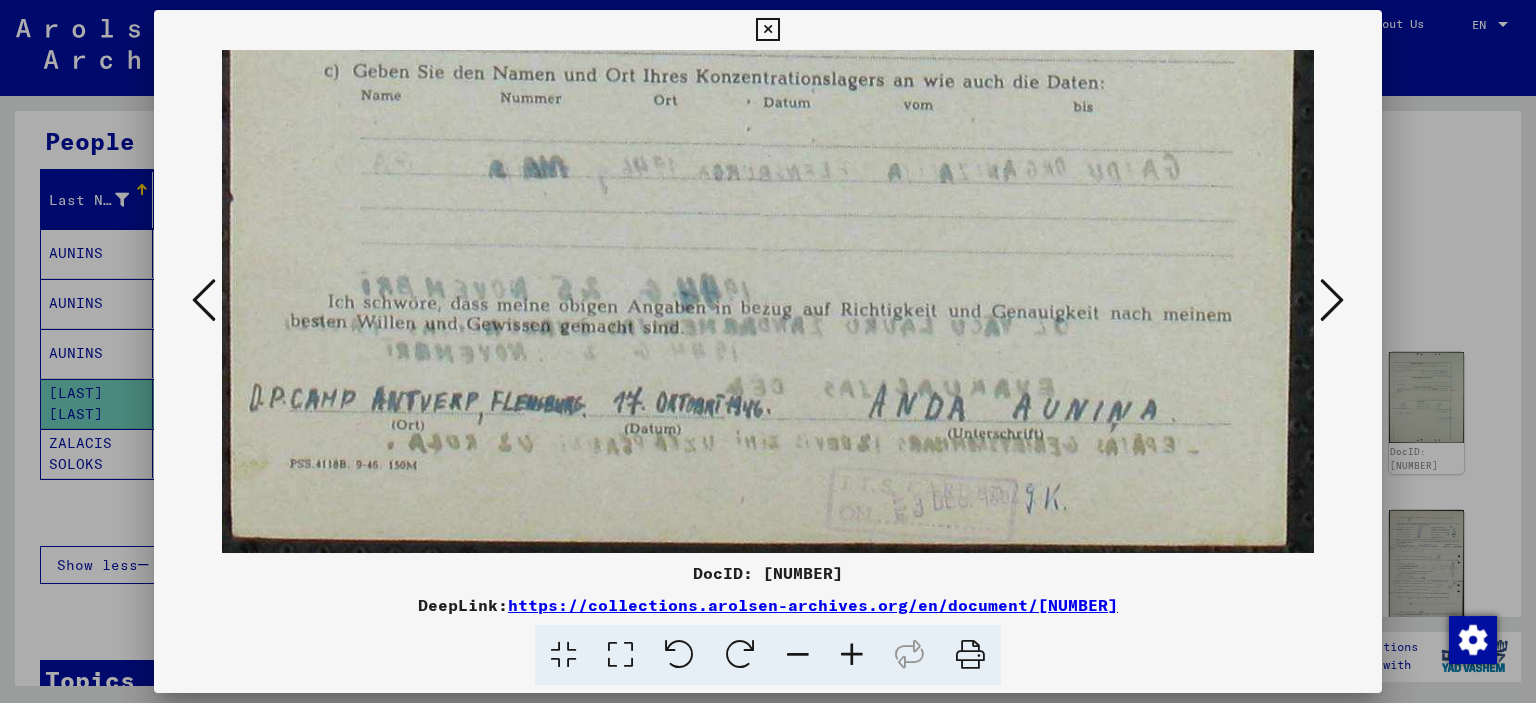 drag, startPoint x: 712, startPoint y: 421, endPoint x: 768, endPoint y: -121, distance: 544.8853 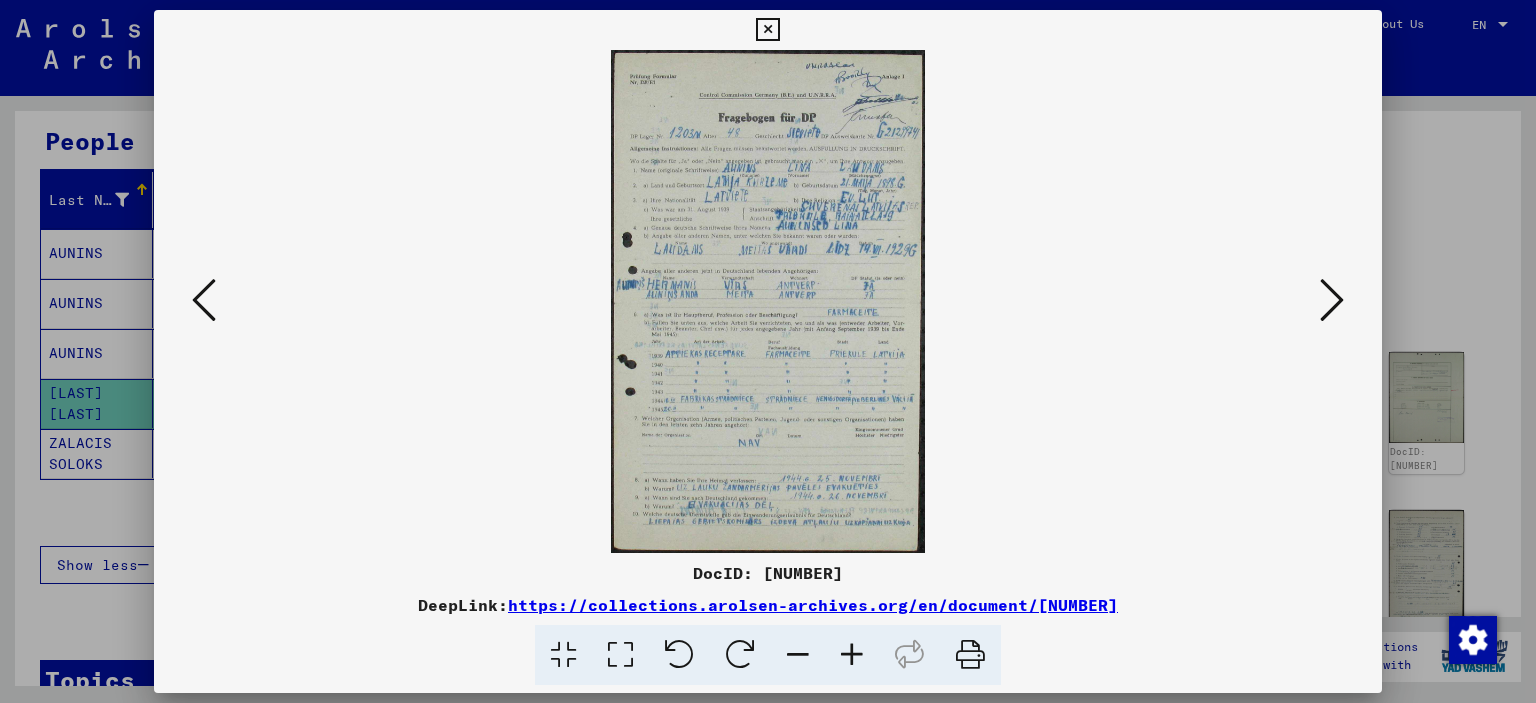 scroll, scrollTop: 0, scrollLeft: 0, axis: both 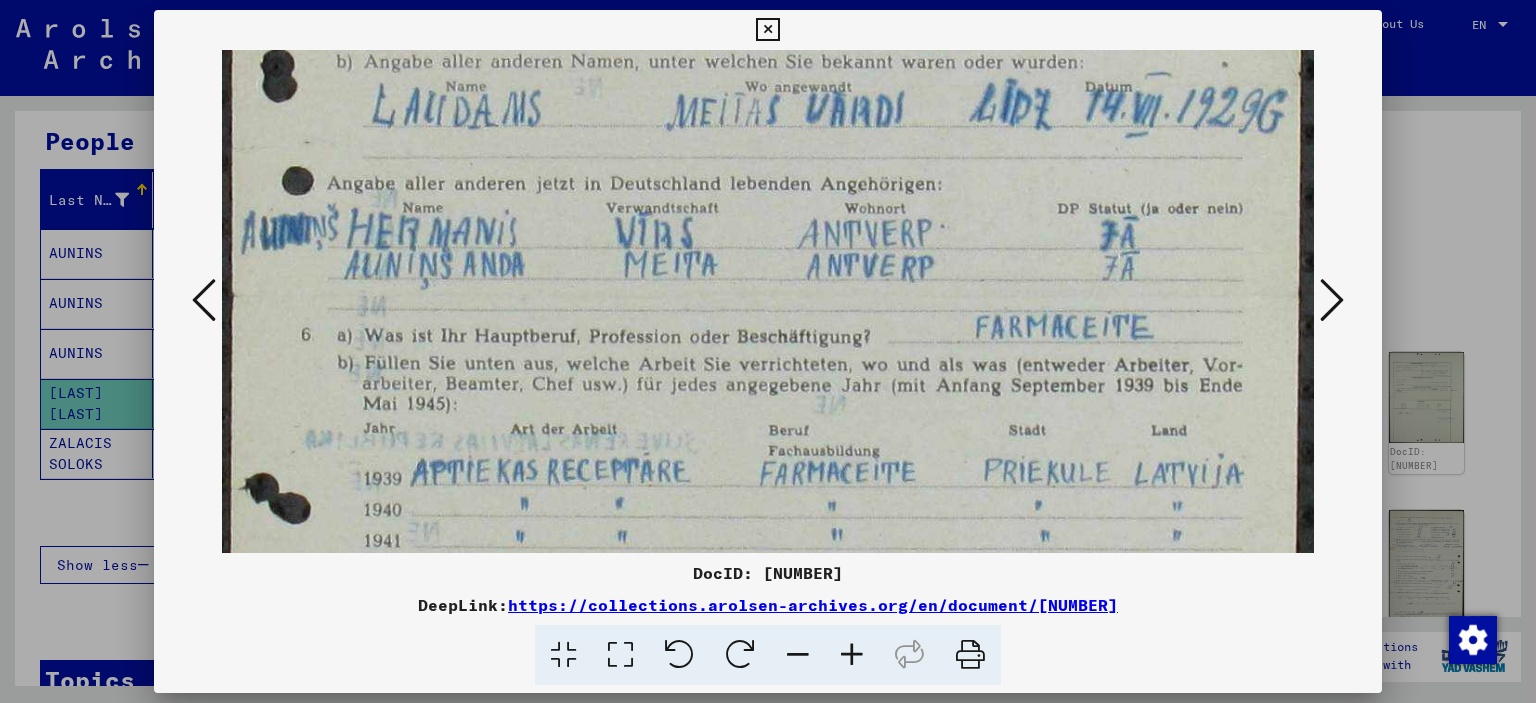 drag, startPoint x: 801, startPoint y: 499, endPoint x: 759, endPoint y: -121, distance: 621.42096 